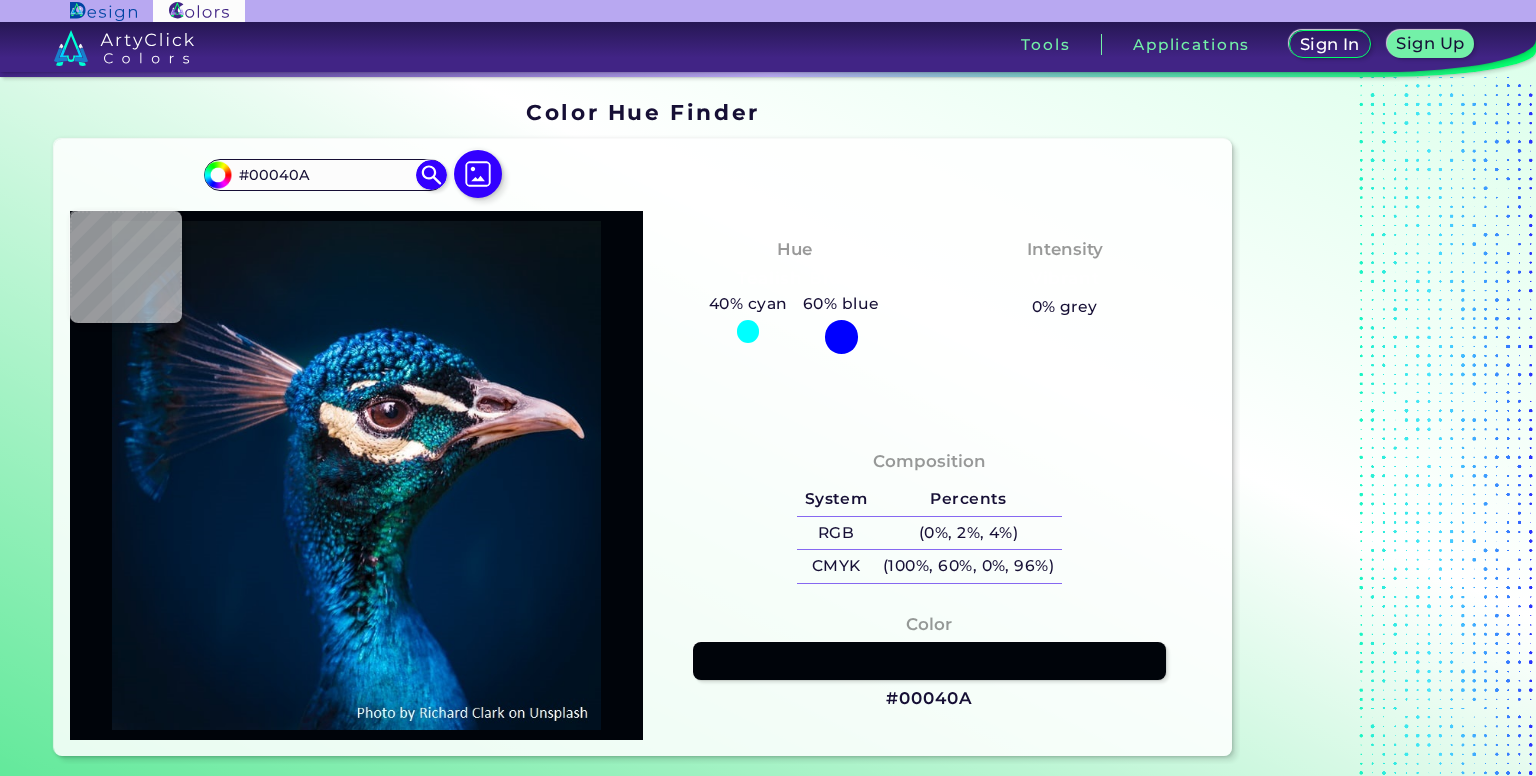 type on "#0b1f32" 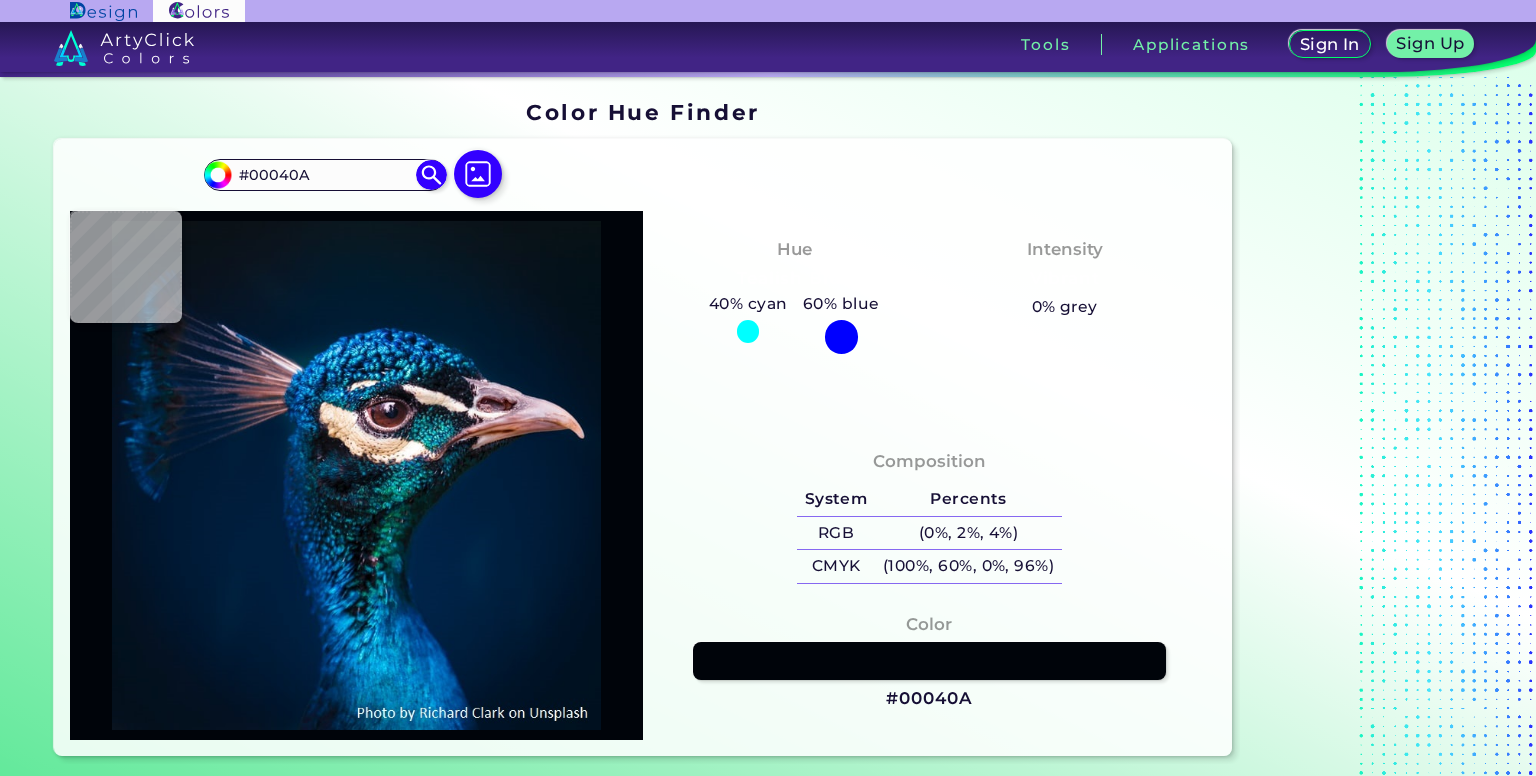 type on "#0B1F32" 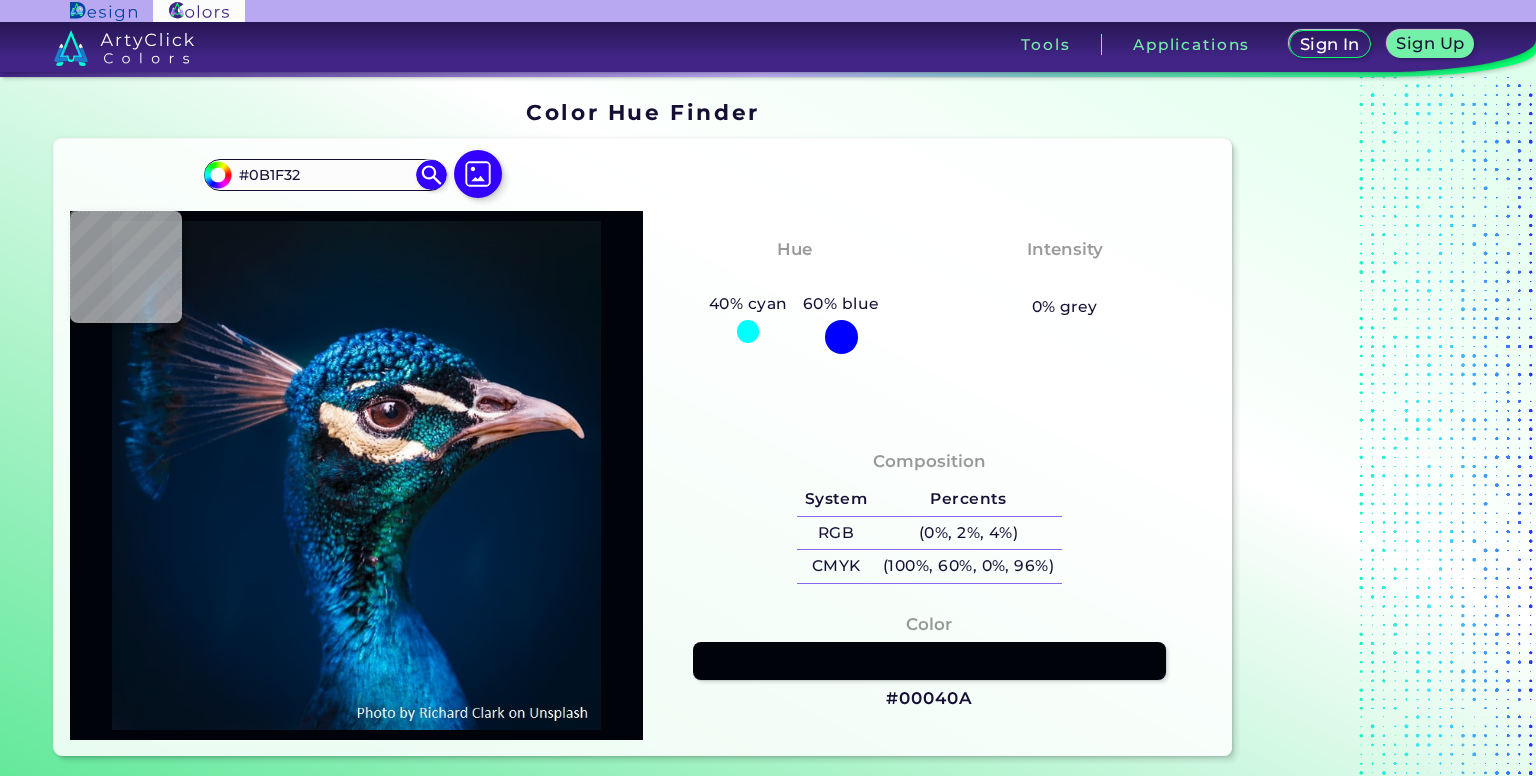 type on "#0a2135" 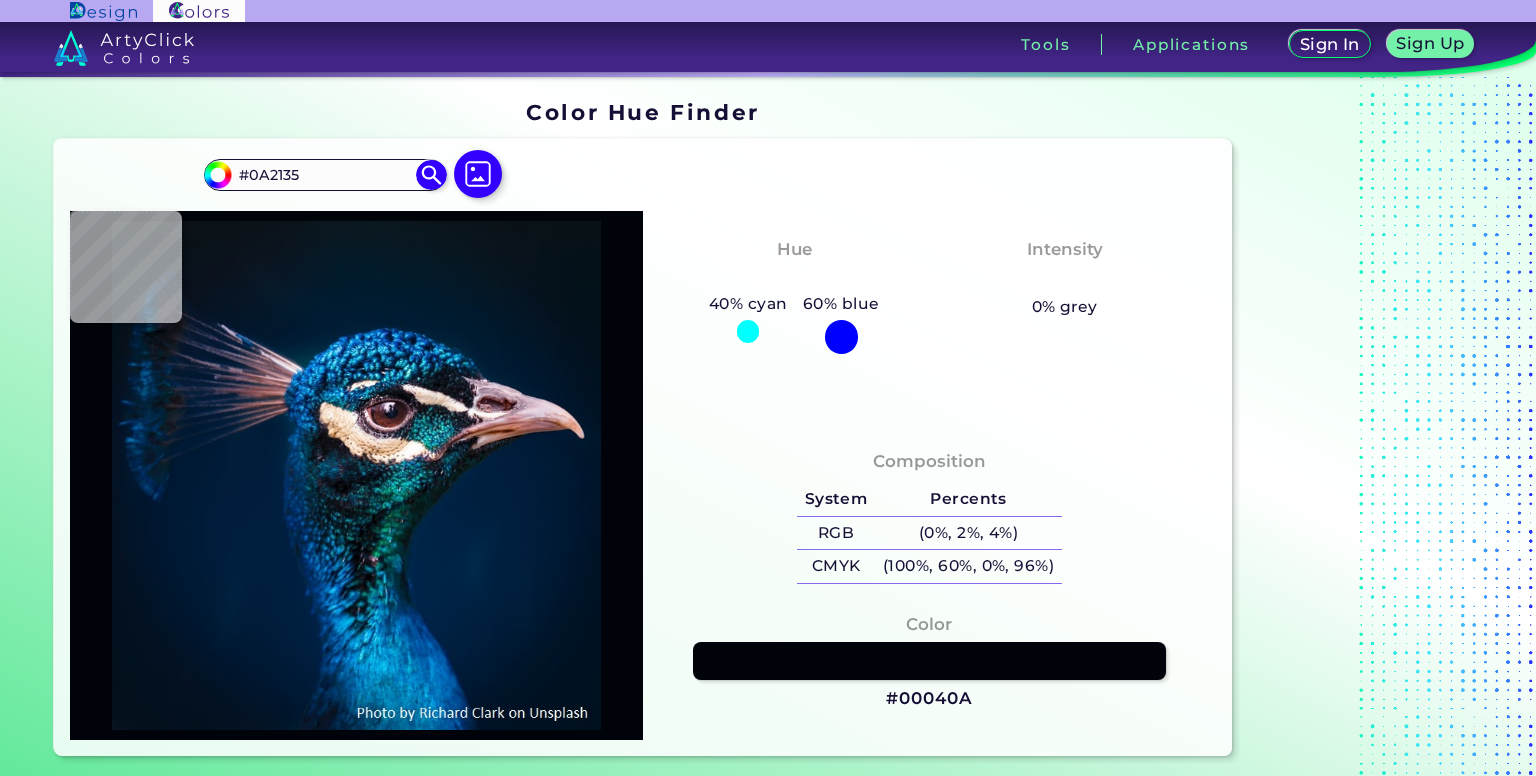 type on "#624846" 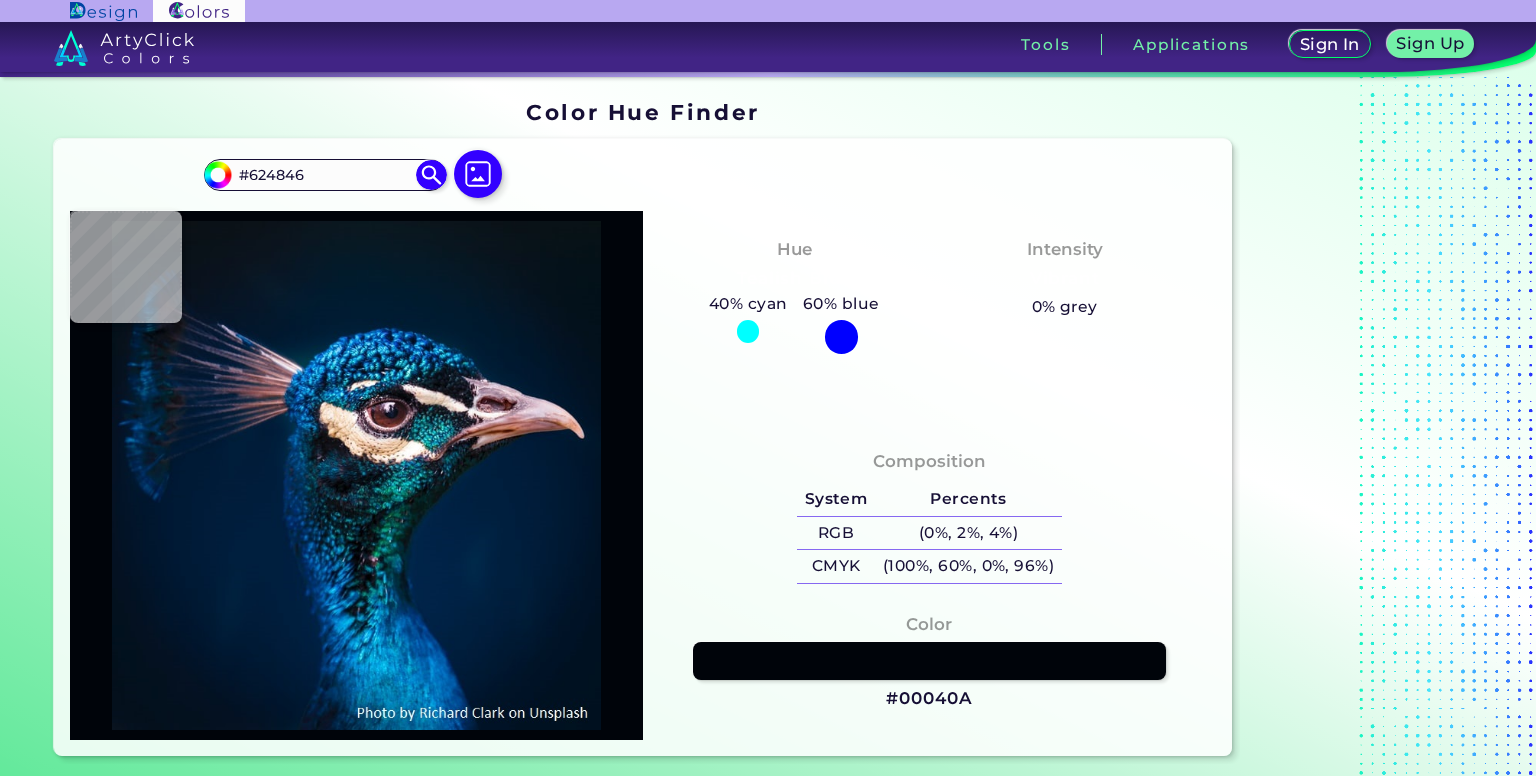 type on "#edd5bd" 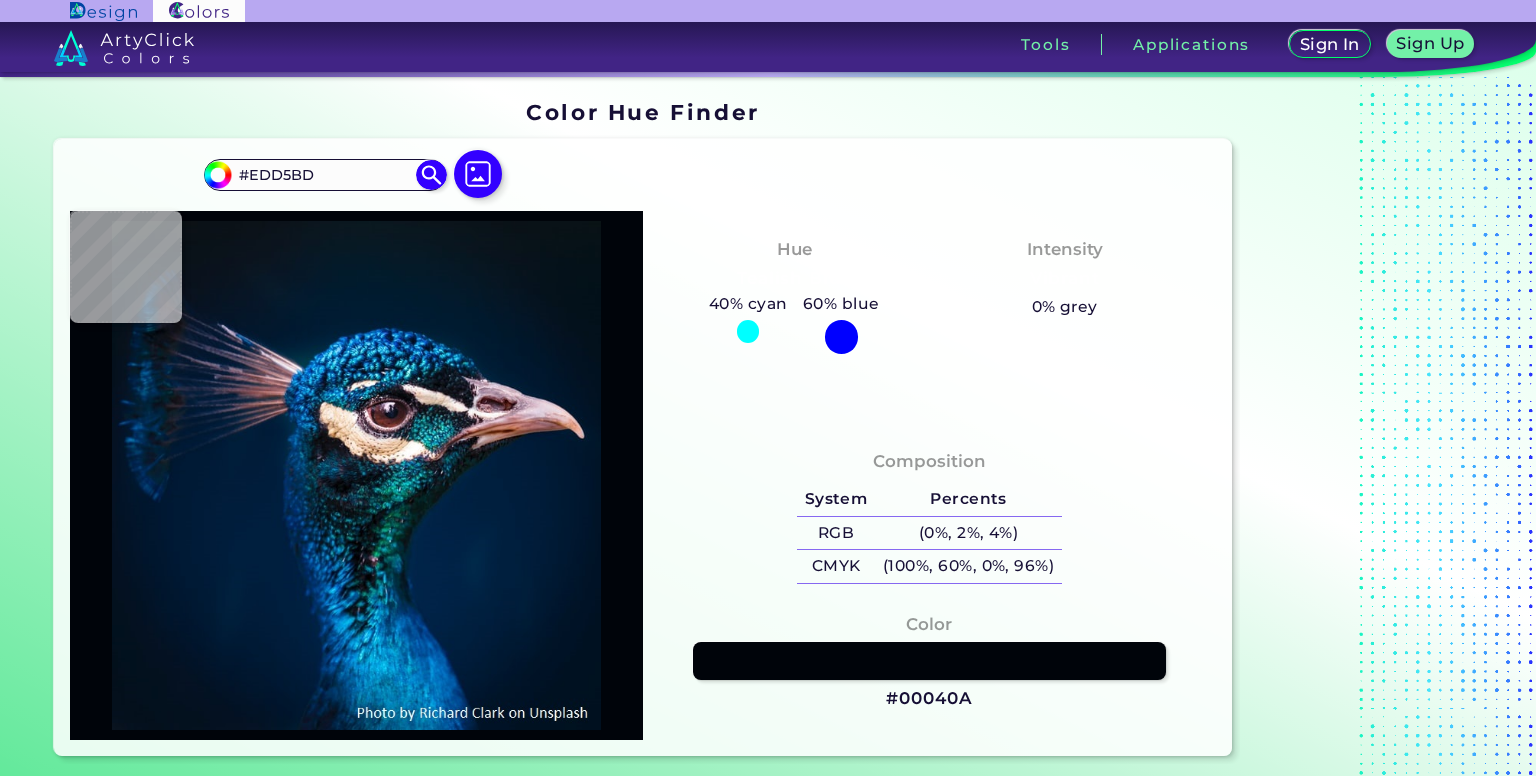 type on "#f5e3cc" 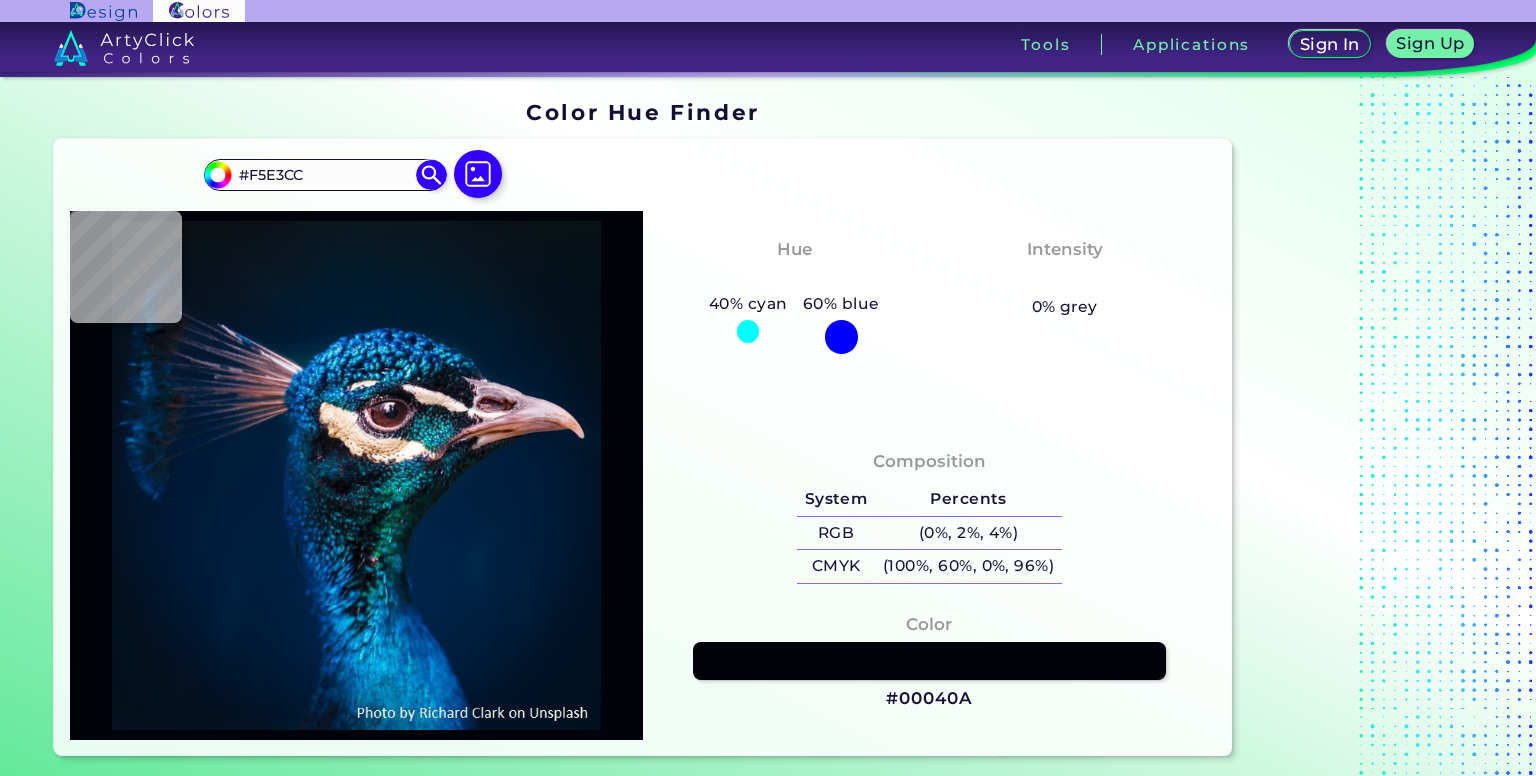 type on "#f8e7d2" 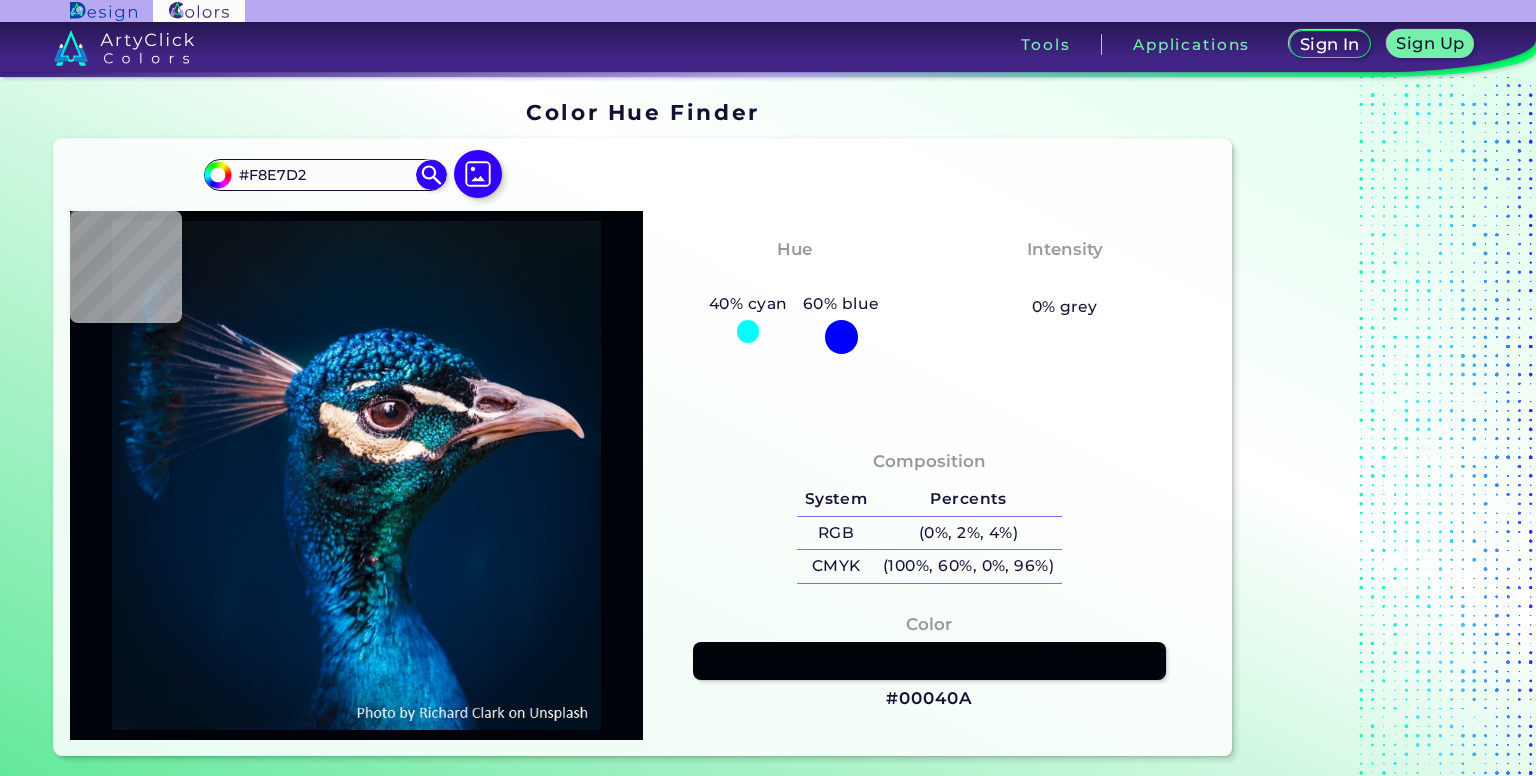 type on "#9e8574" 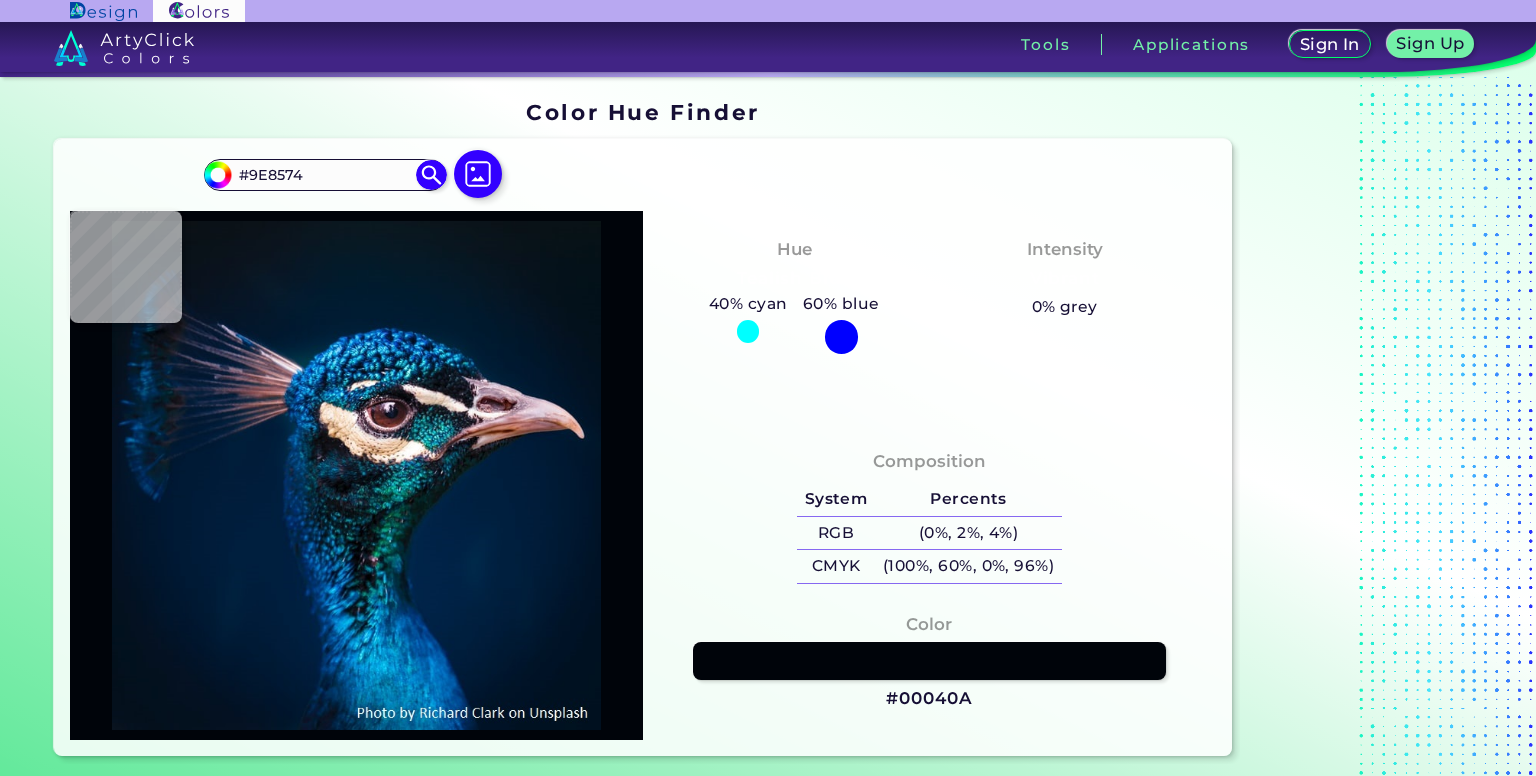 type on "#f8e0cb" 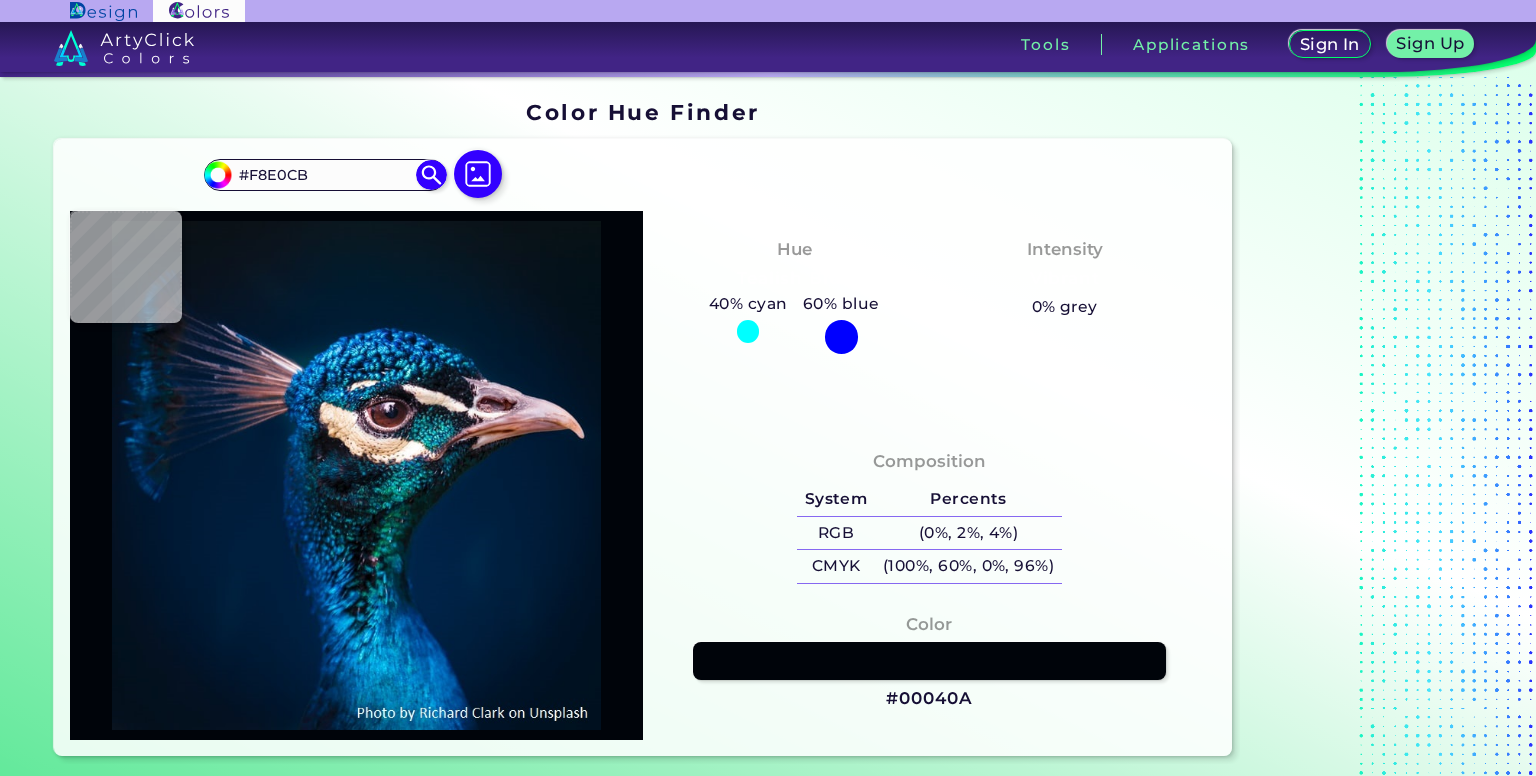 type on "#e8bda0" 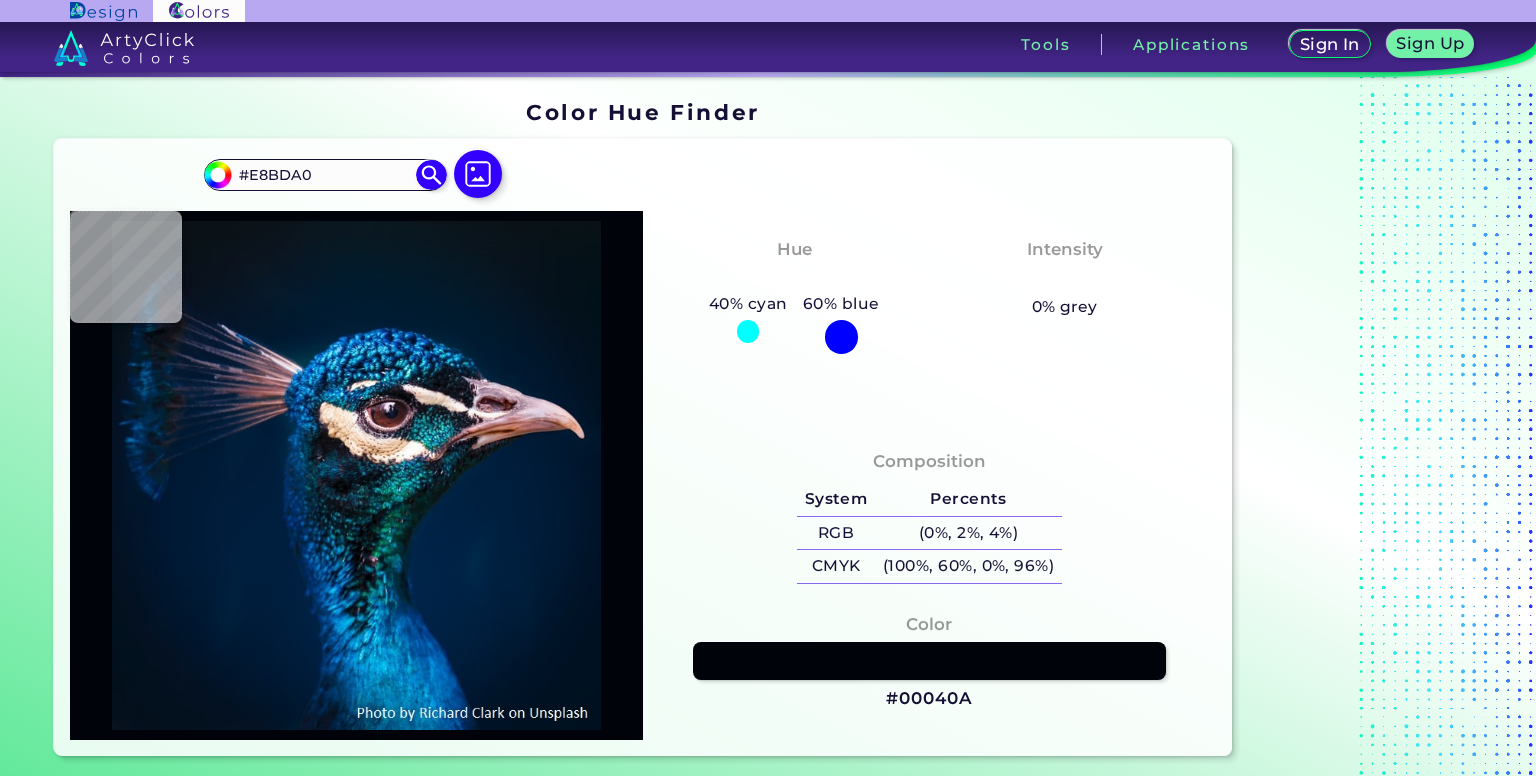 type on "#b38760" 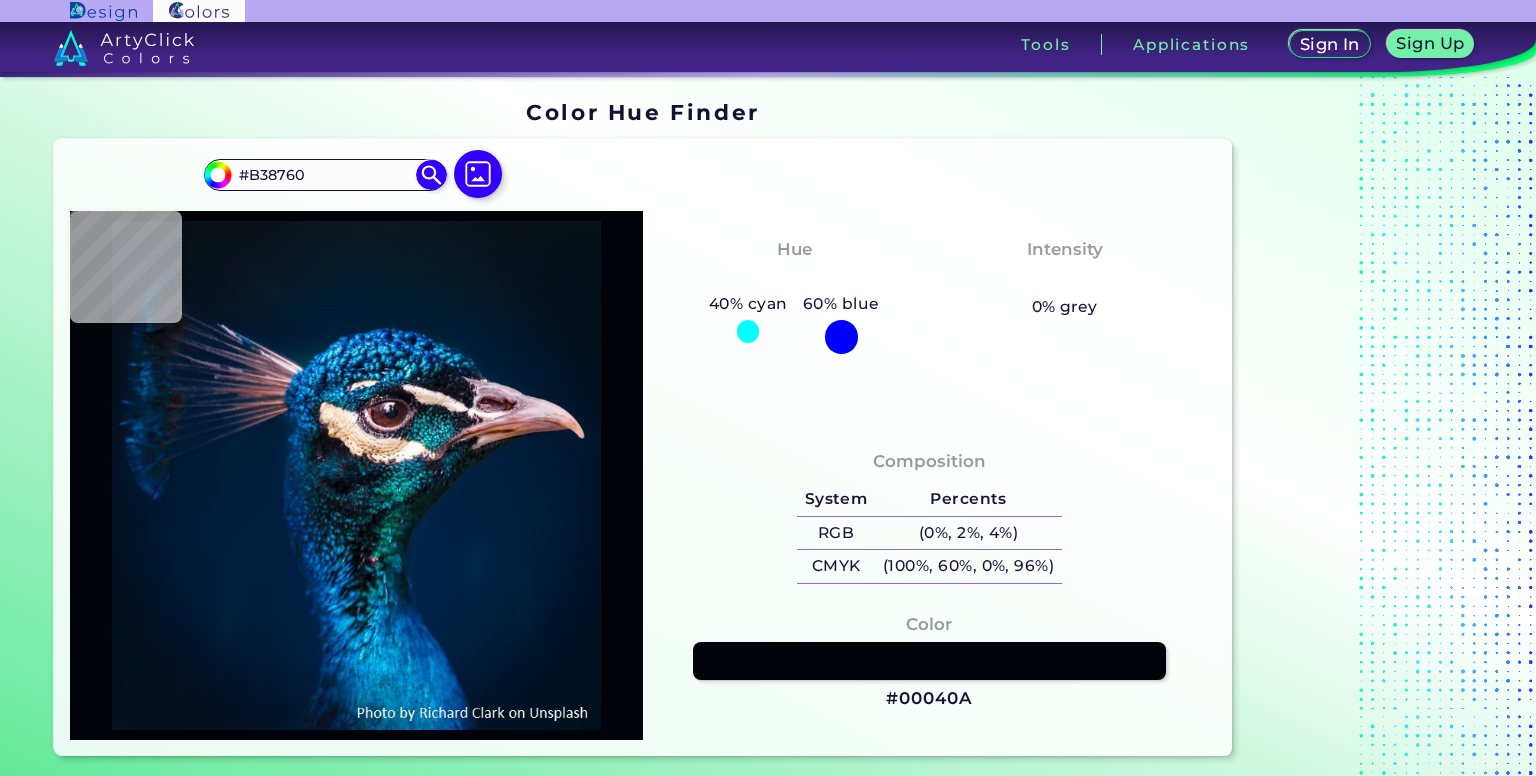 type on "#a8825d" 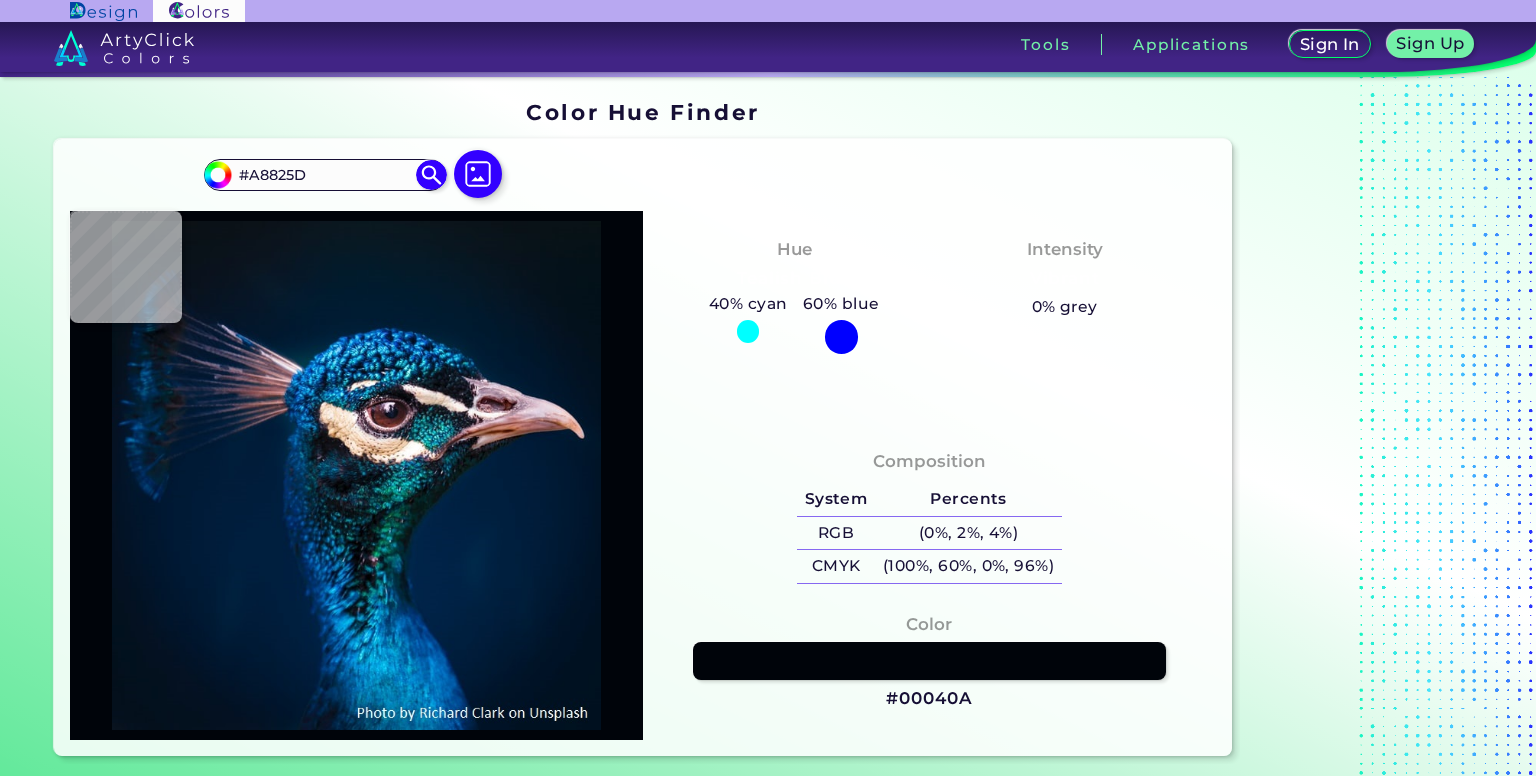 type on "#eccaac" 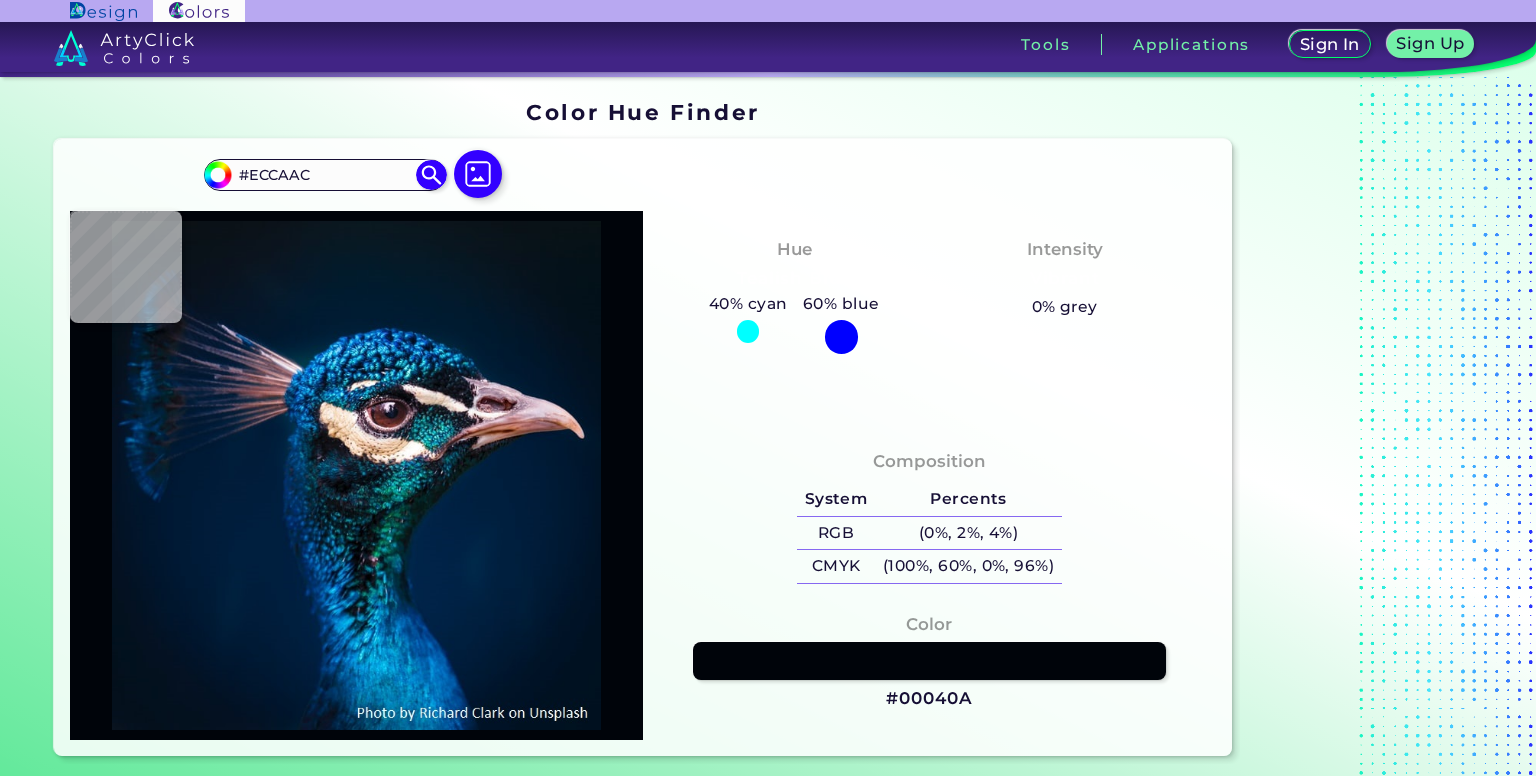 type on "#3e363e" 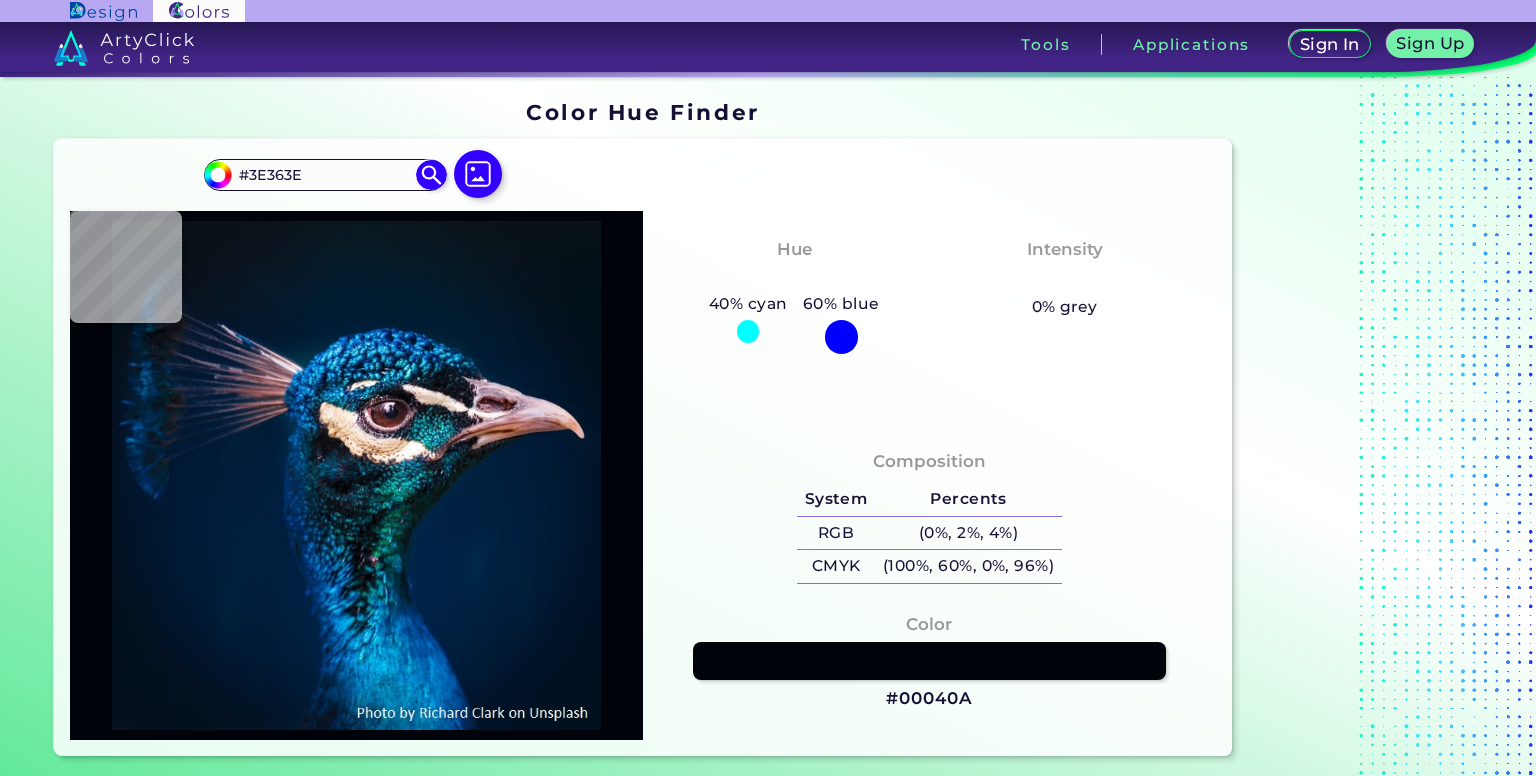 type on "#01132d" 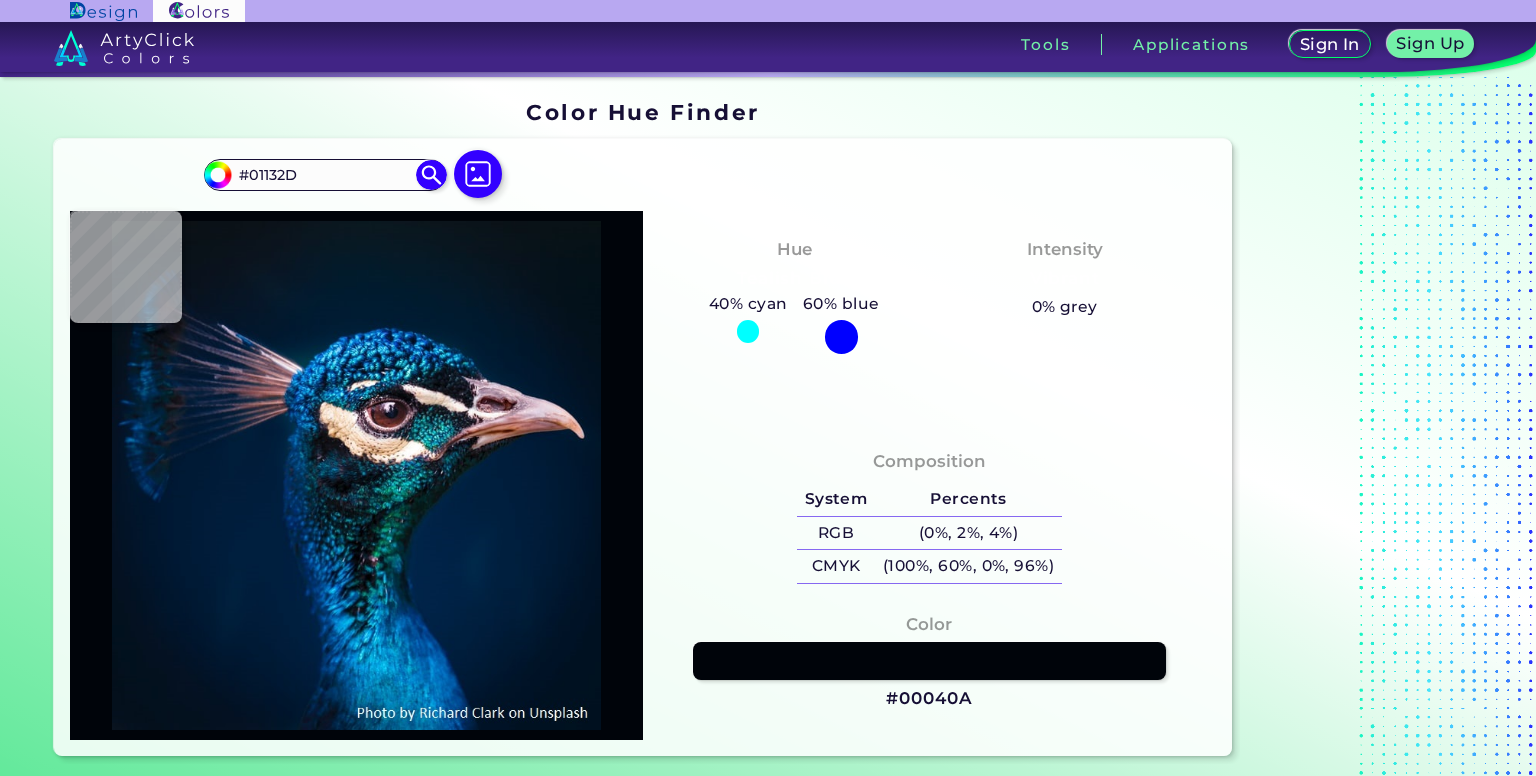 type on "#043975" 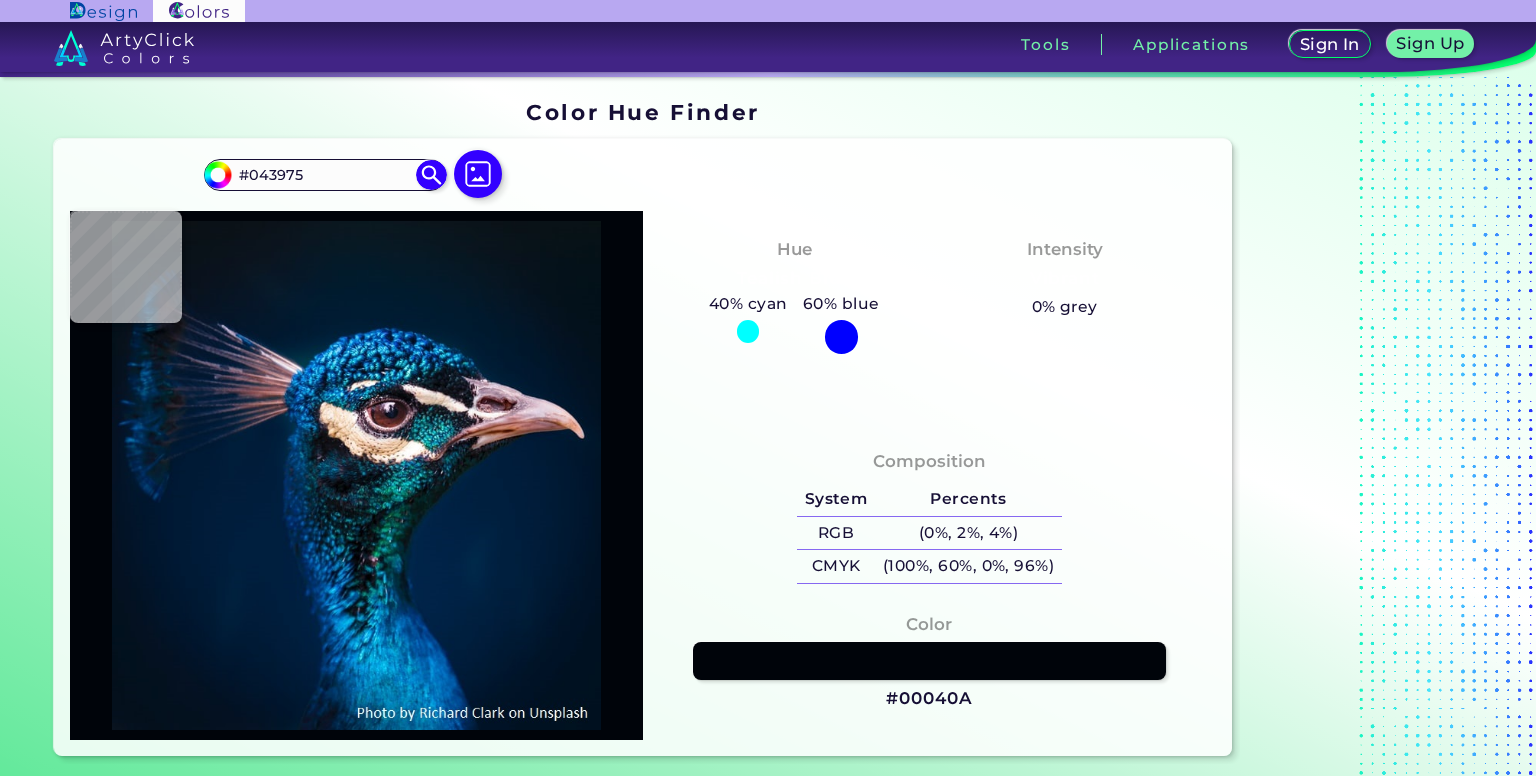 type on "#145a86" 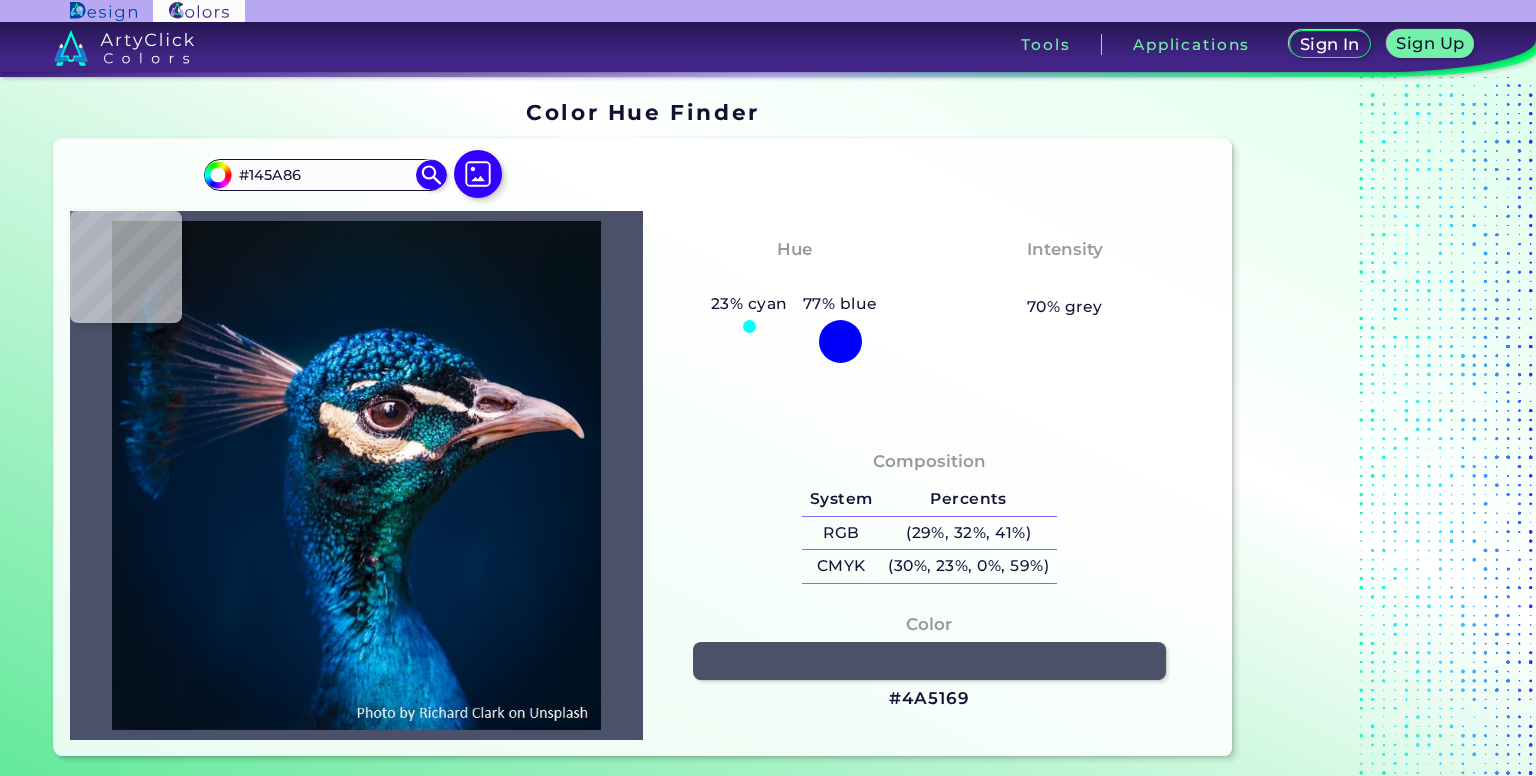 type on "#4a5169" 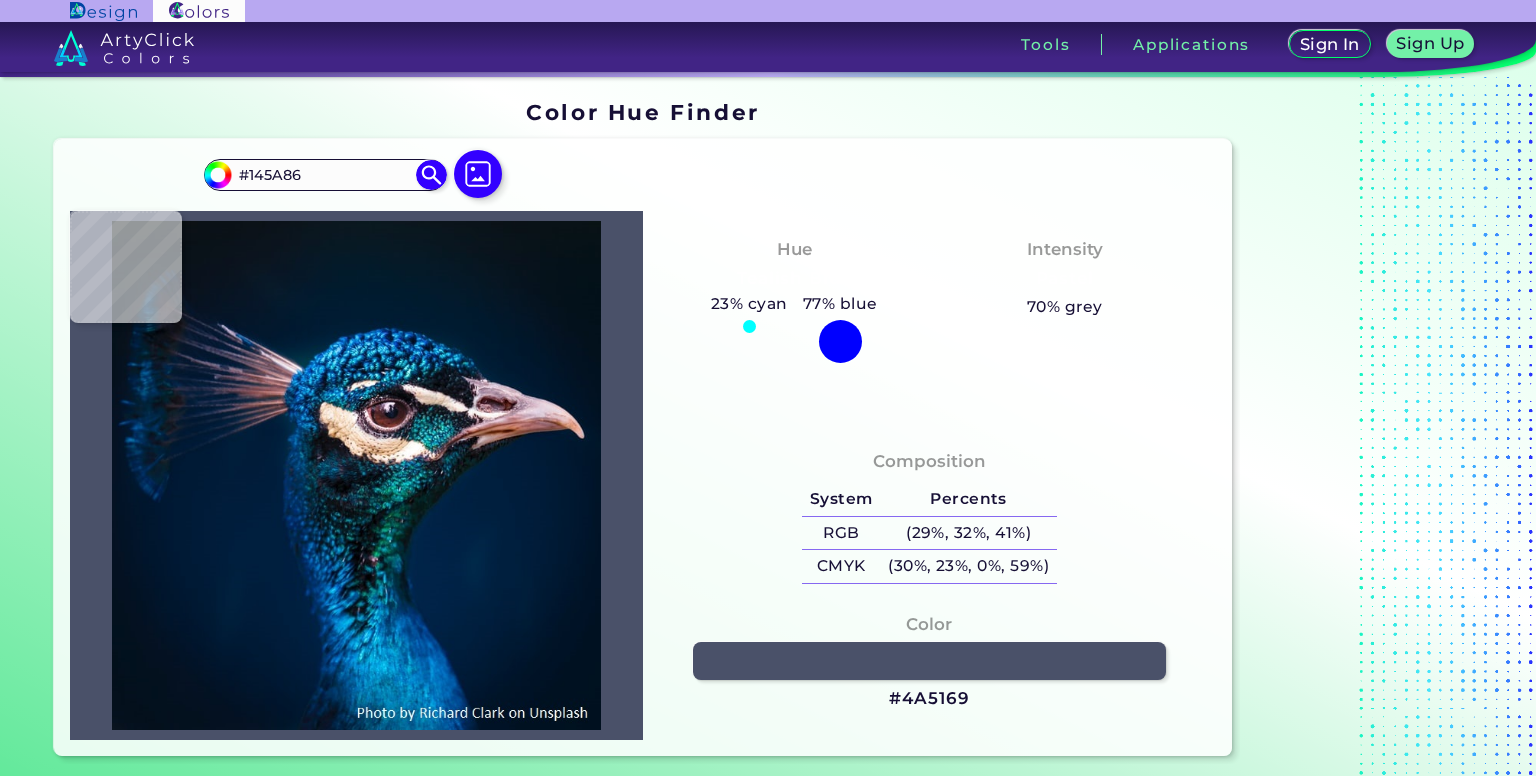 type on "#4A5169" 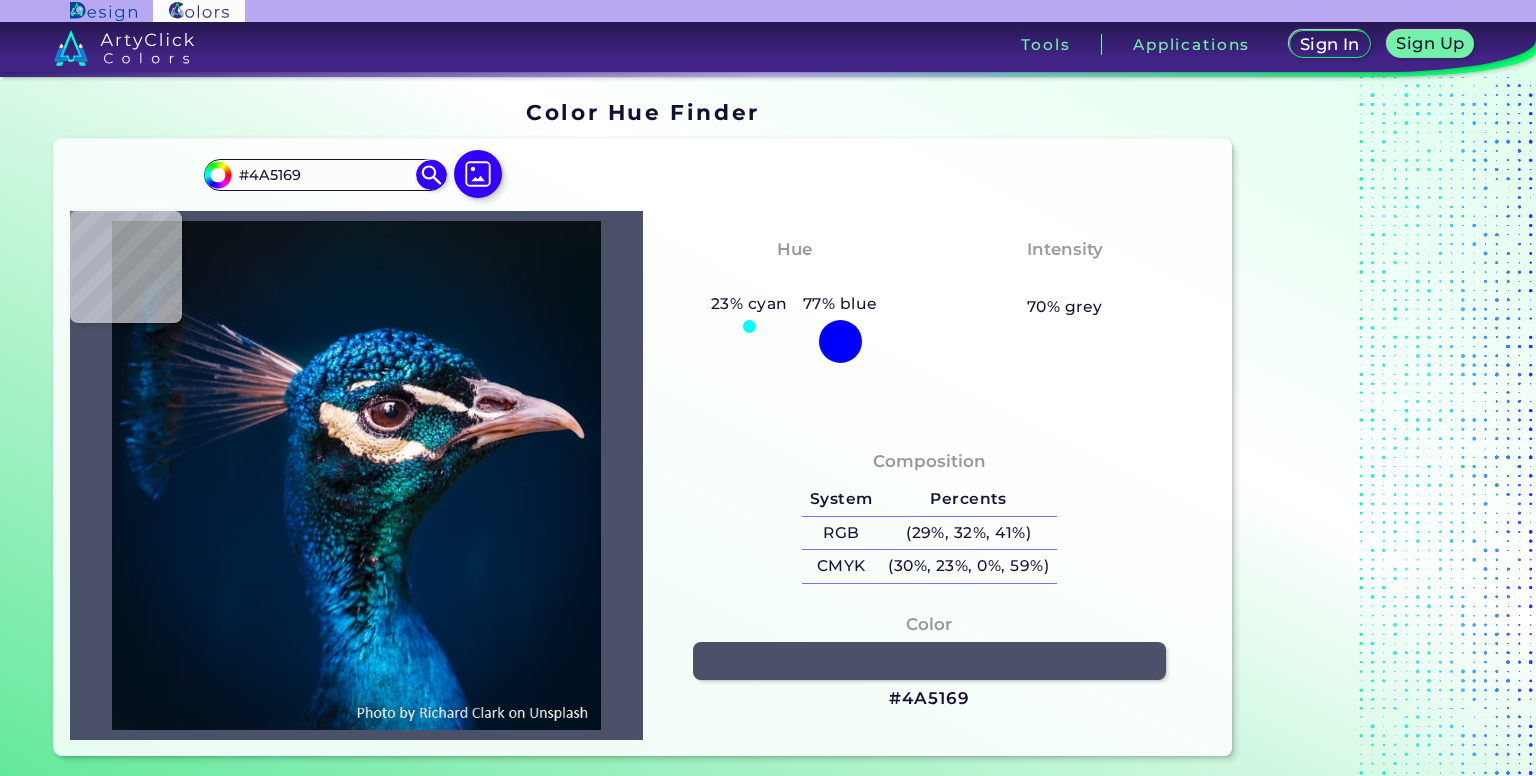 type on "#4d3d4a" 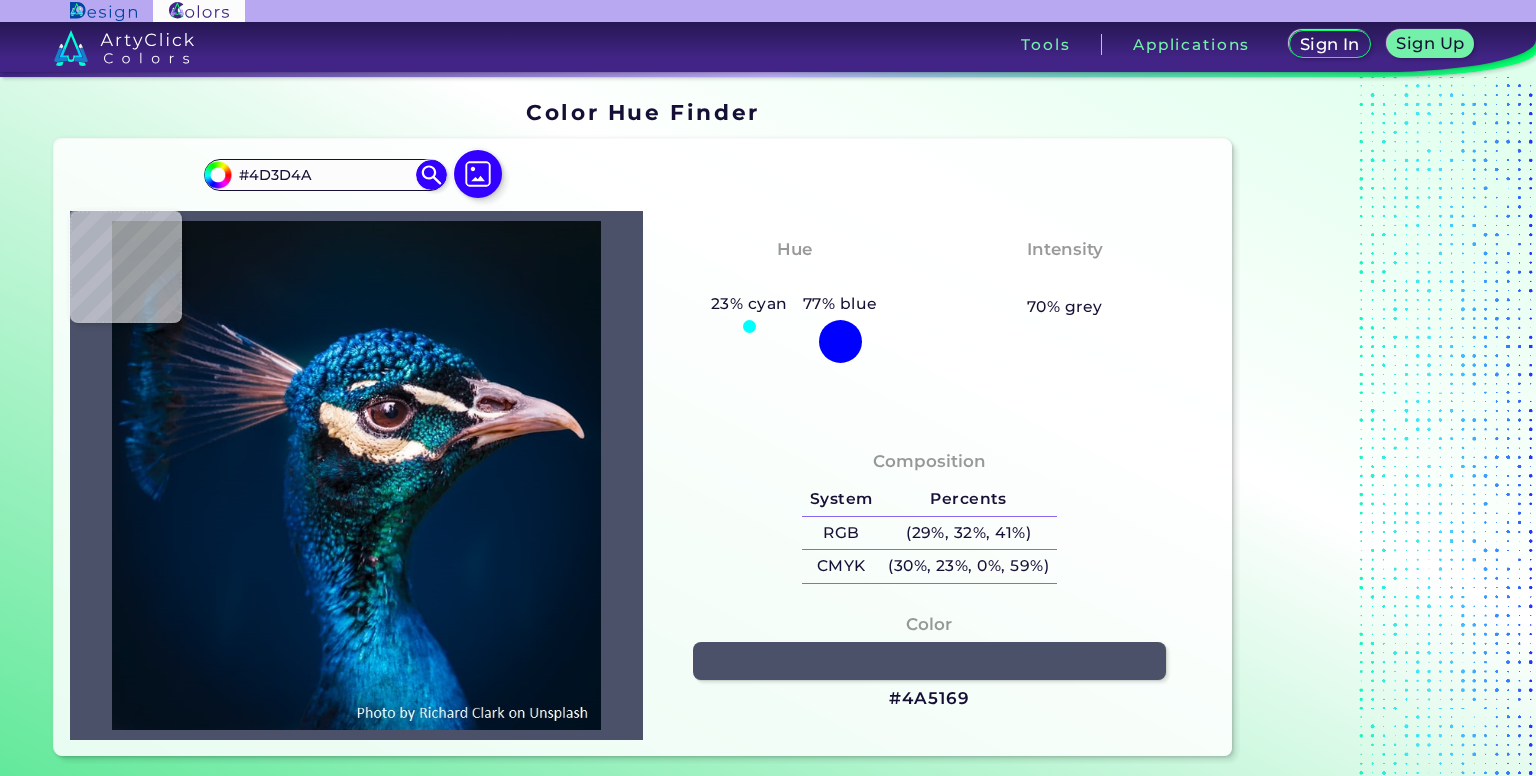 type on "#41363b" 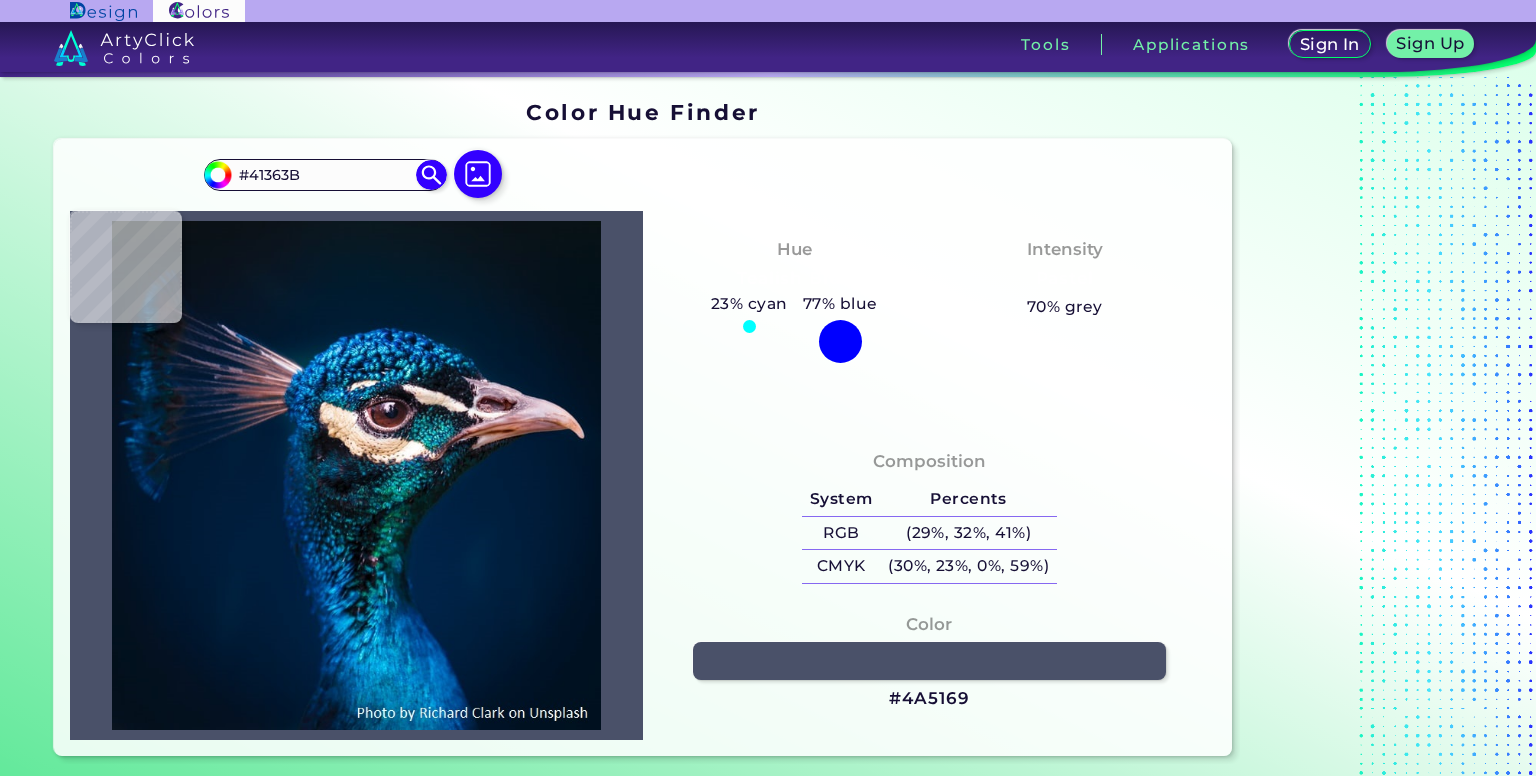 type on "#3c363e" 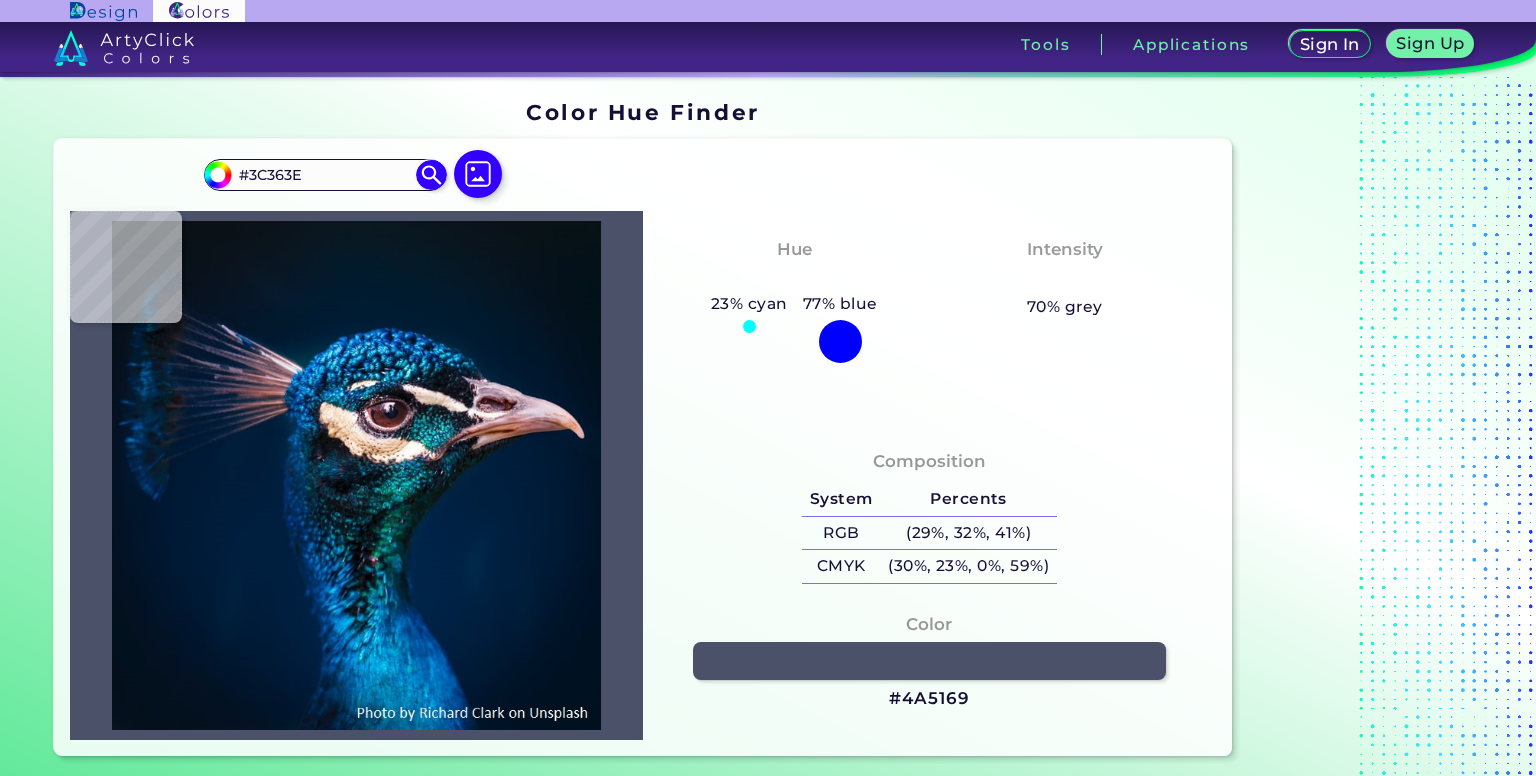 type on "#543438" 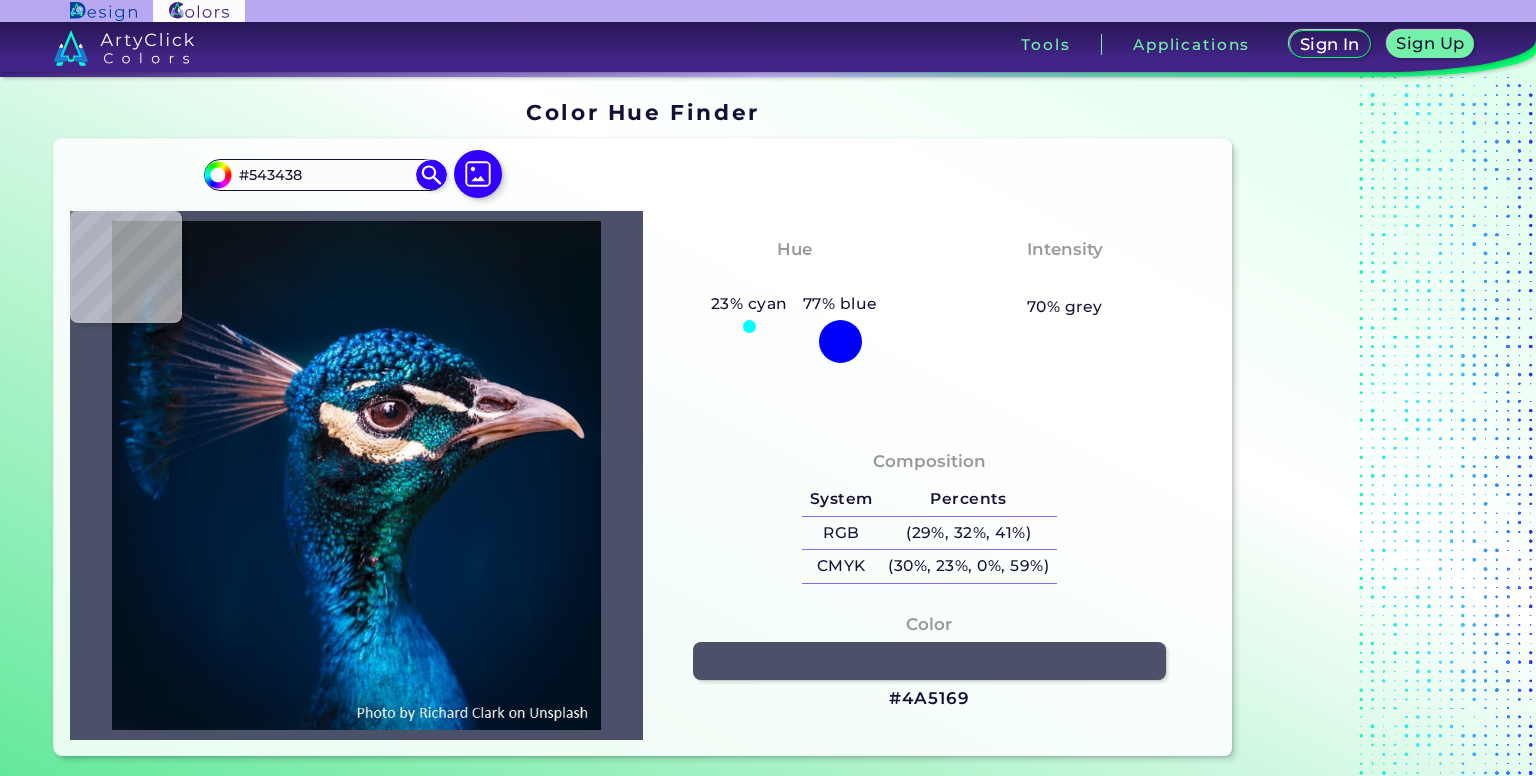 type on "#563433" 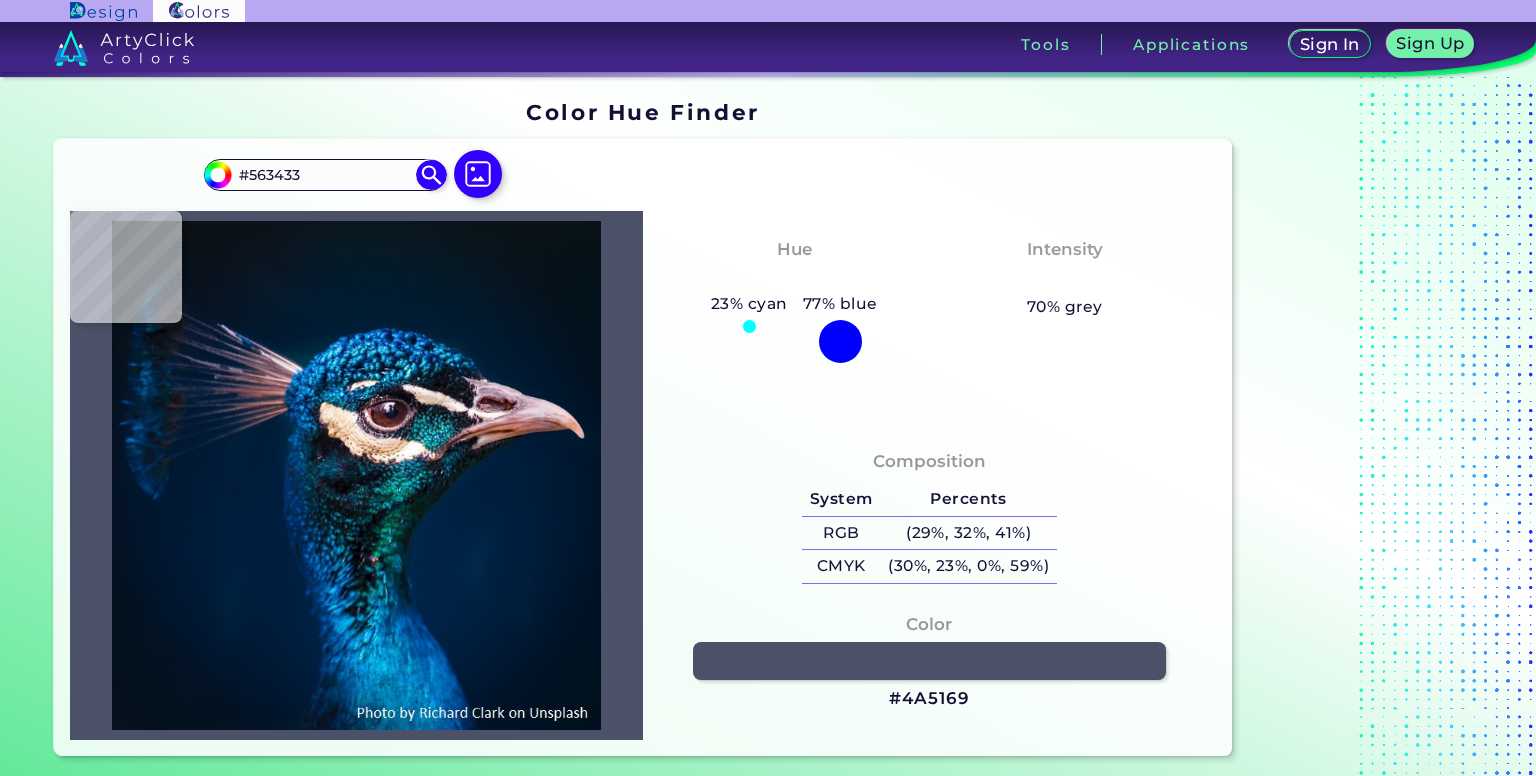 type on "#663e41" 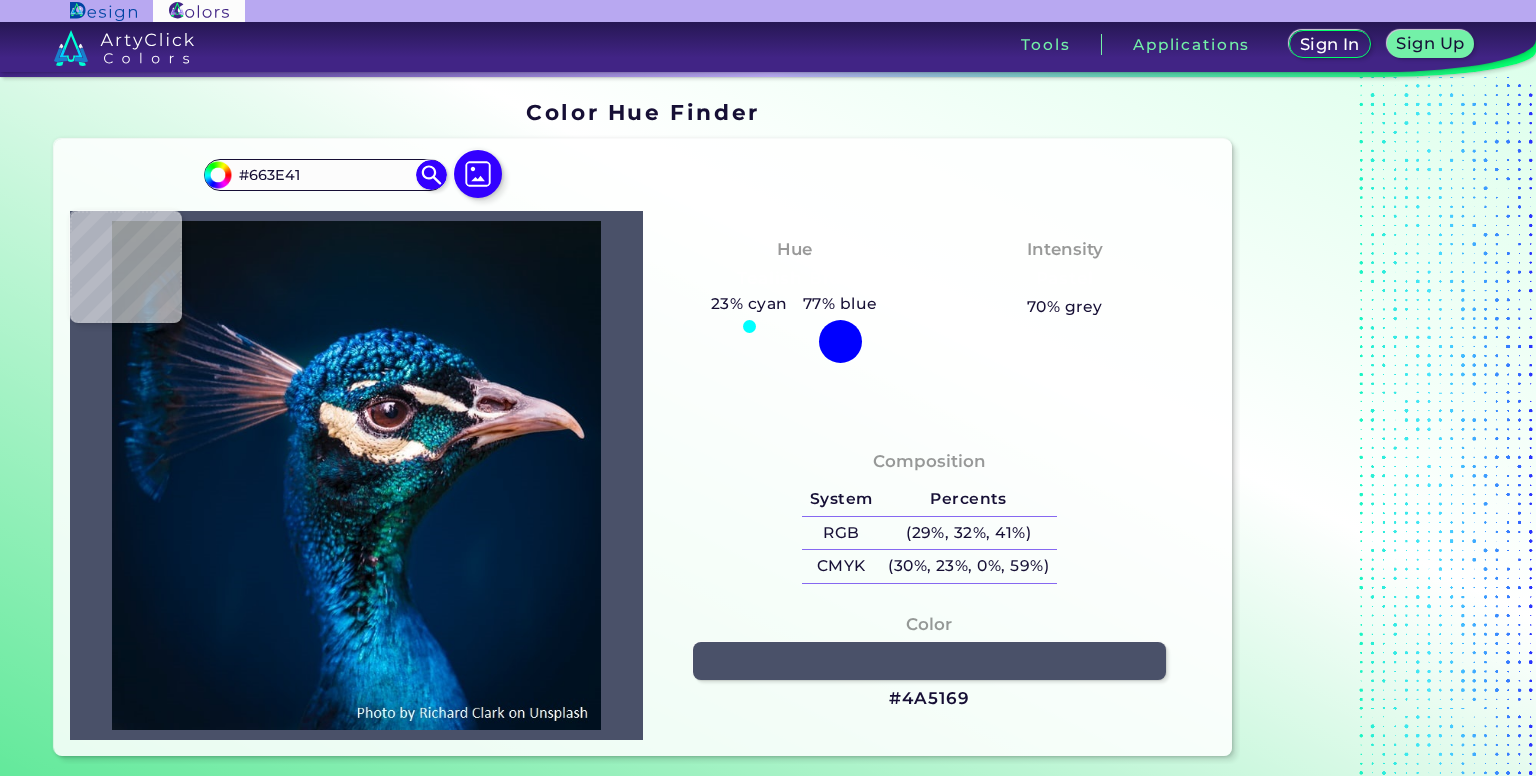 type on "#8a5d62" 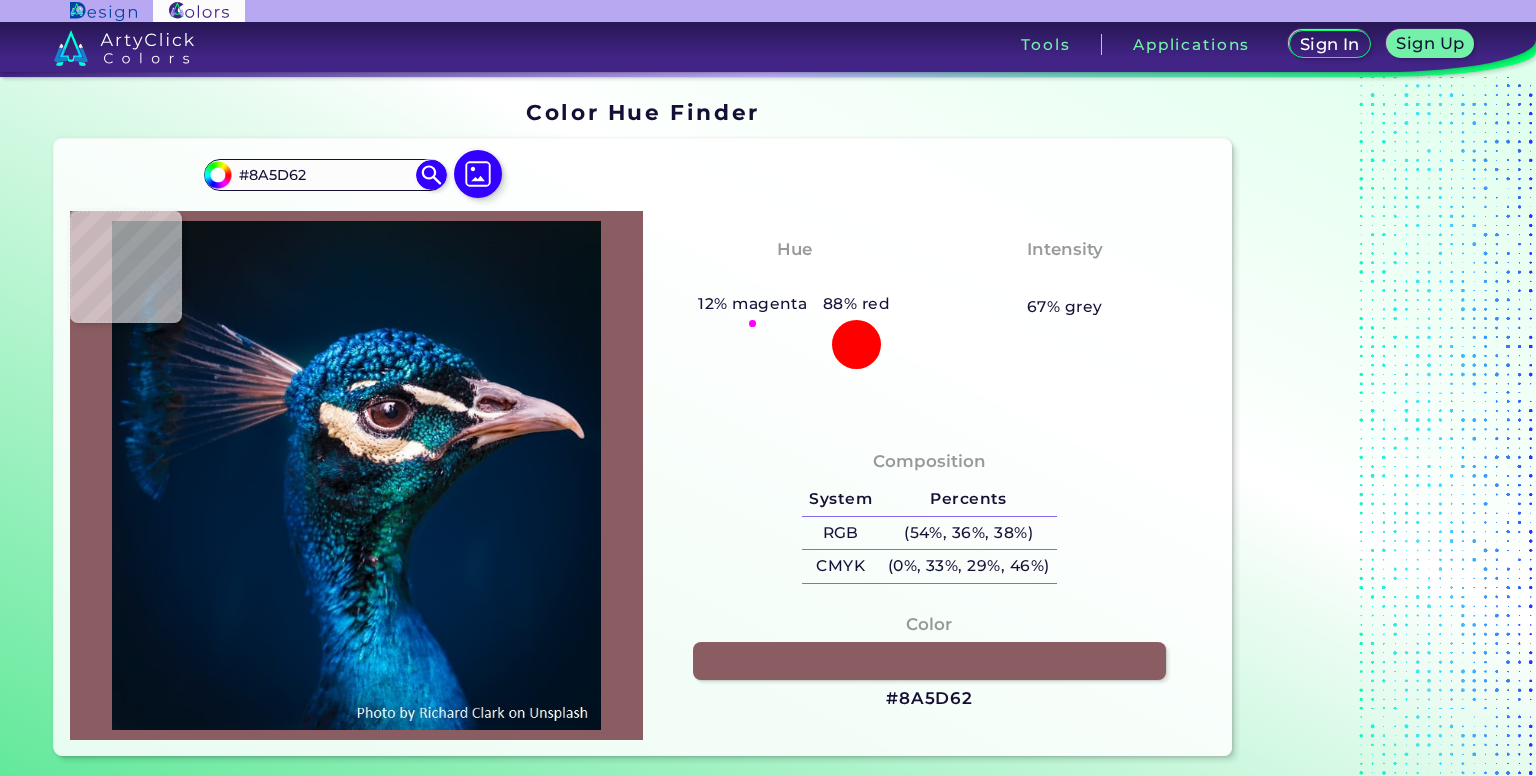type on "#77515c" 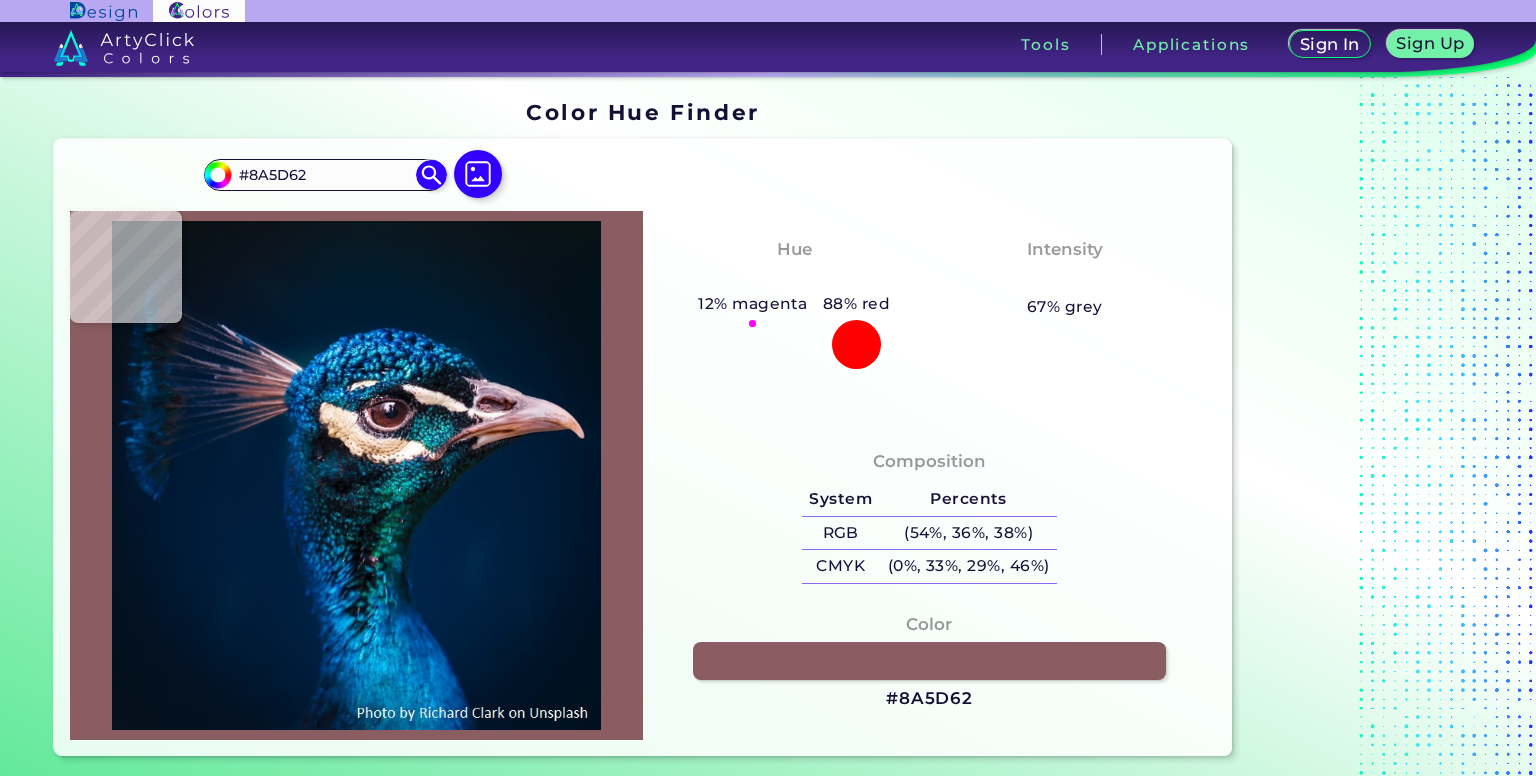 type on "#77515C" 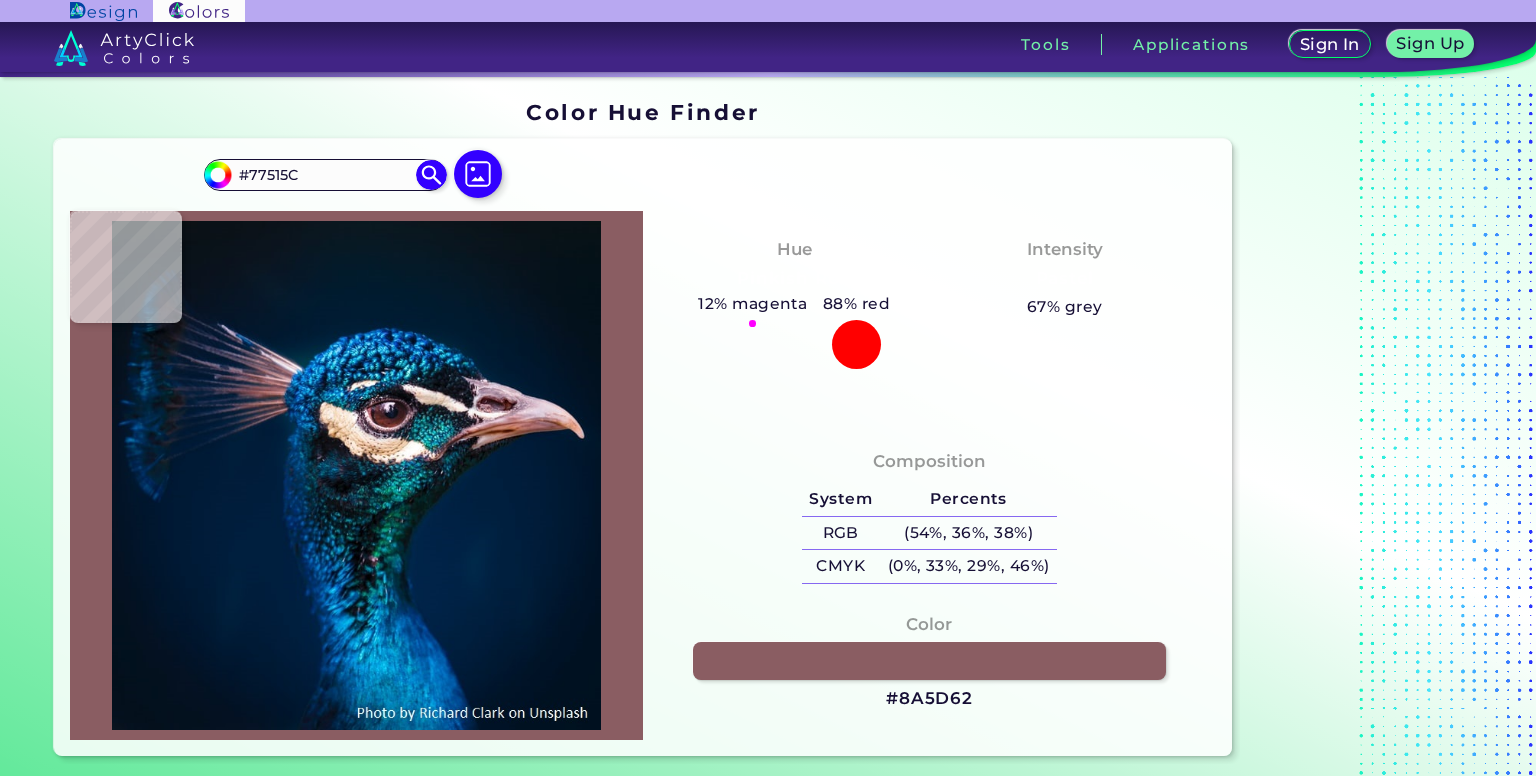 type on "#6c4a57" 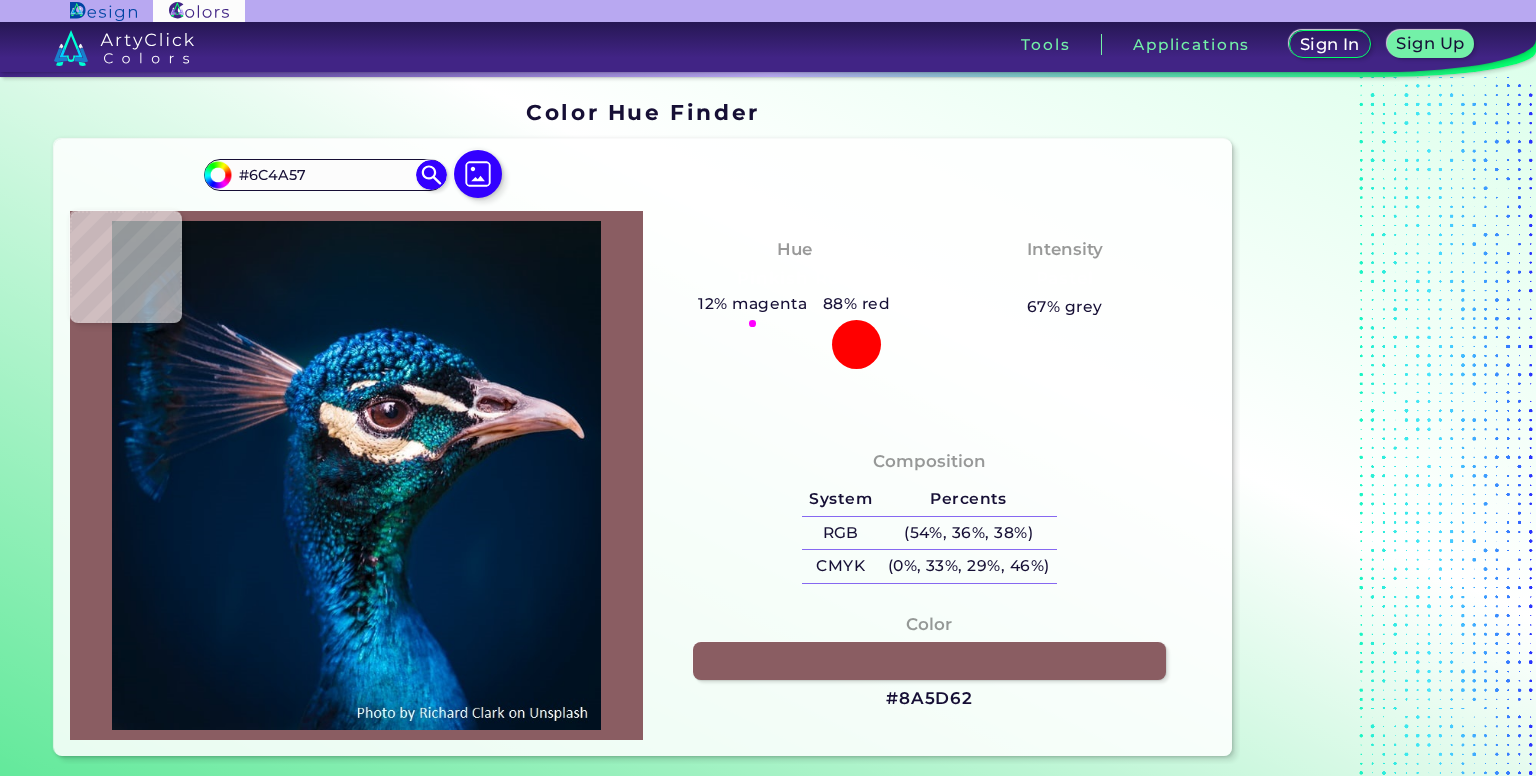 type on "#684b57" 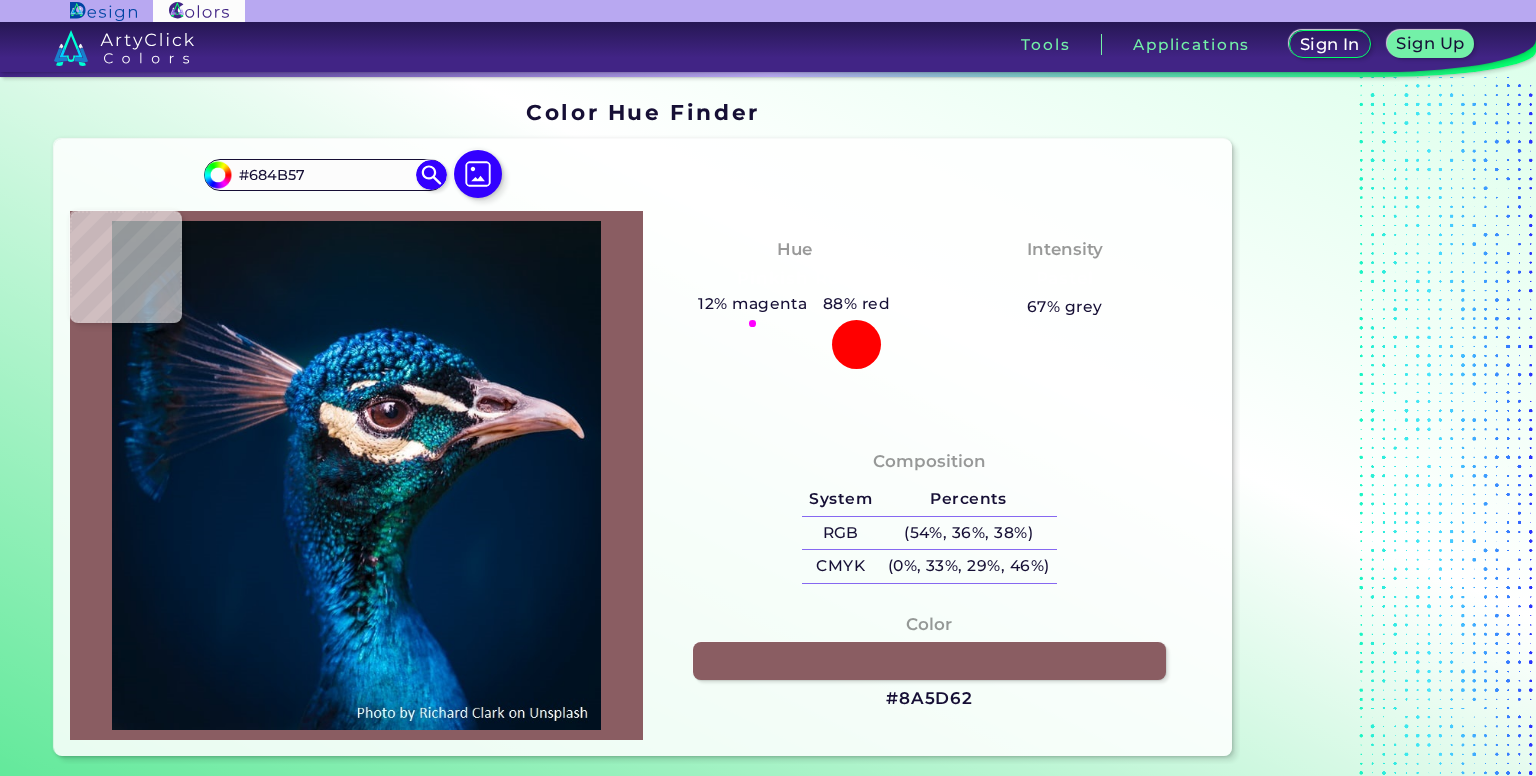 type on "#614955" 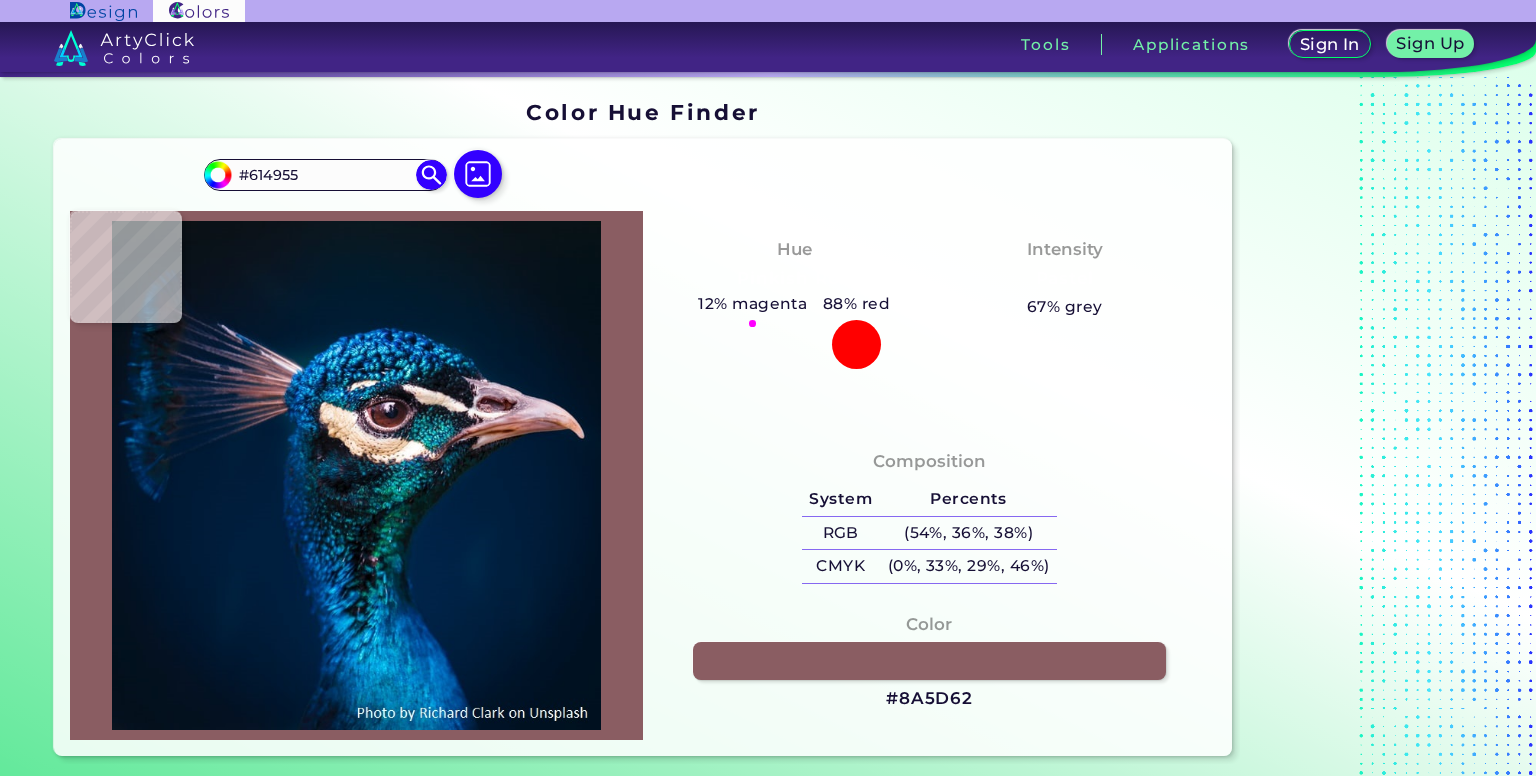 type on "#634b58" 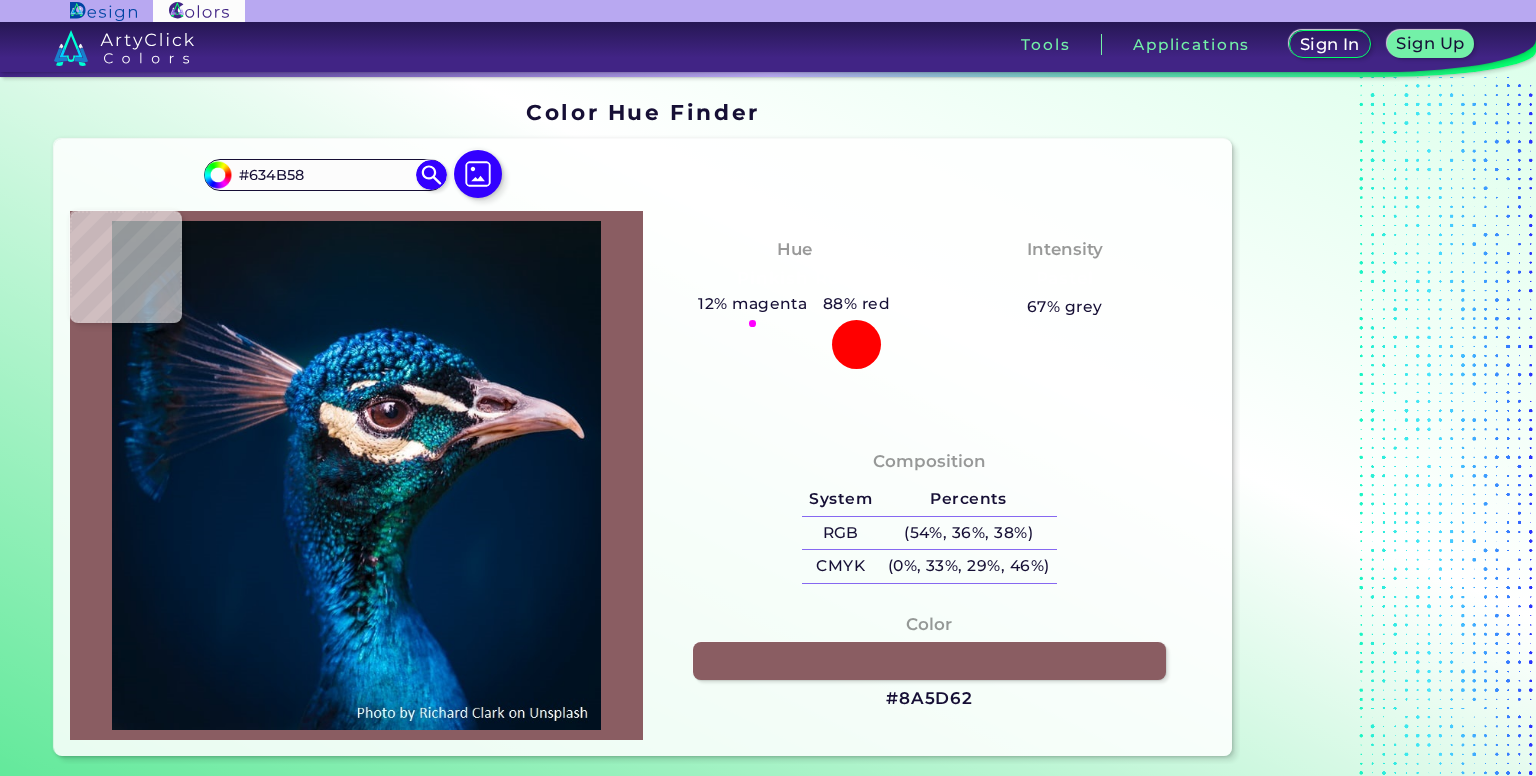 type on "#664651" 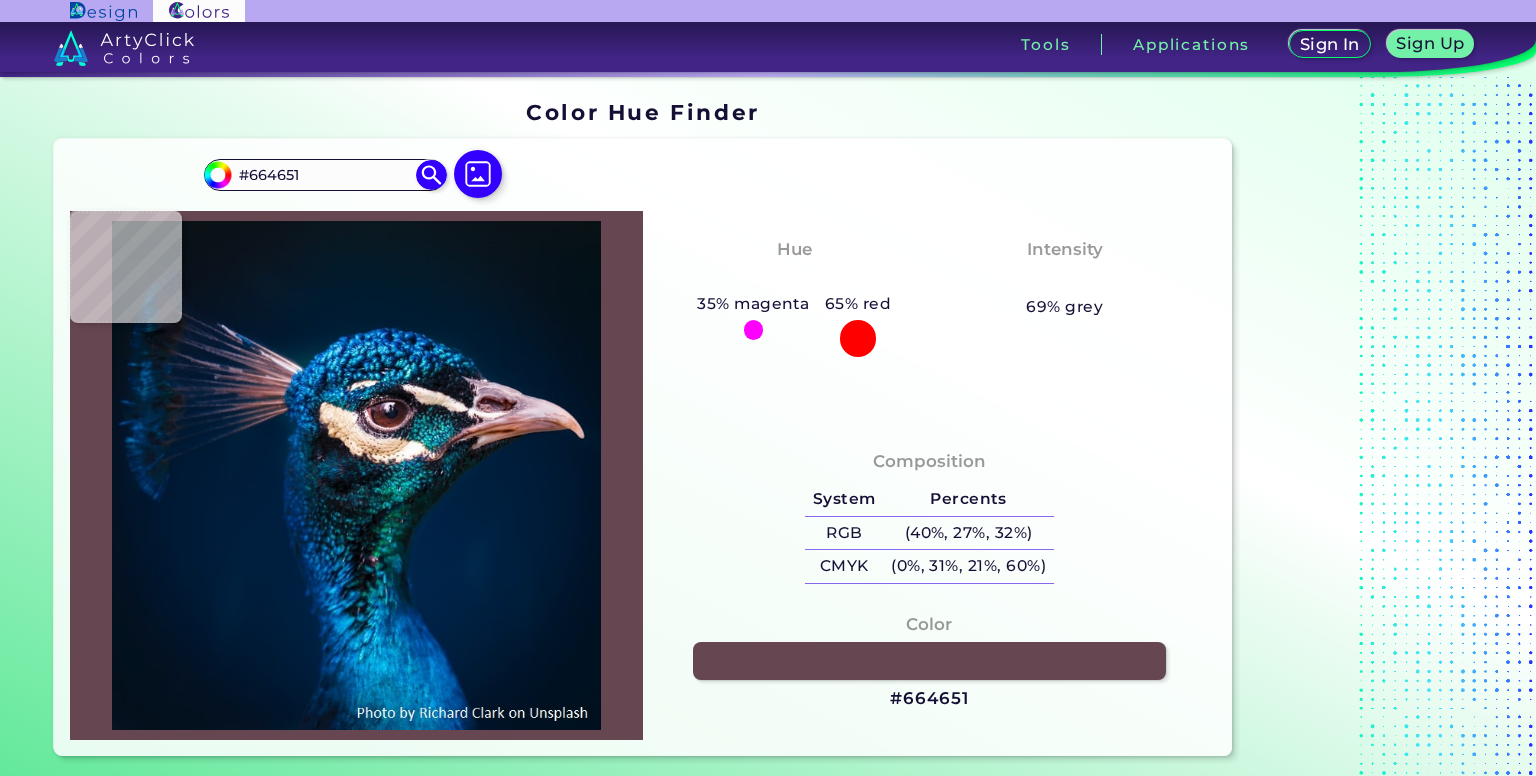 type on "#694750" 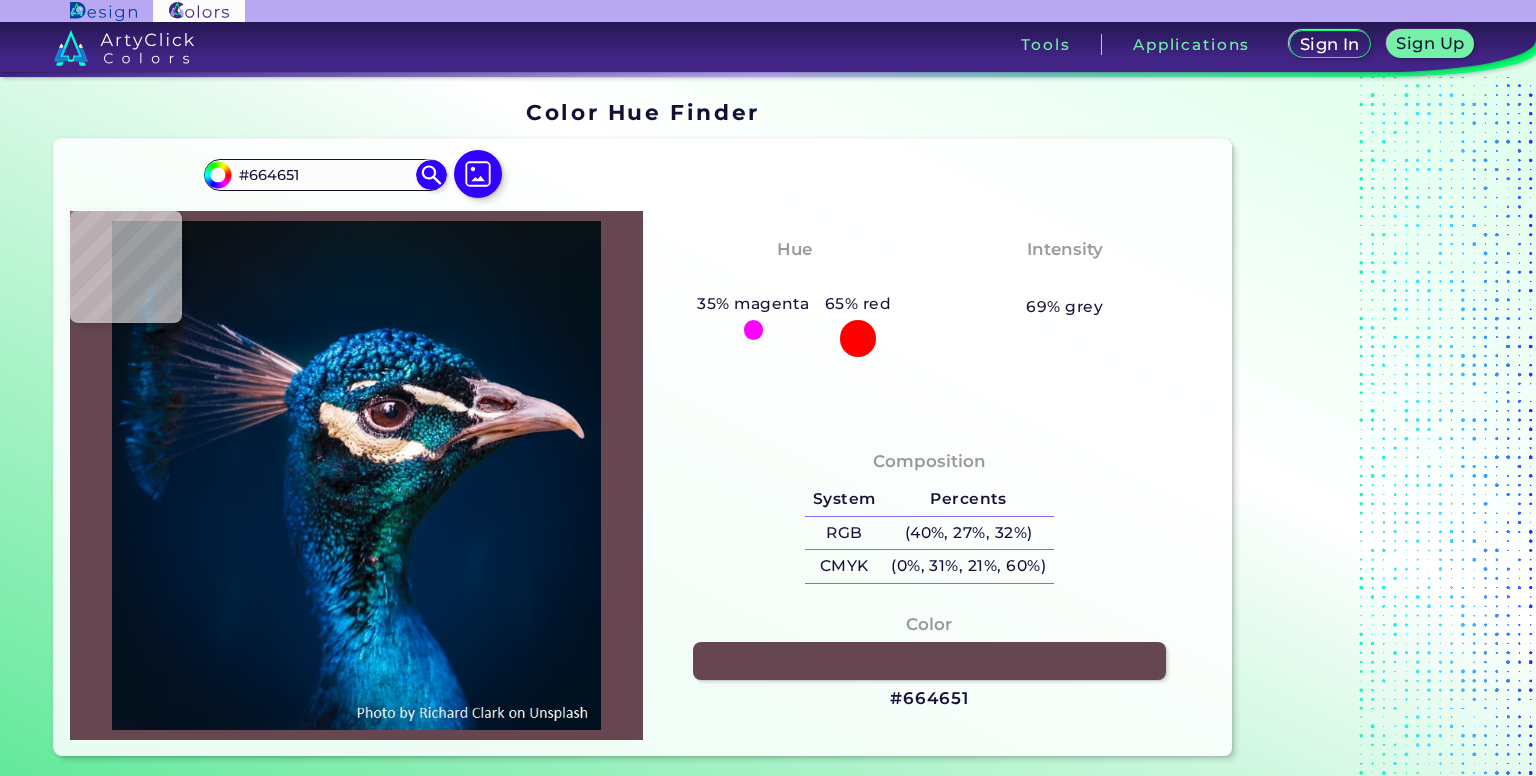 type on "#694750" 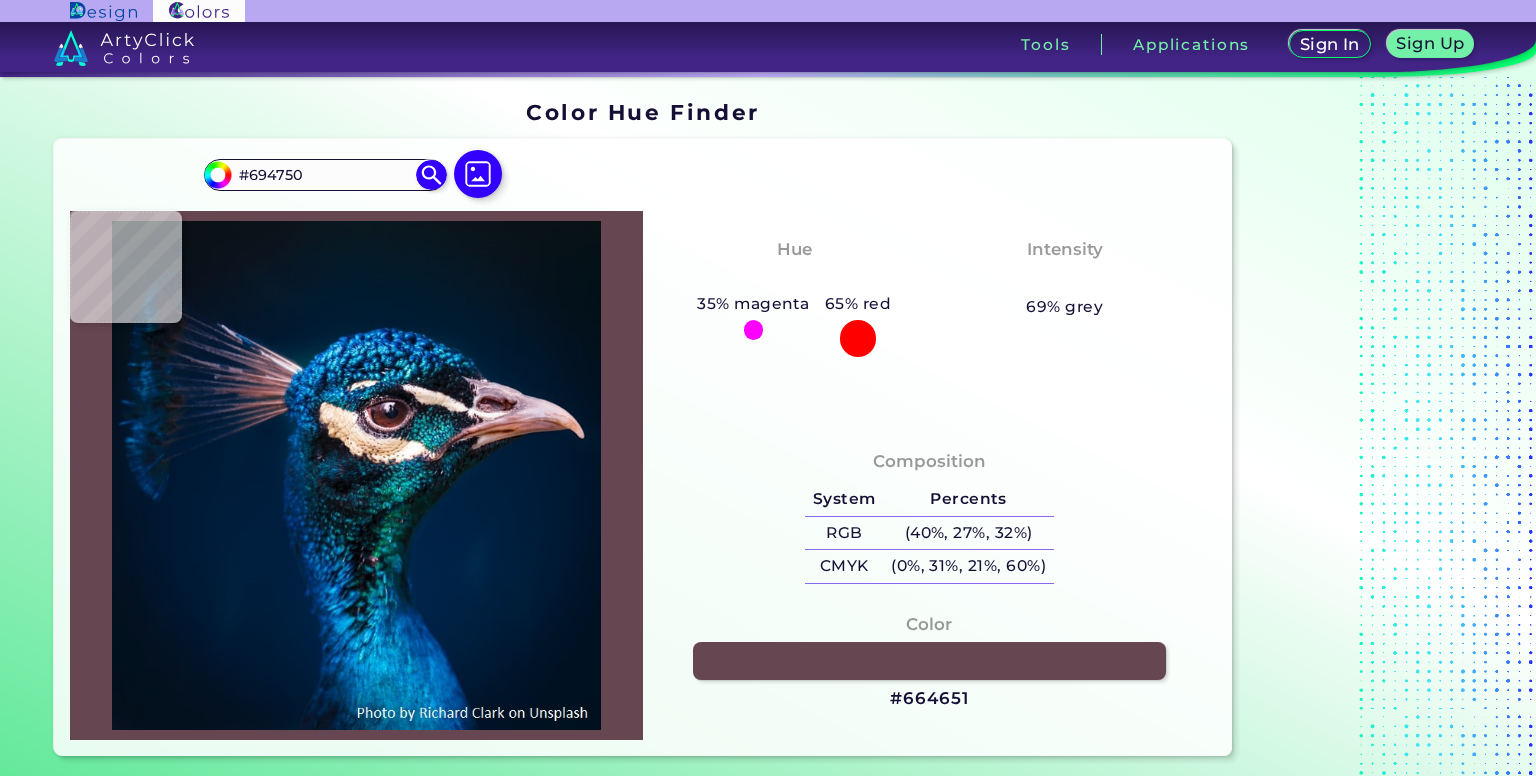 type on "#7a484d" 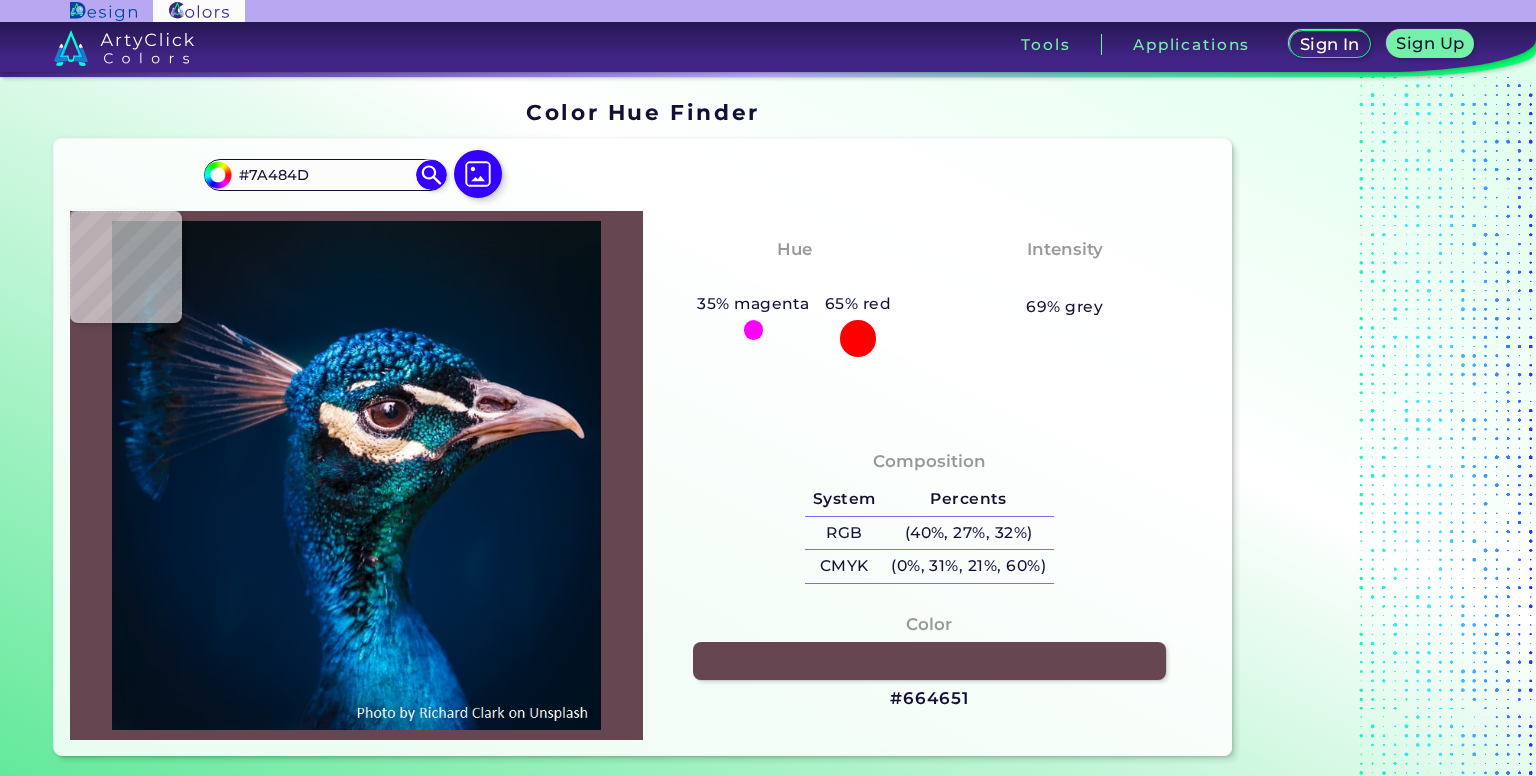 type on "#8e585d" 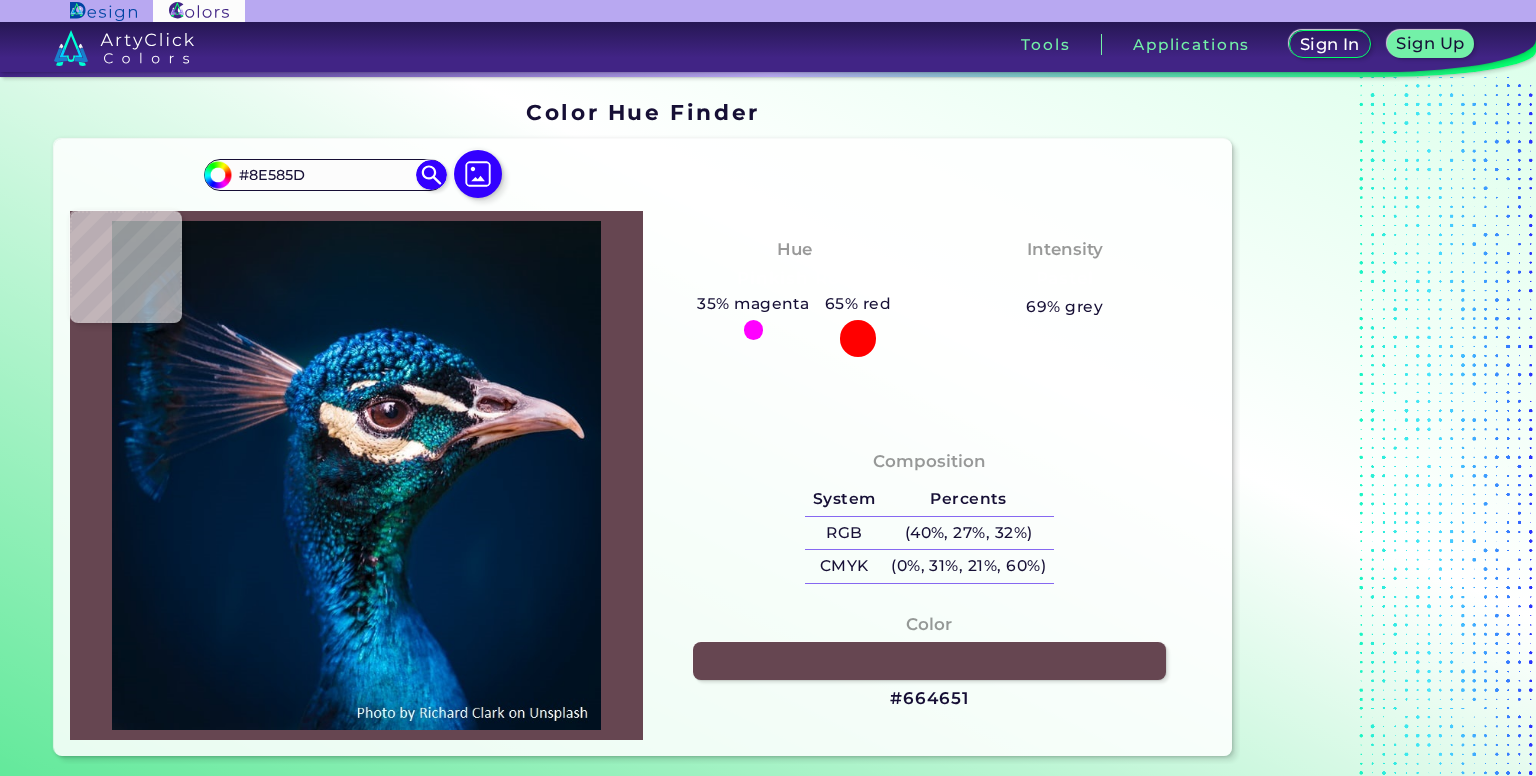 type on "#794c53" 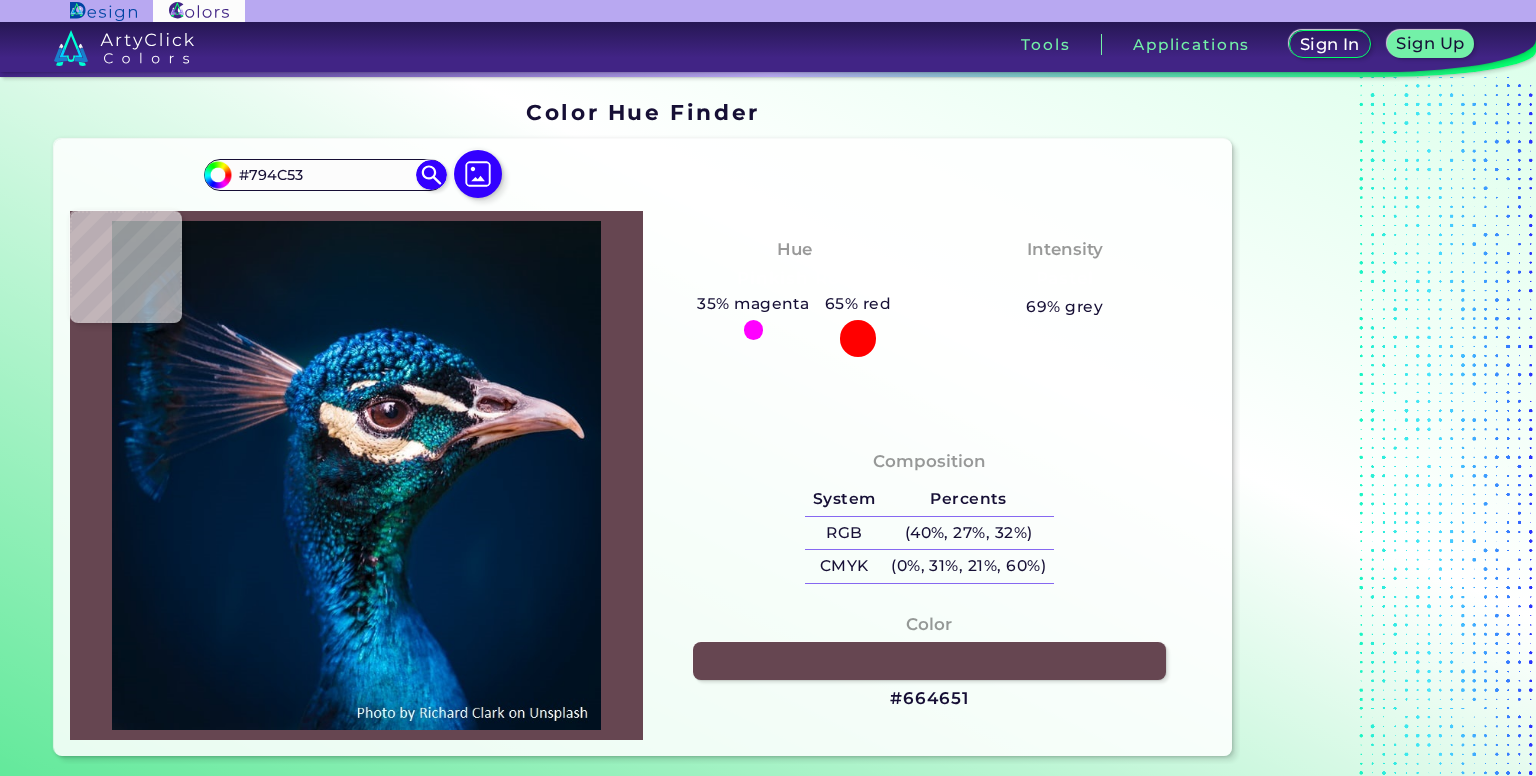 type on "#804d56" 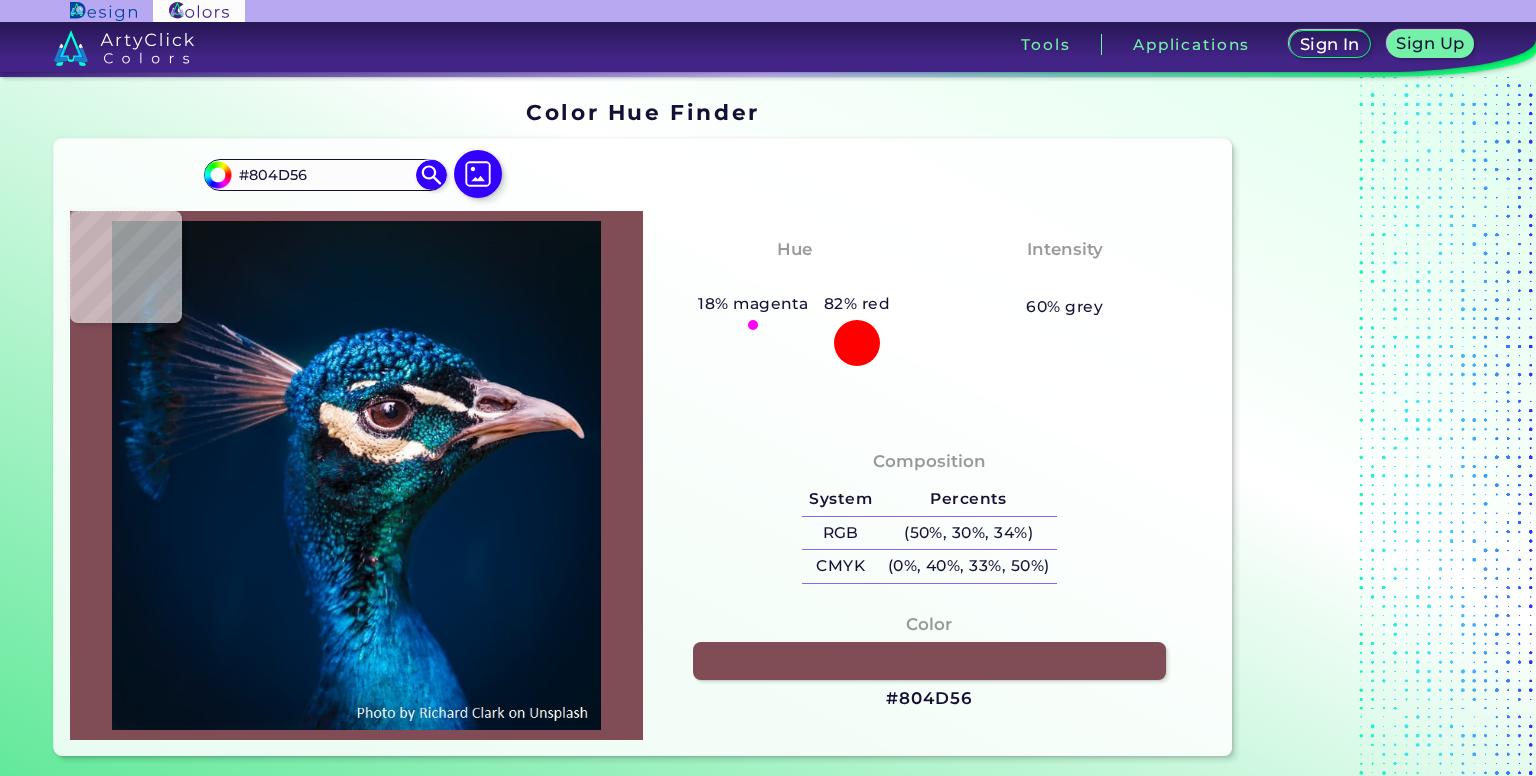 type on "#8a5054" 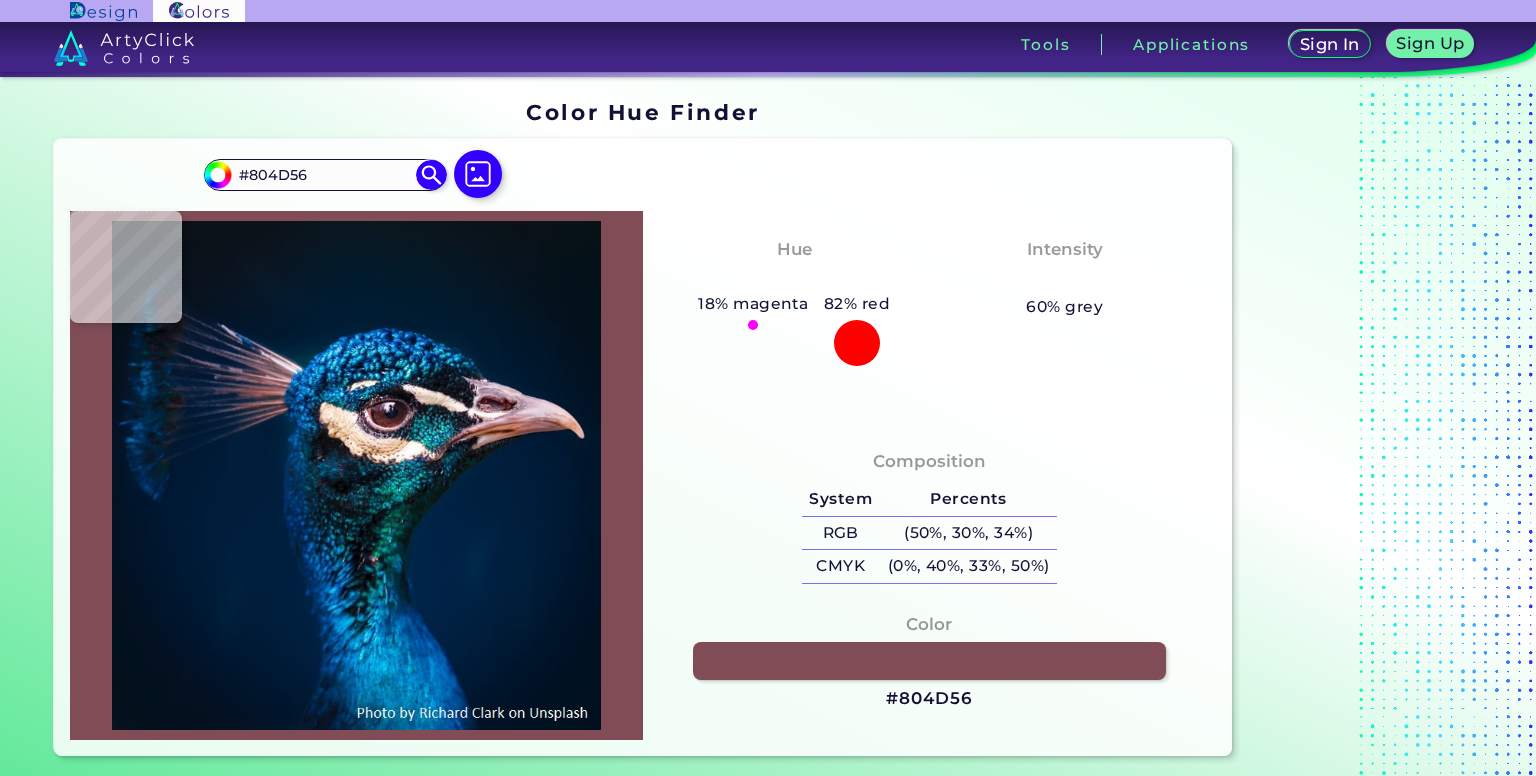 type on "#8A5054" 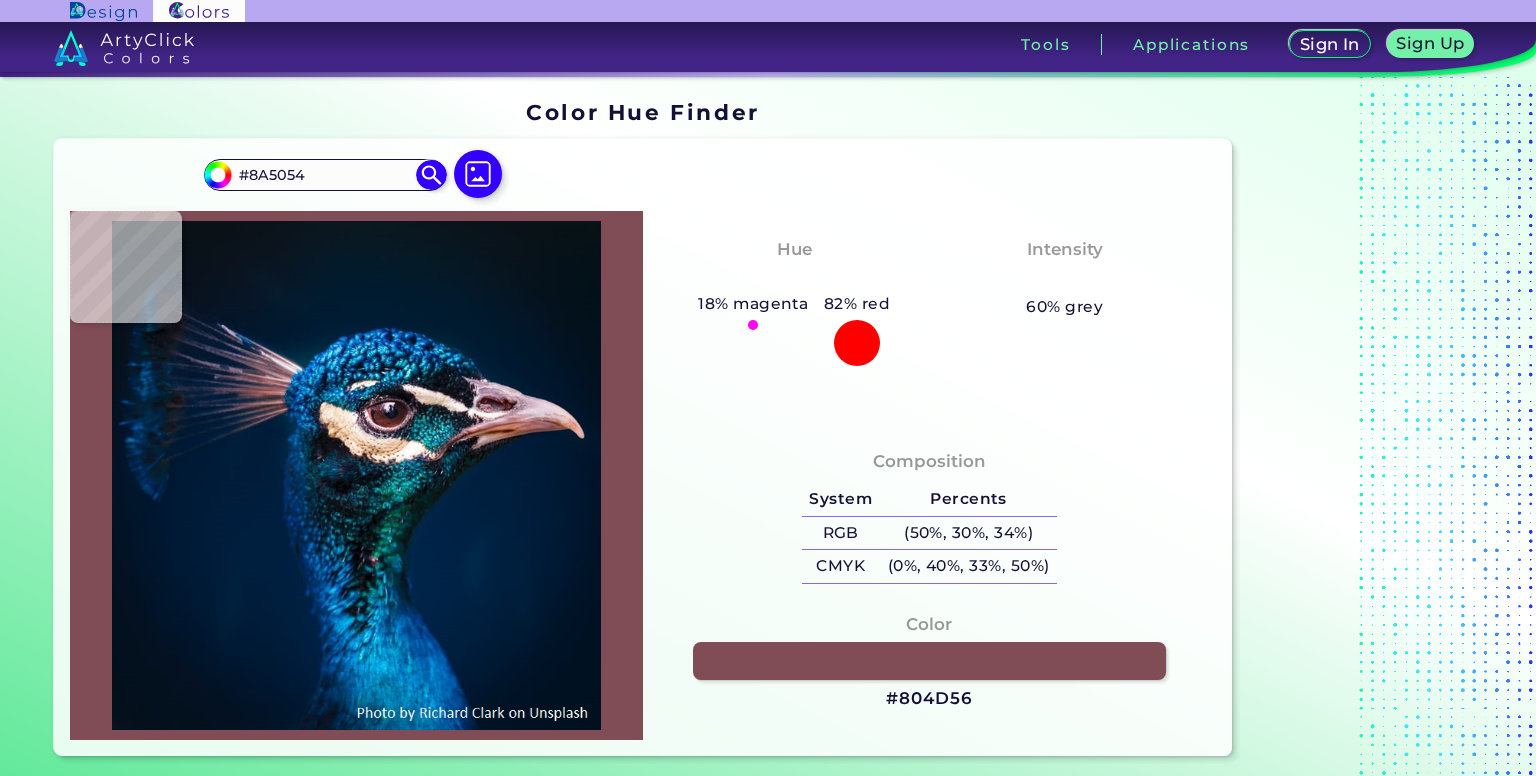type on "#996268" 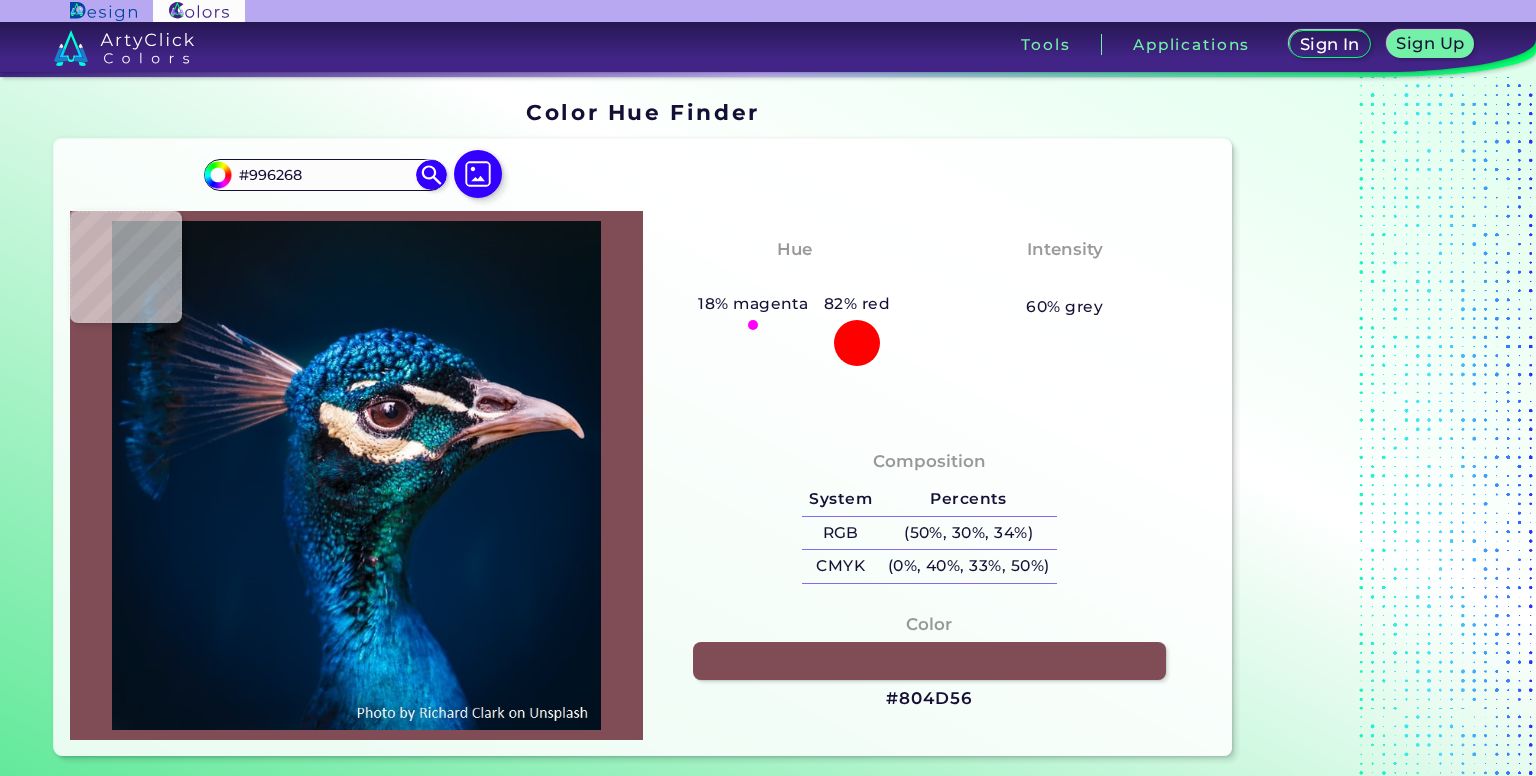 type on "#9a6368" 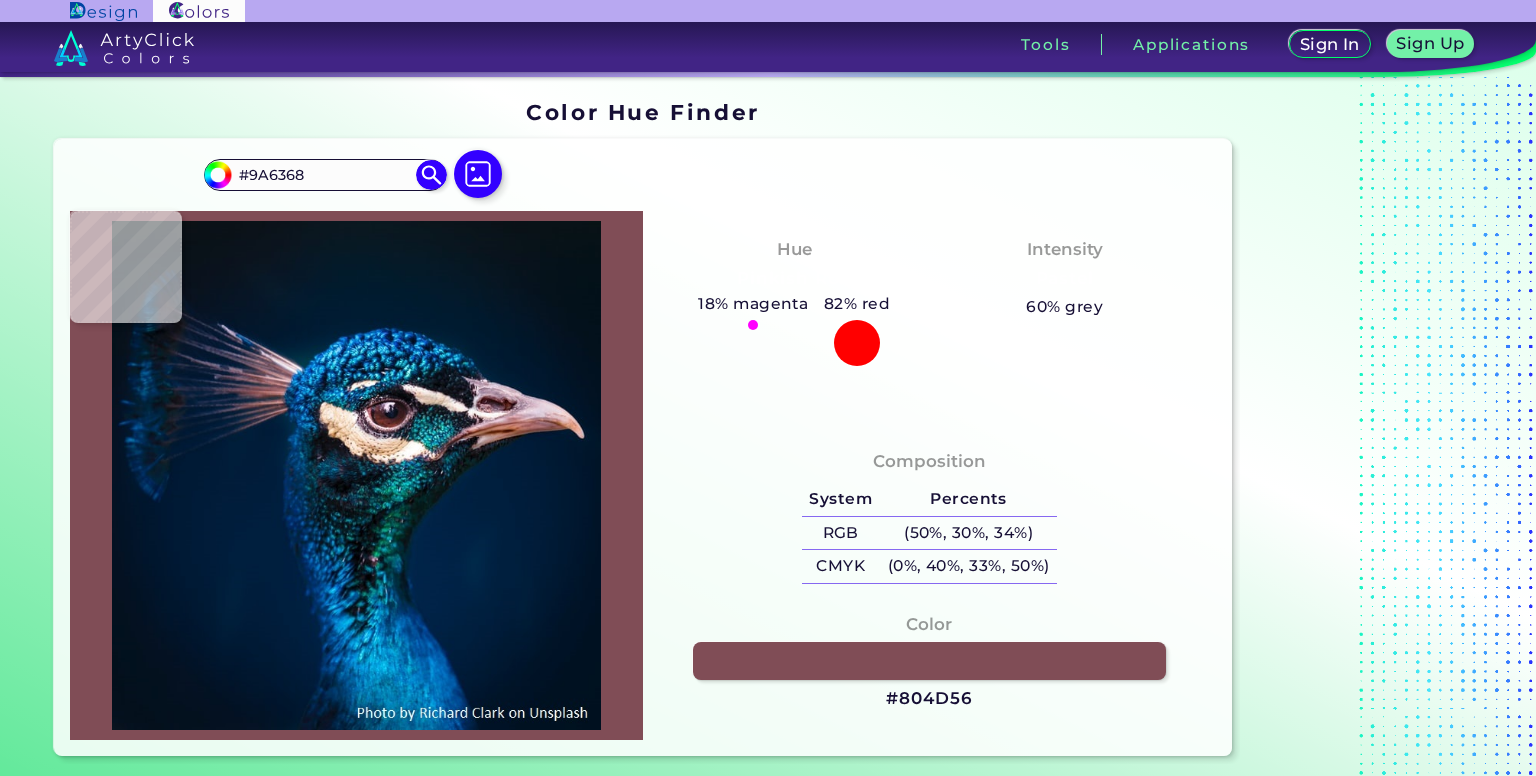 type on "#a26b6e" 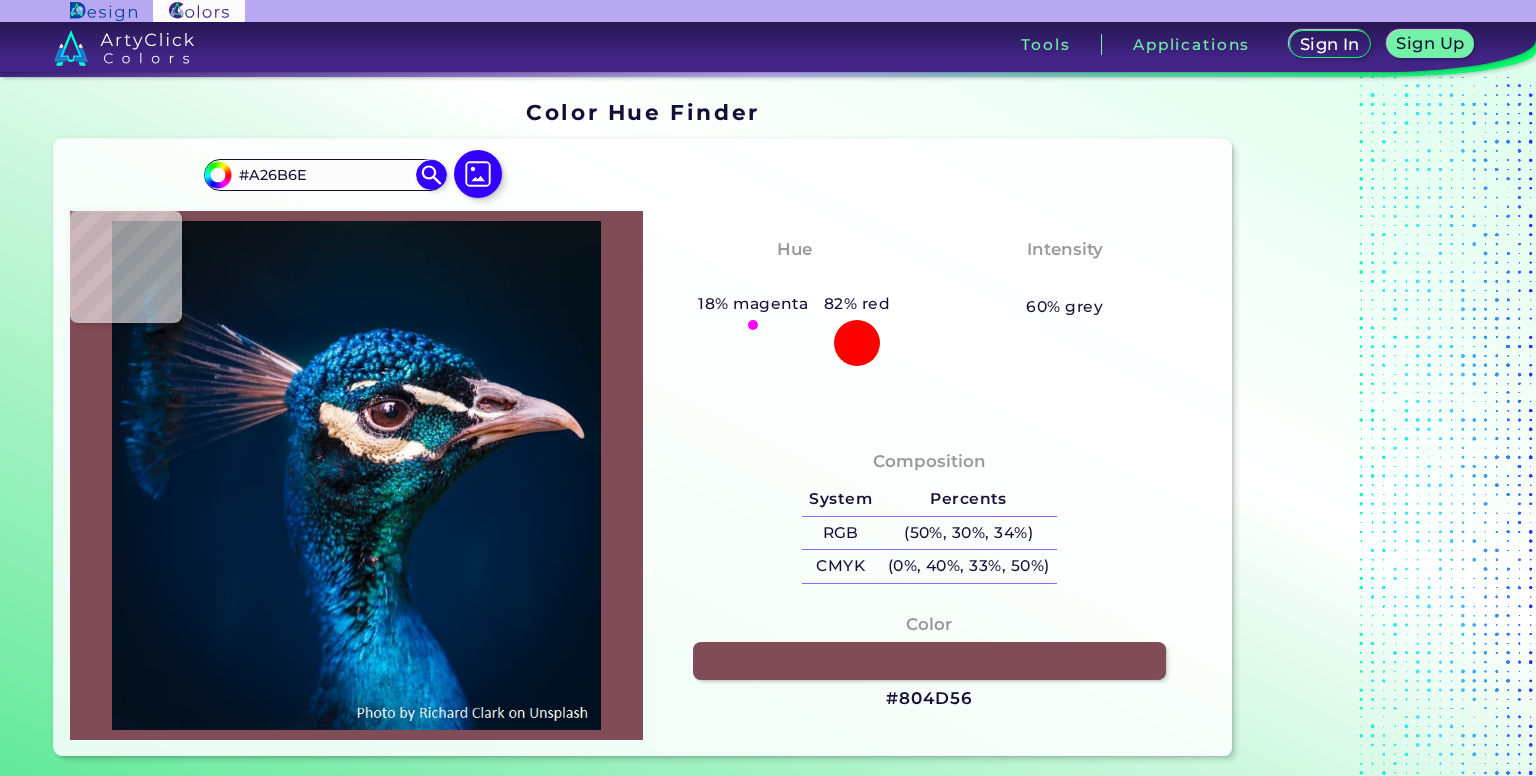 type on "#ac7274" 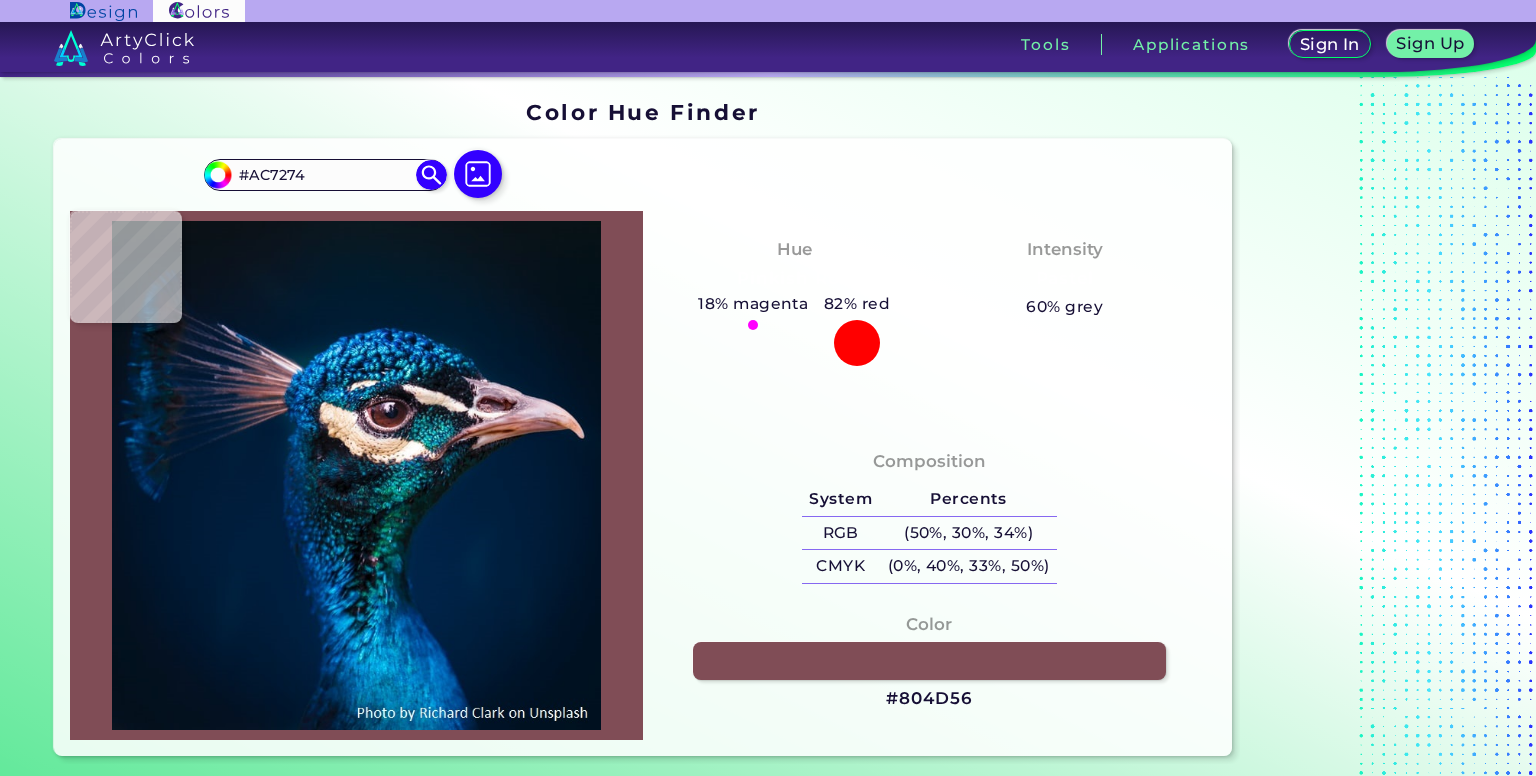 type on "#a17274" 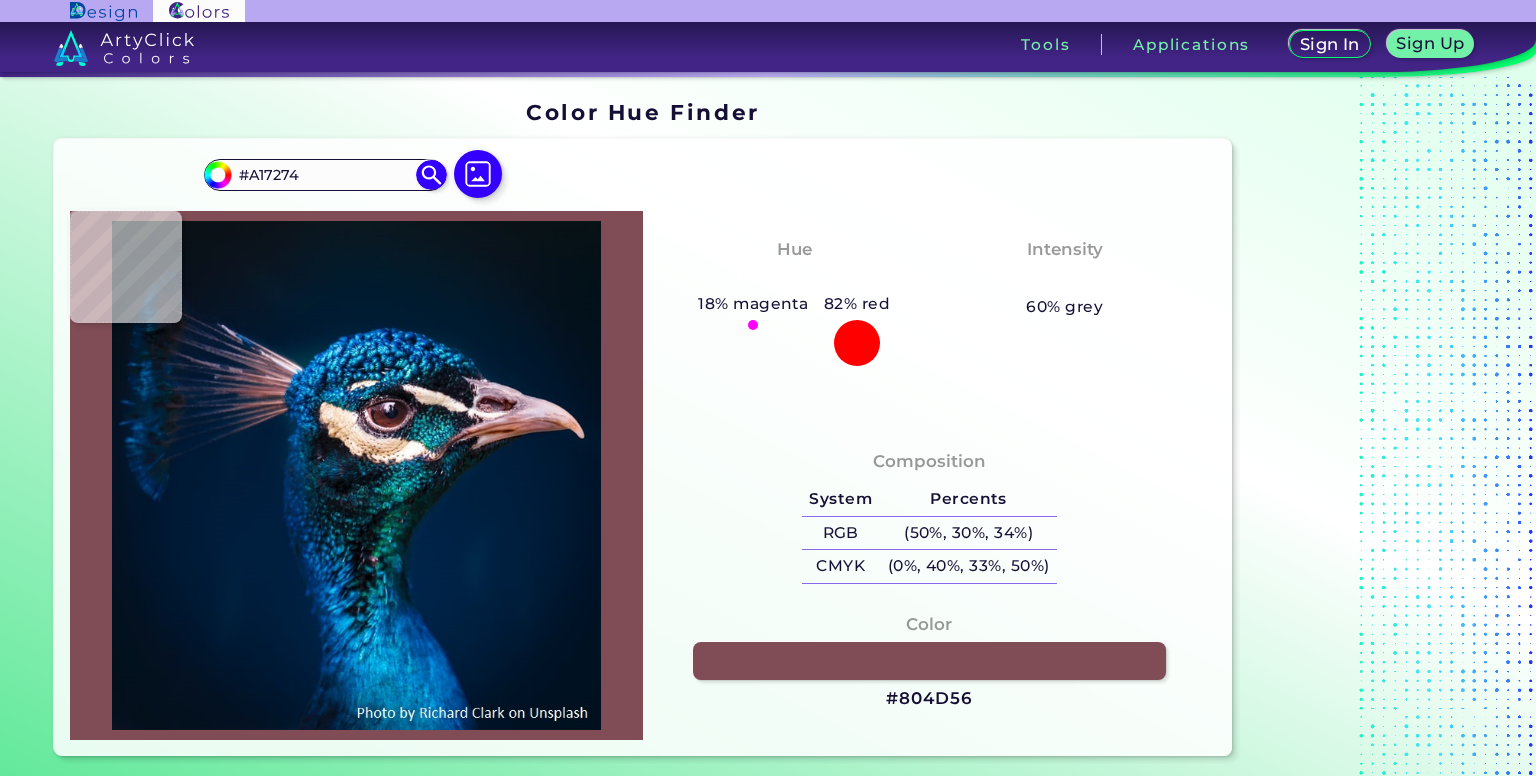 type on "#12477a" 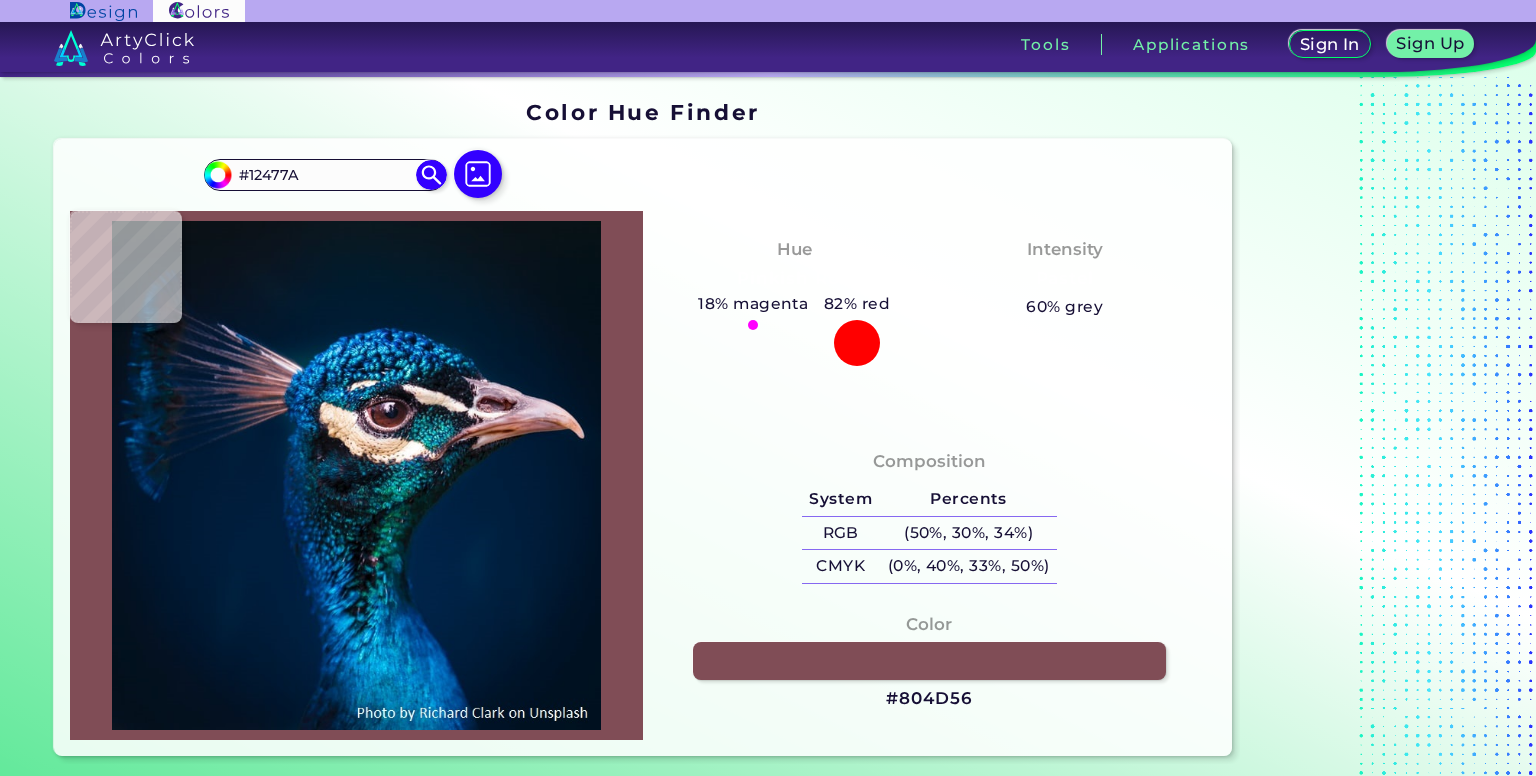 type on "#055690" 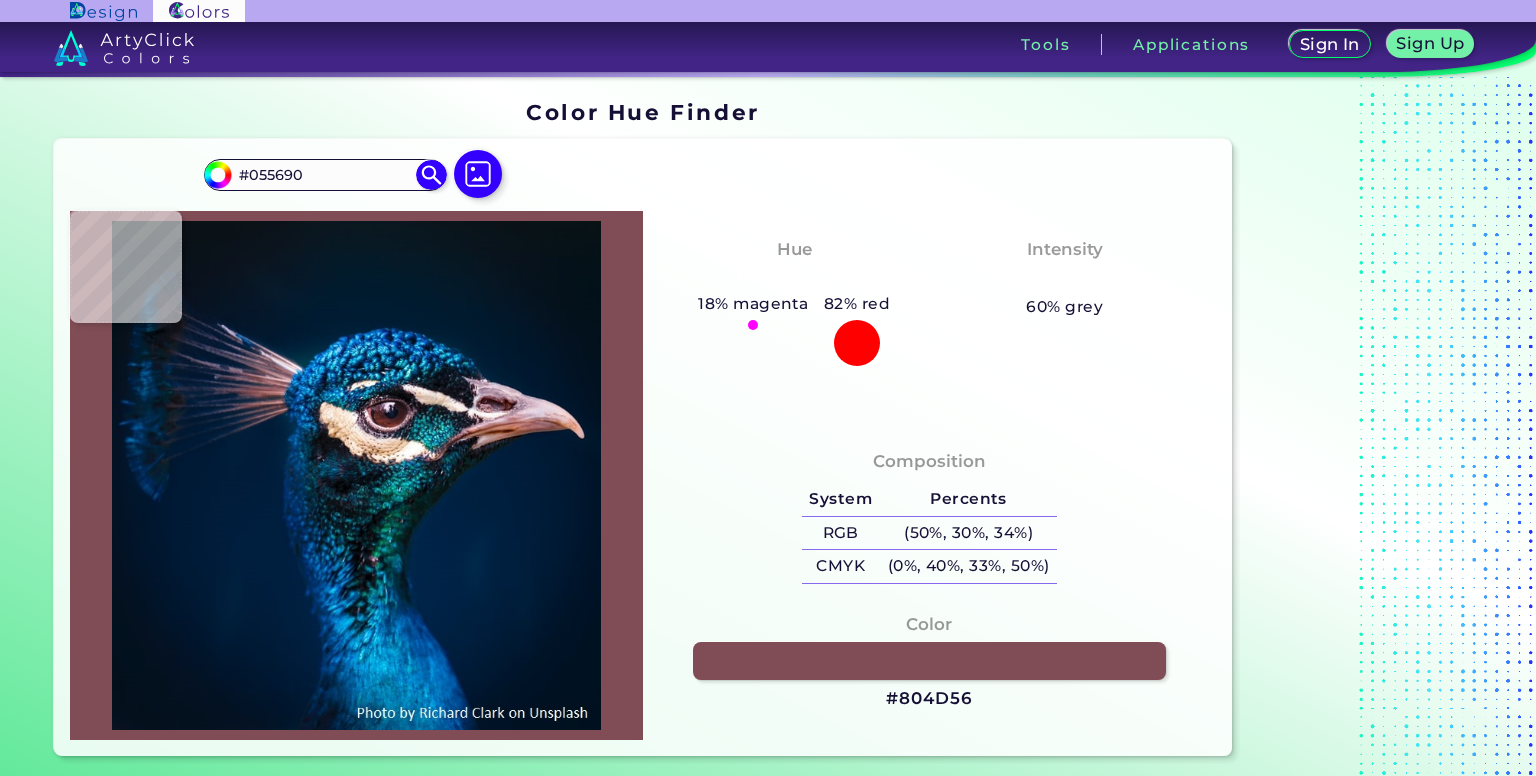 type on "#014f85" 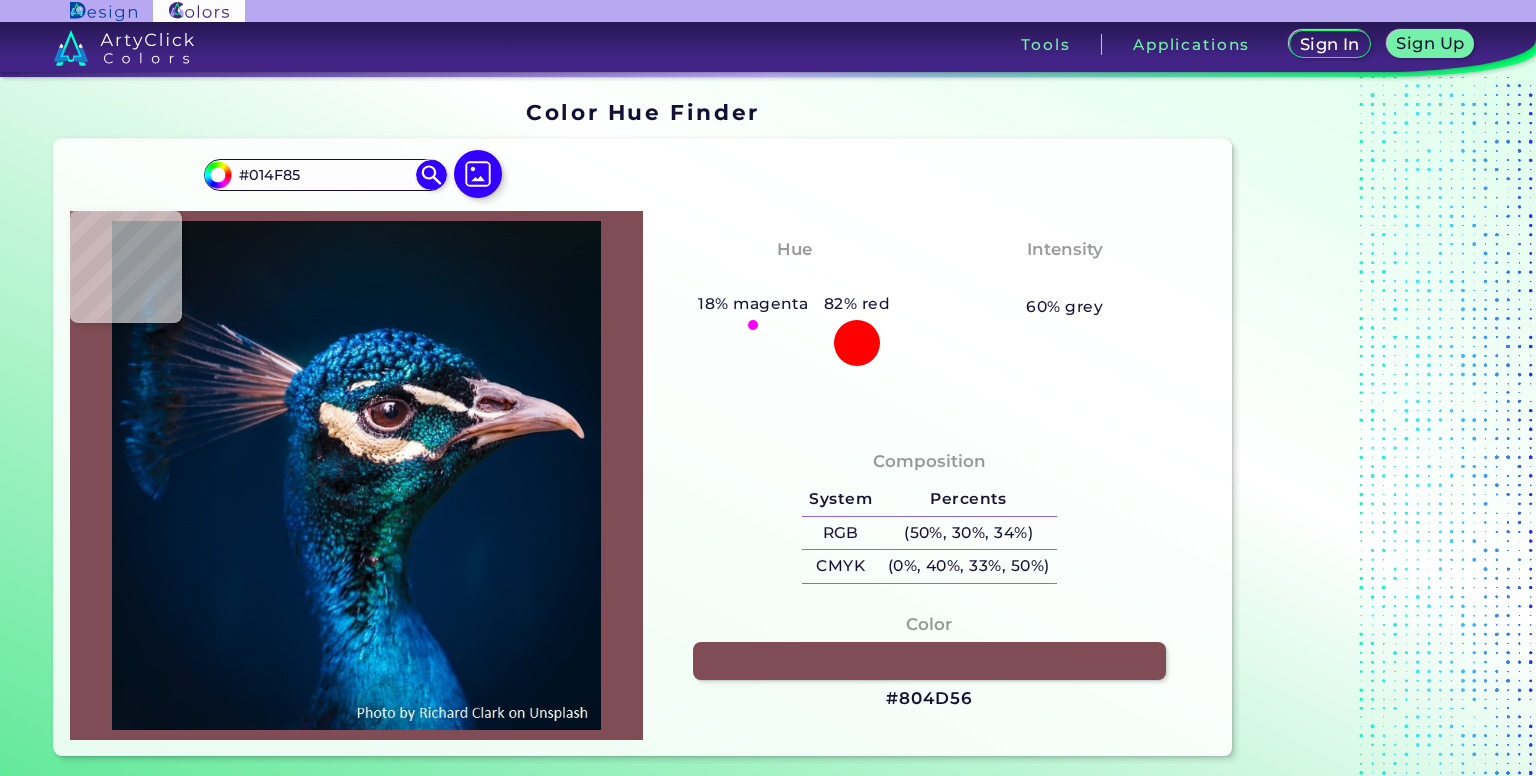 type on "#0e4c87" 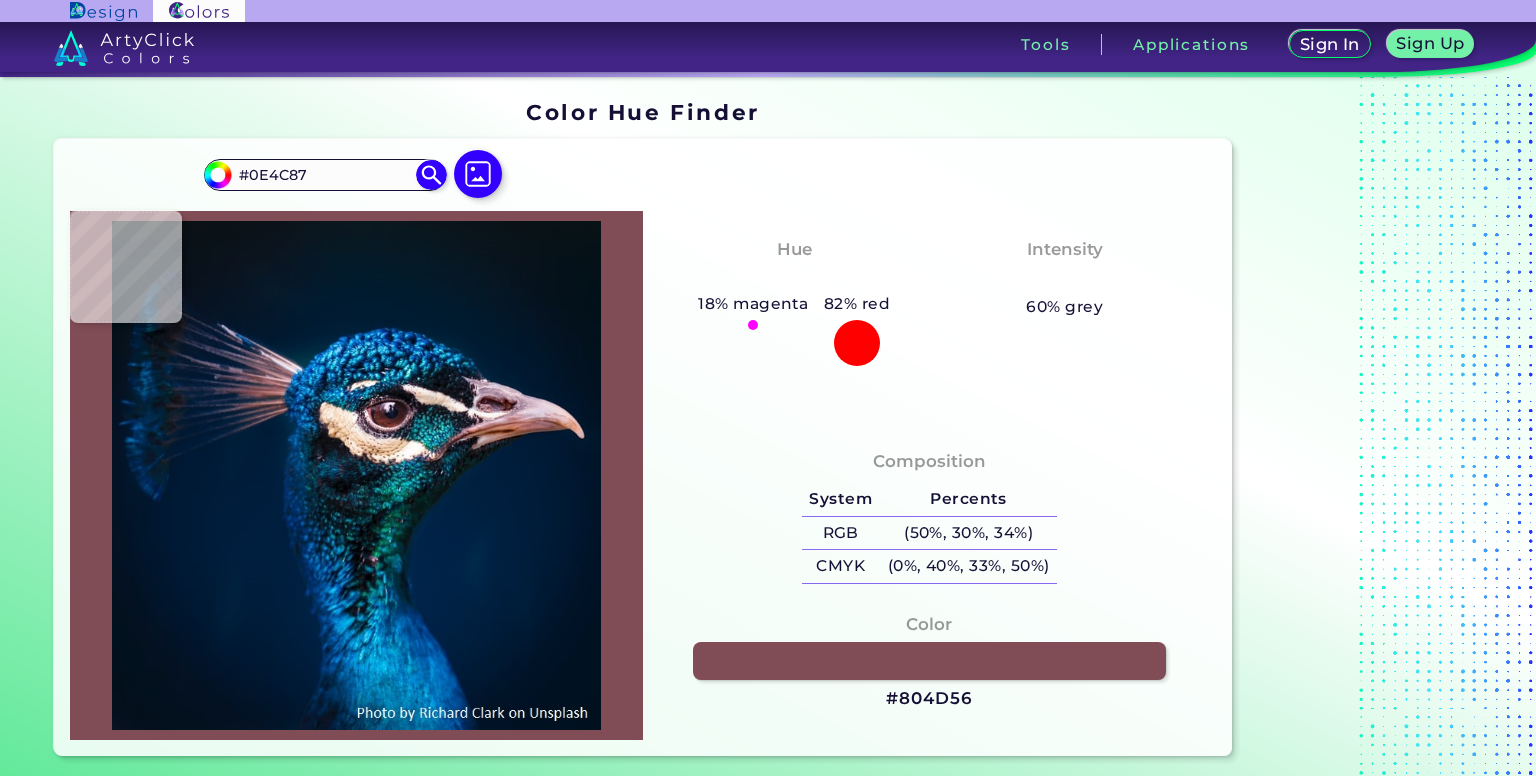 type on "#0a3a77" 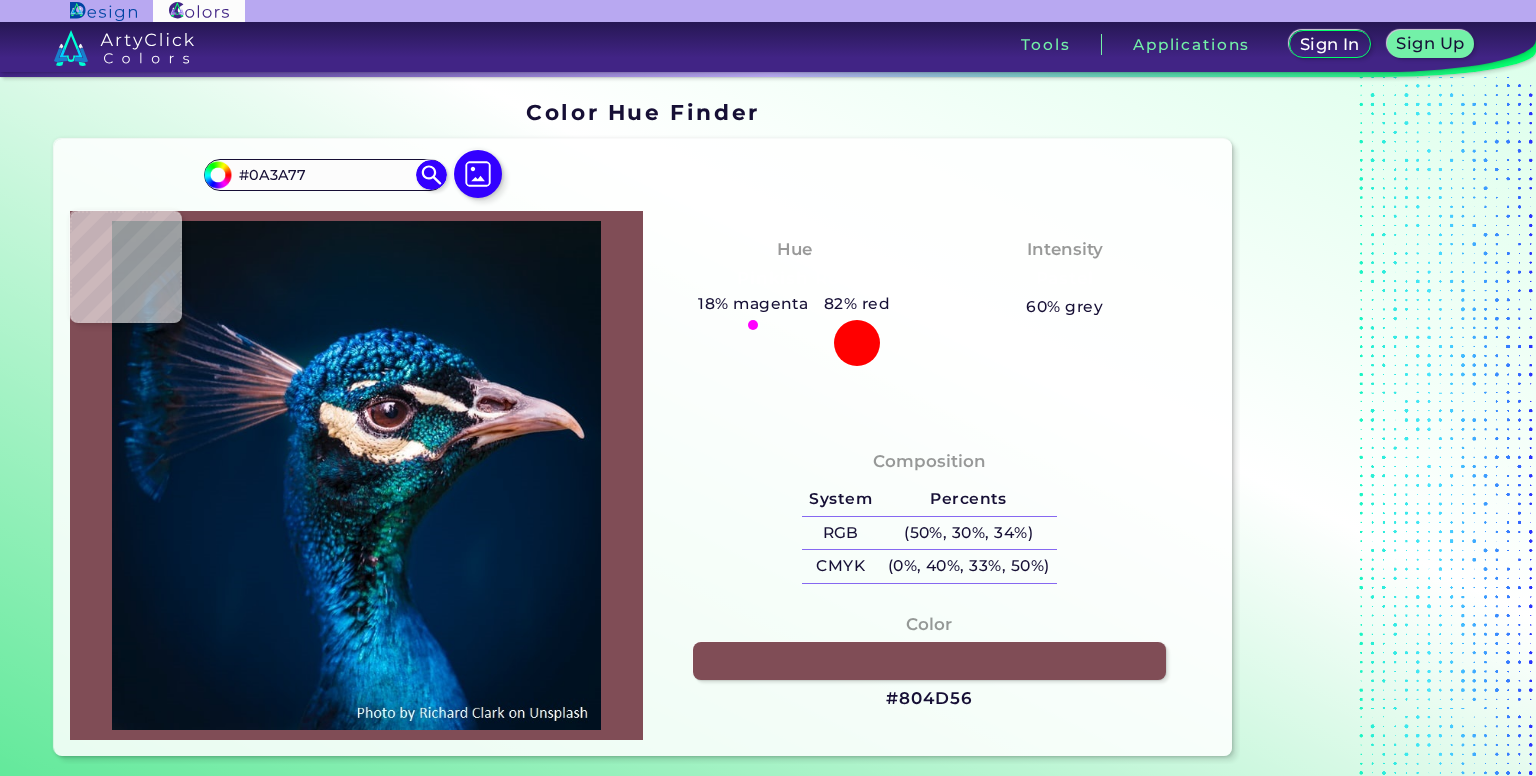 type on "#024a9b" 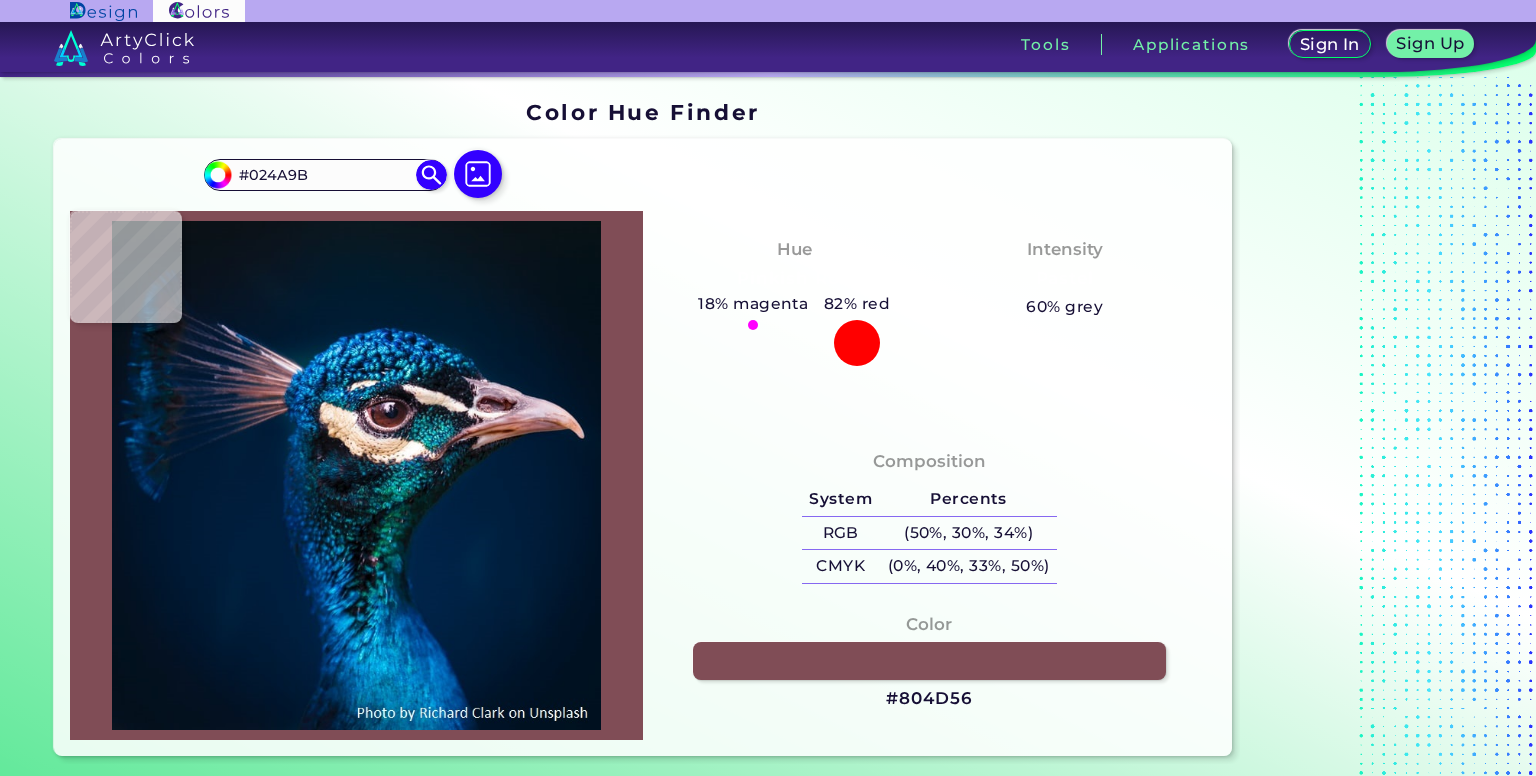 type on "#01559e" 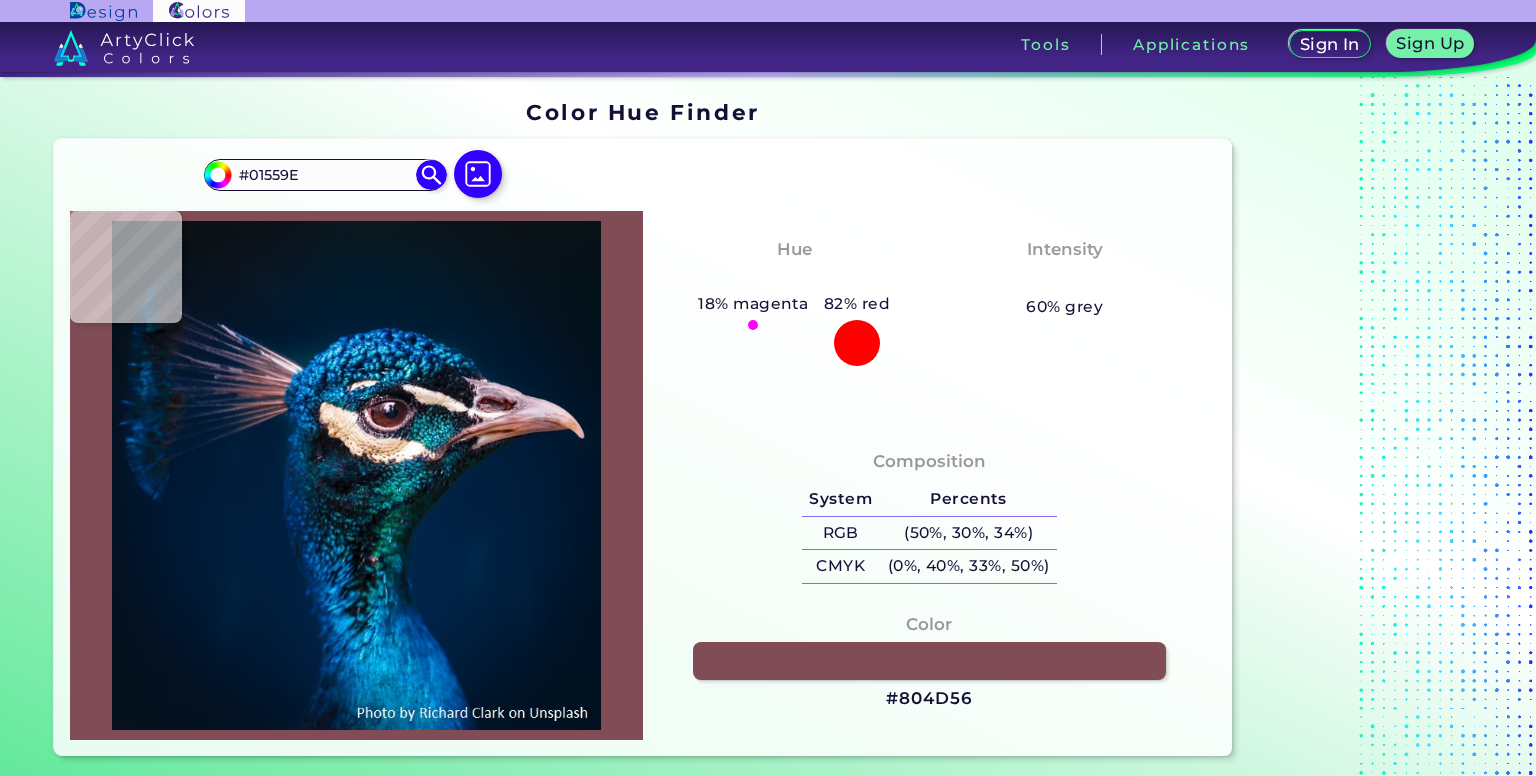 type on "#047ec6" 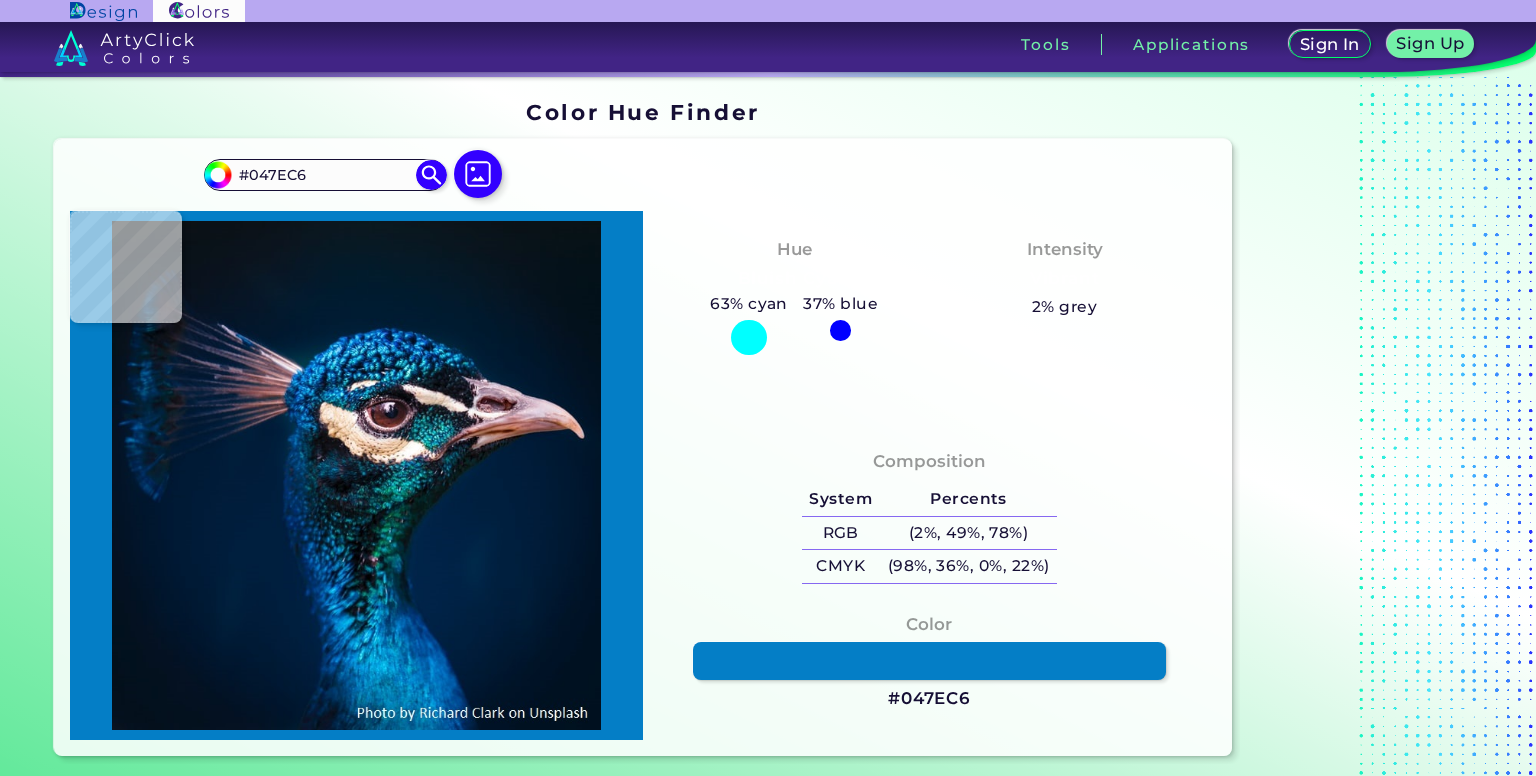 type on "#19a3df" 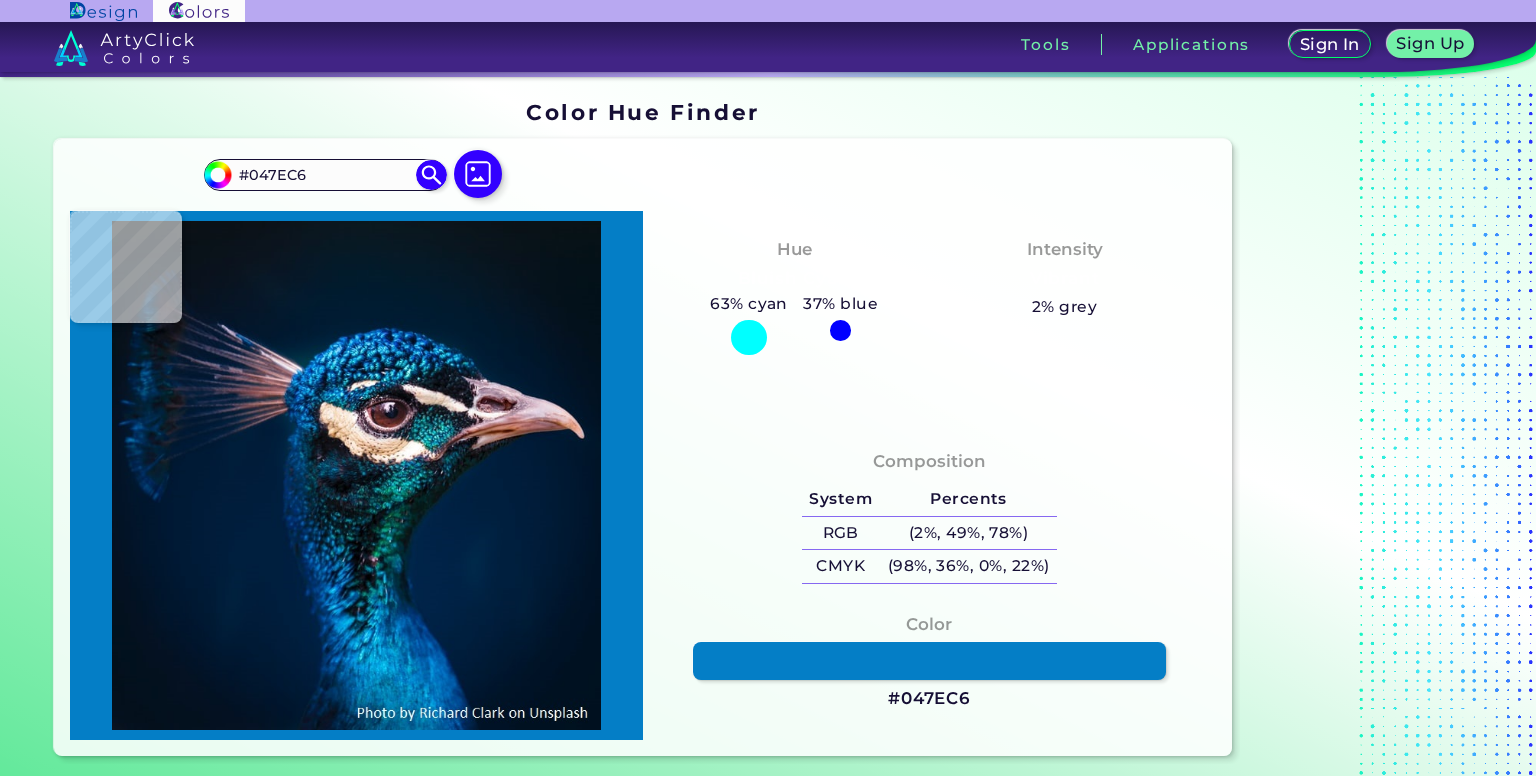type on "#19A3DF" 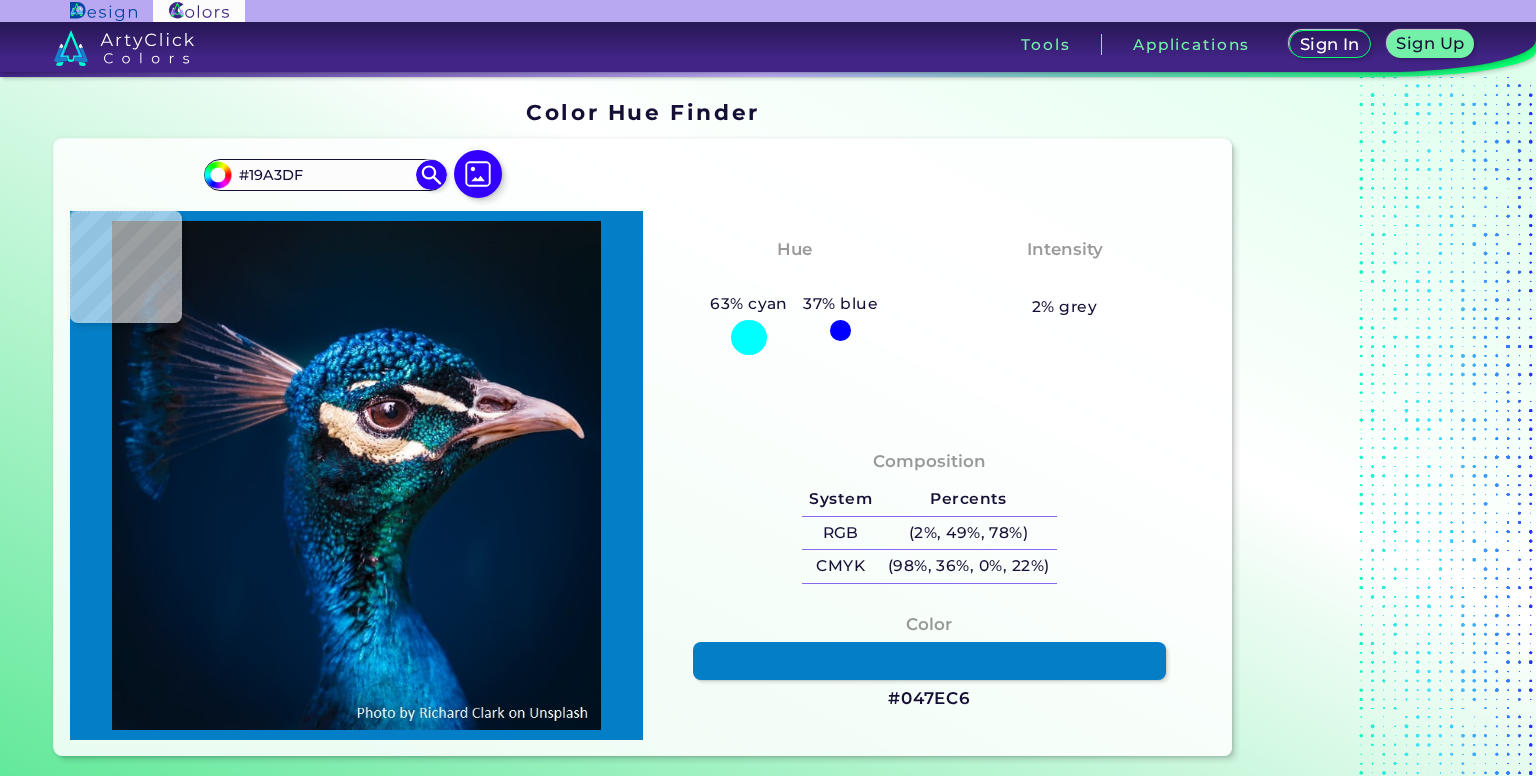 type on "#005ea5" 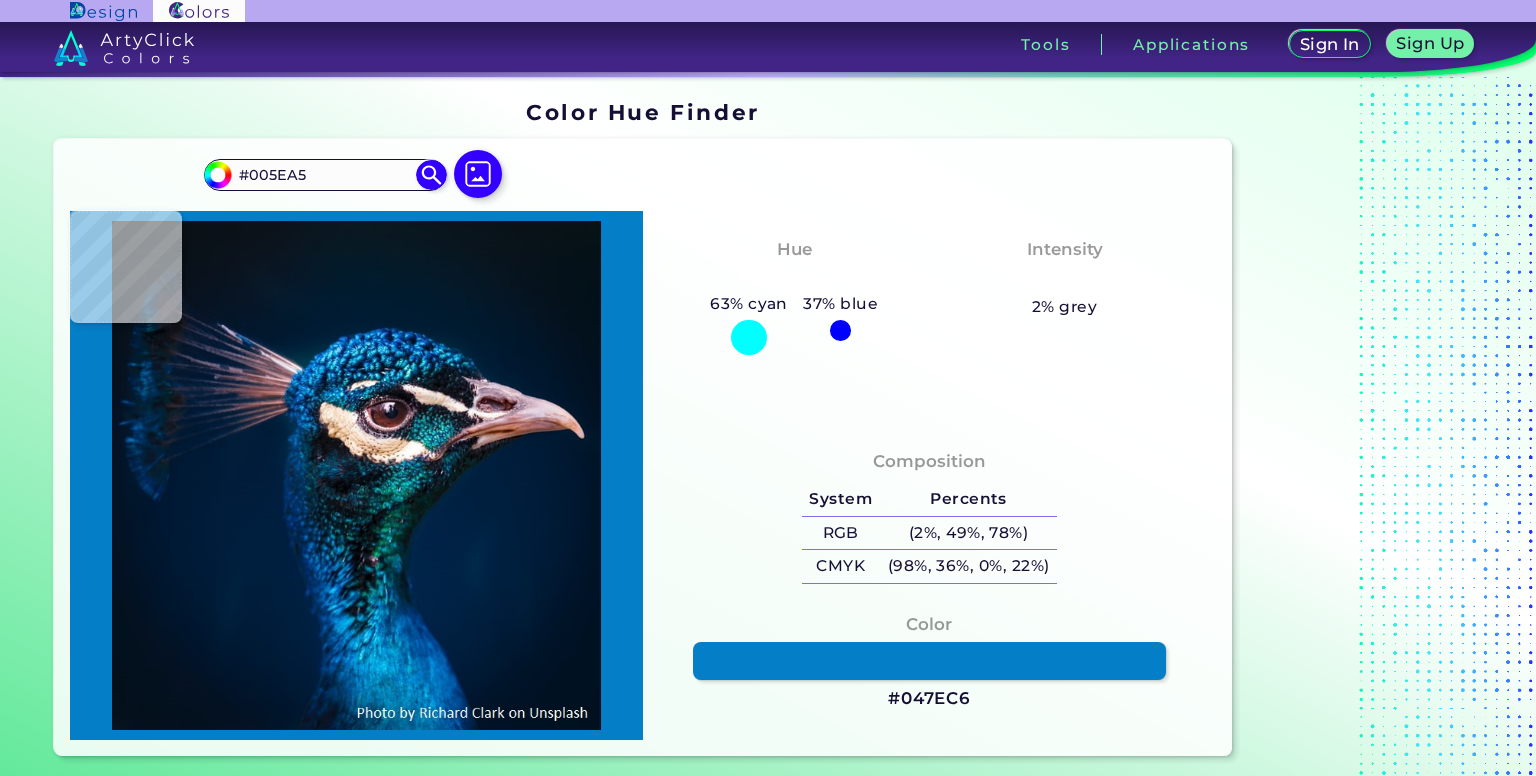 type on "#1197d4" 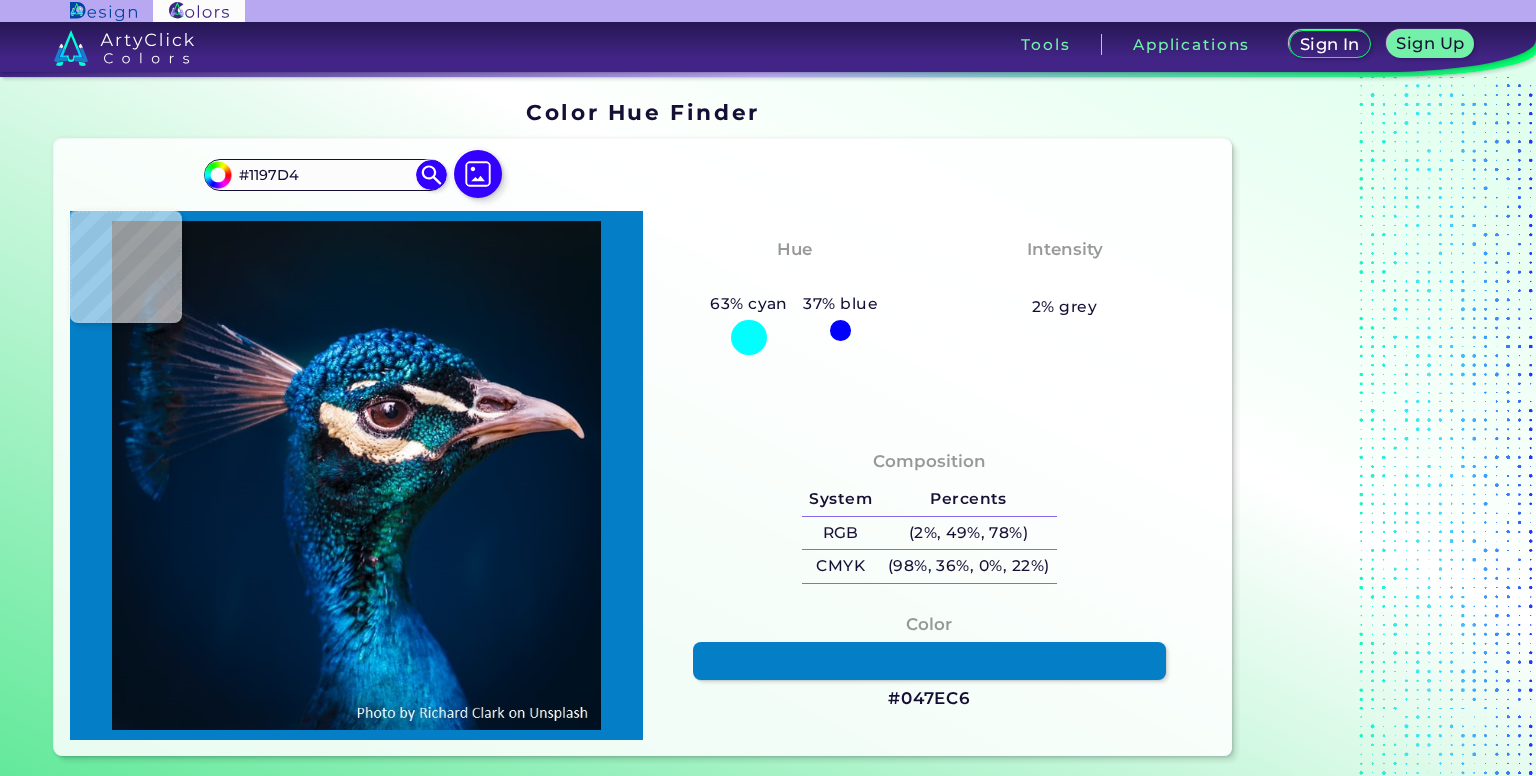 type on "#096196" 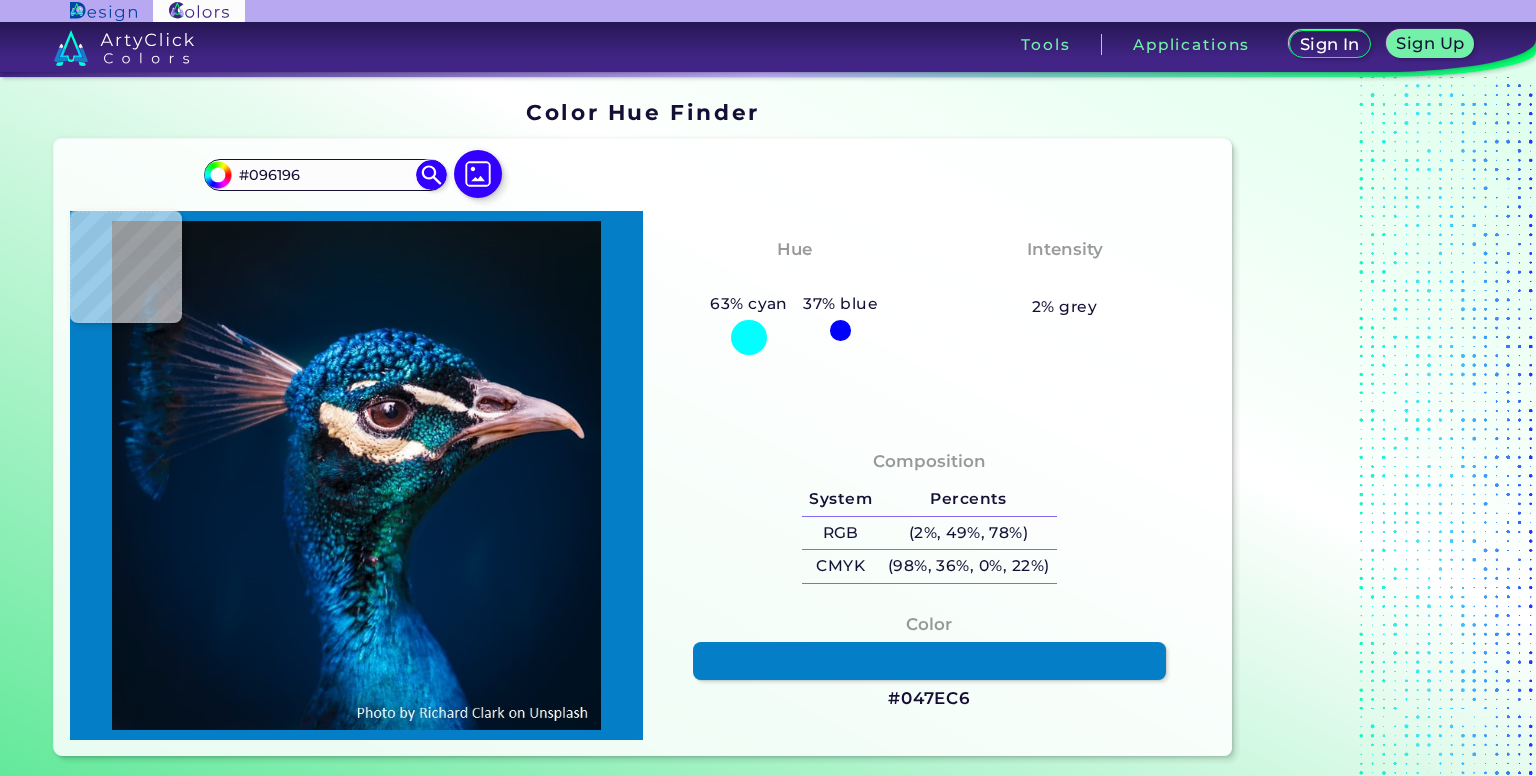 type on "#001f3f" 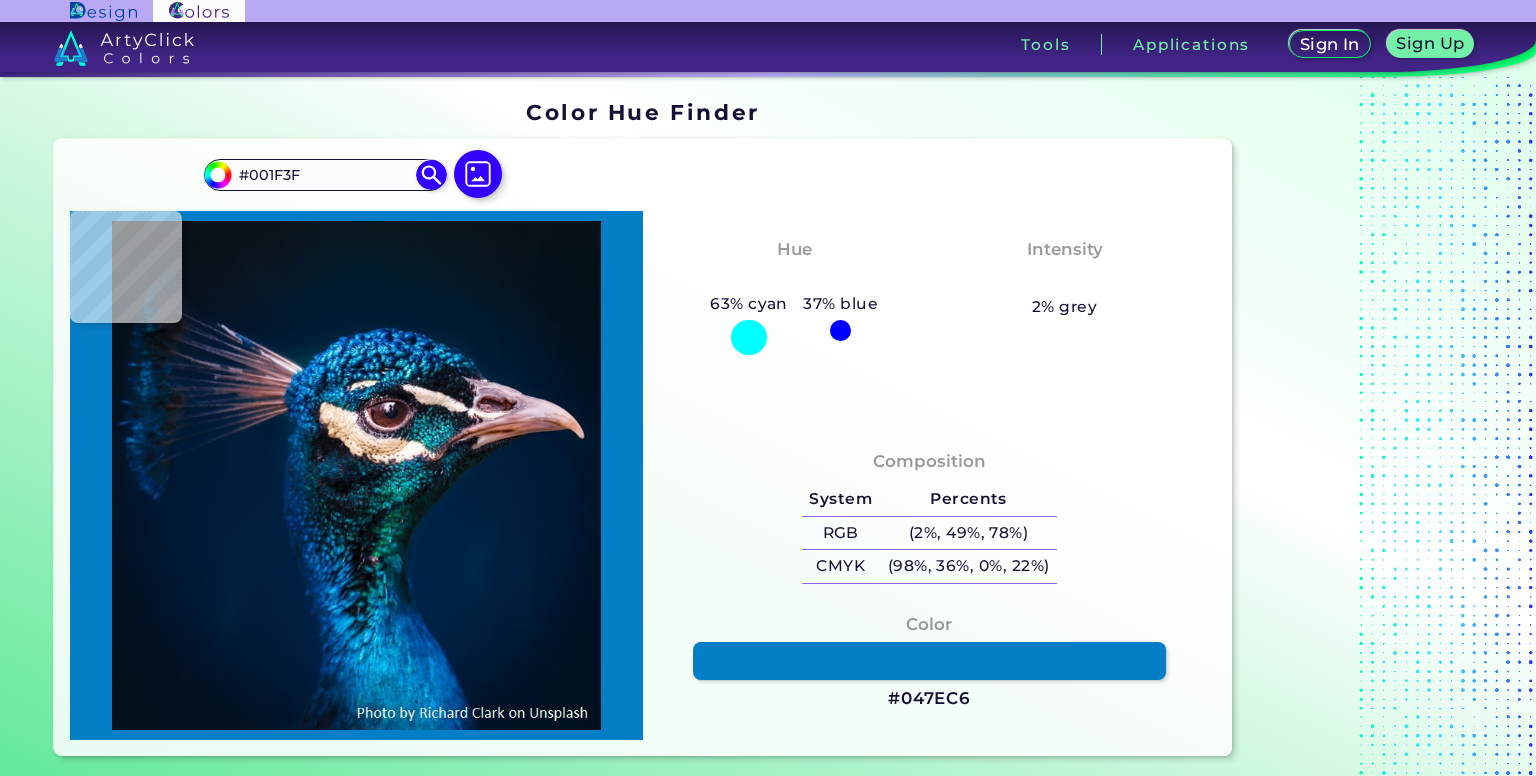 type on "#001334" 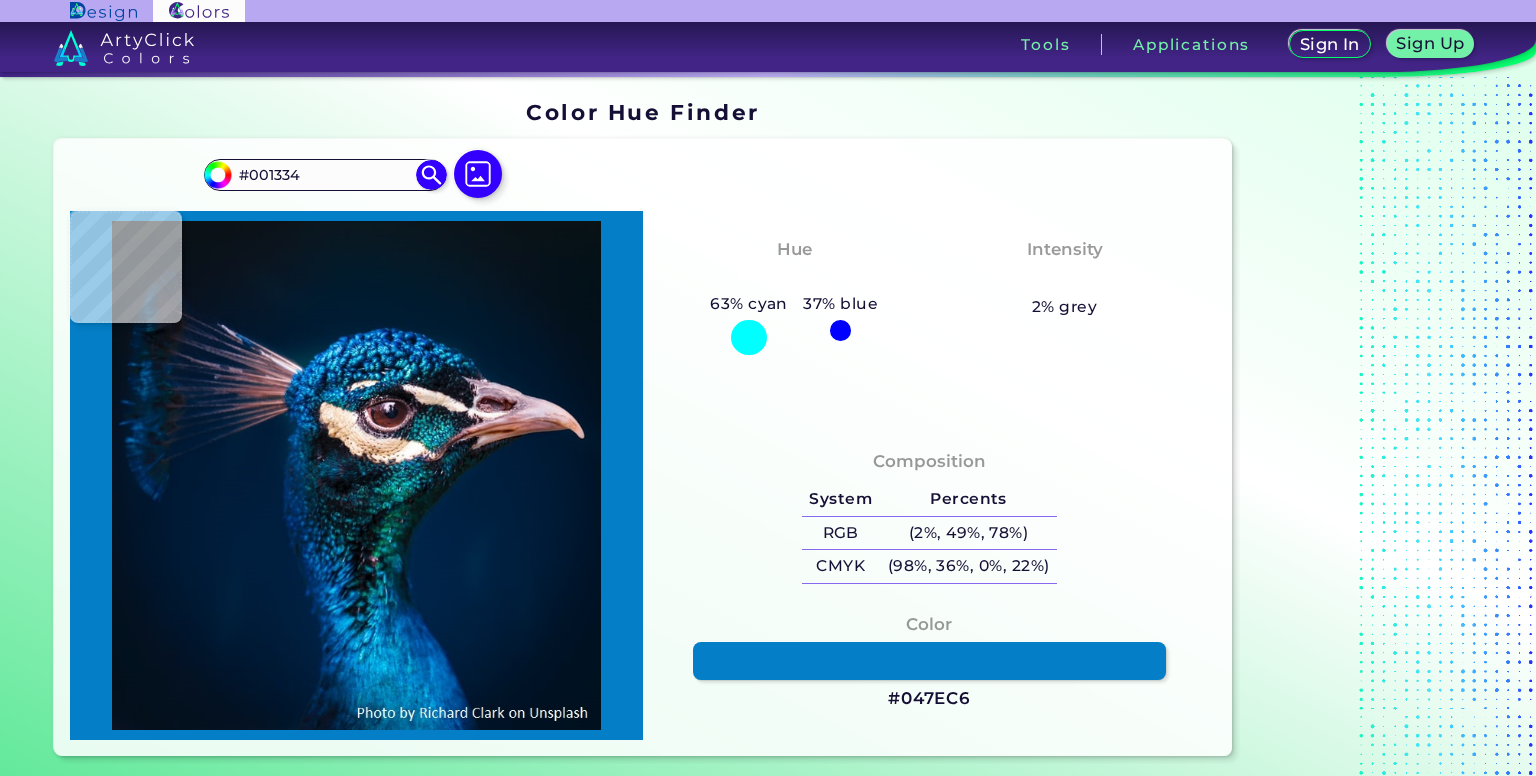 type on "#165788" 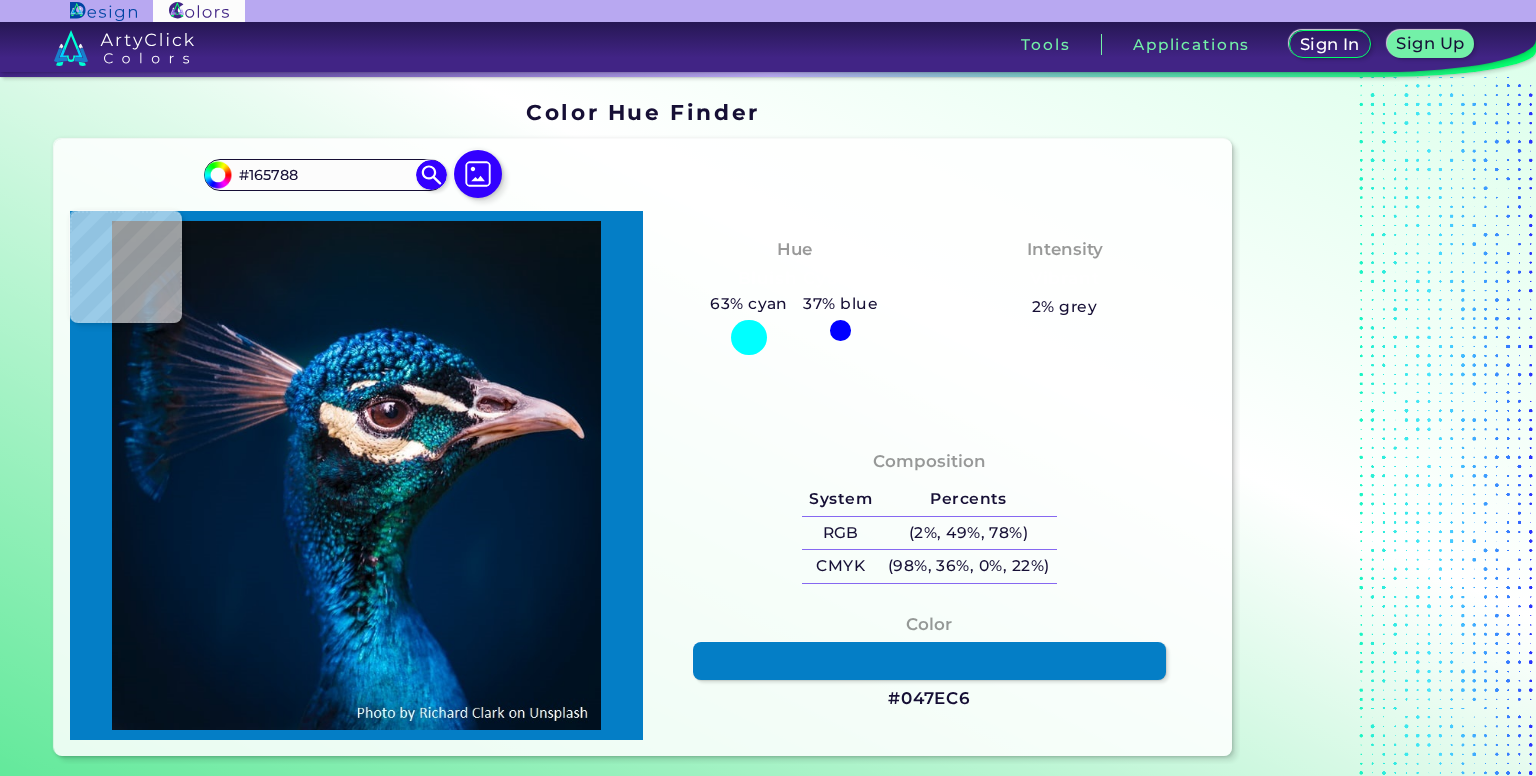 type on "#00438a" 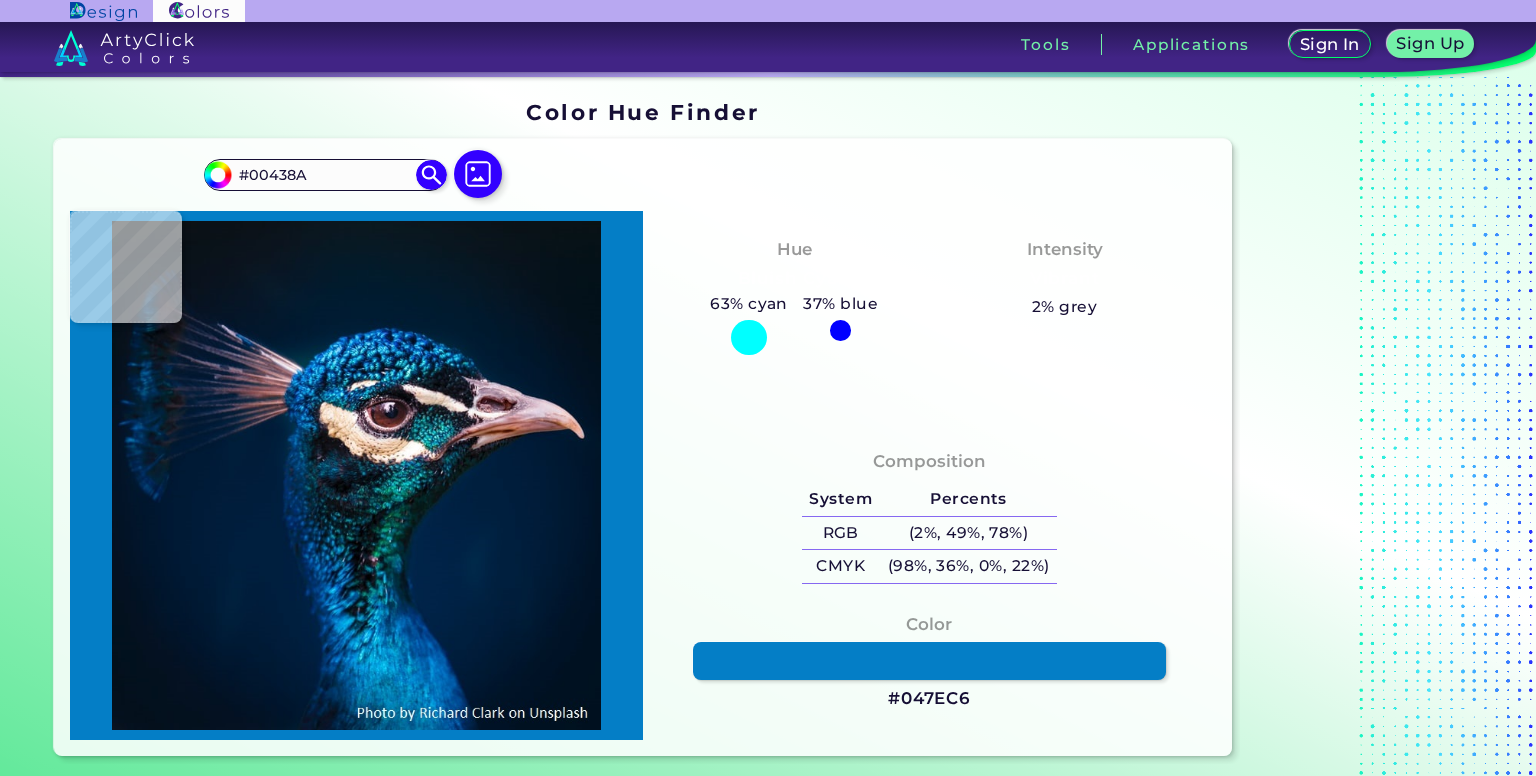 type on "#0970b6" 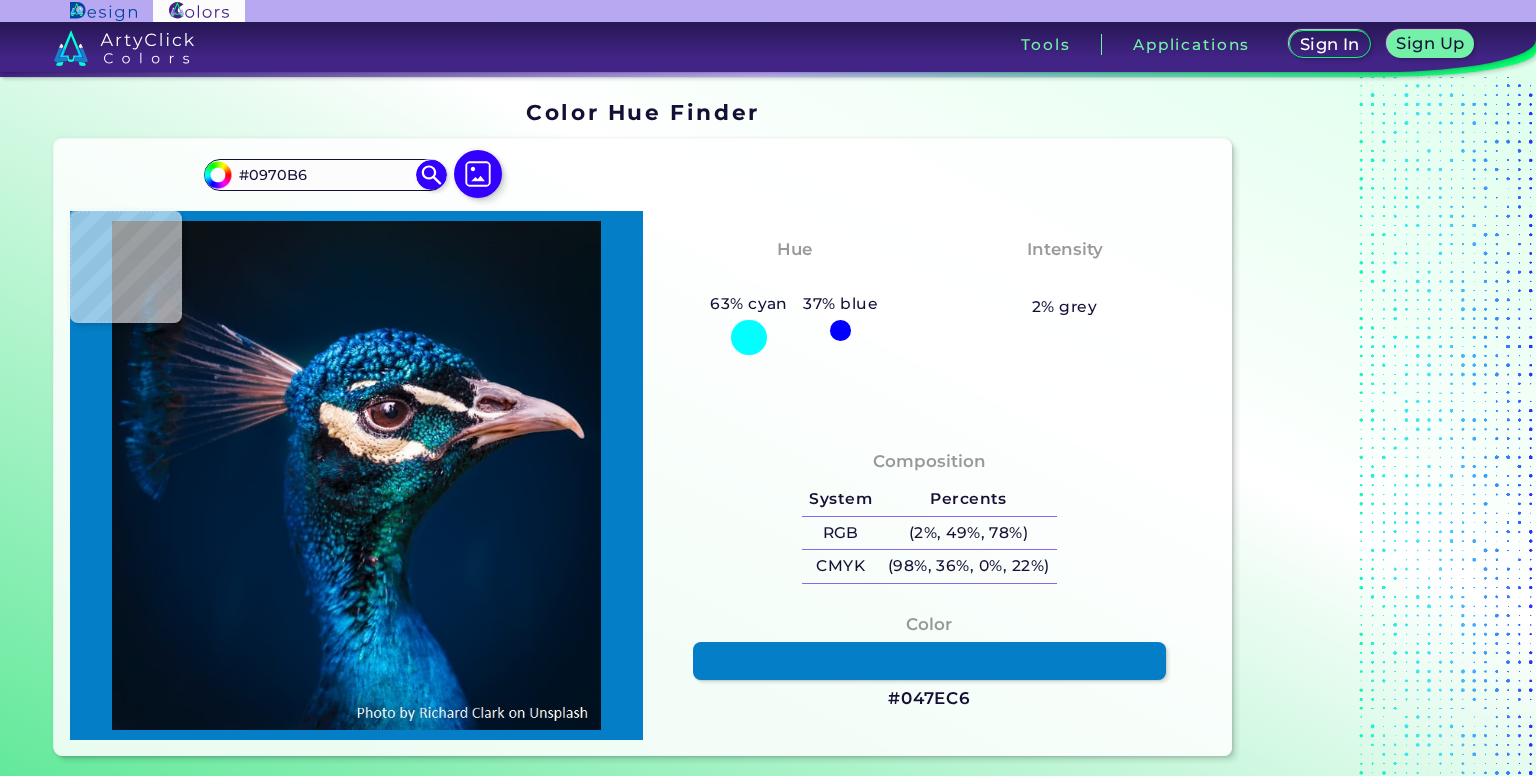 type on "#00578f" 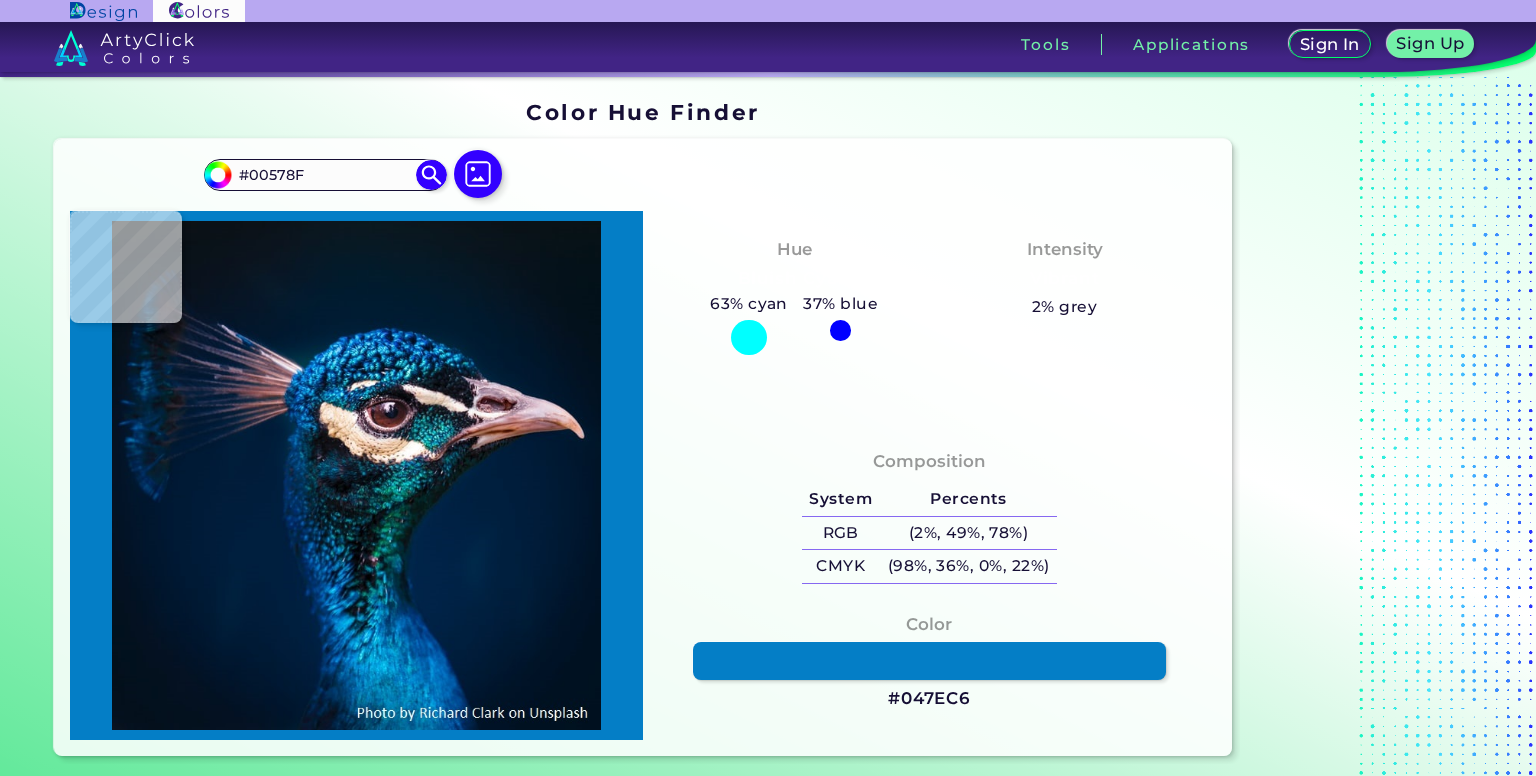 type on "#0e82b1" 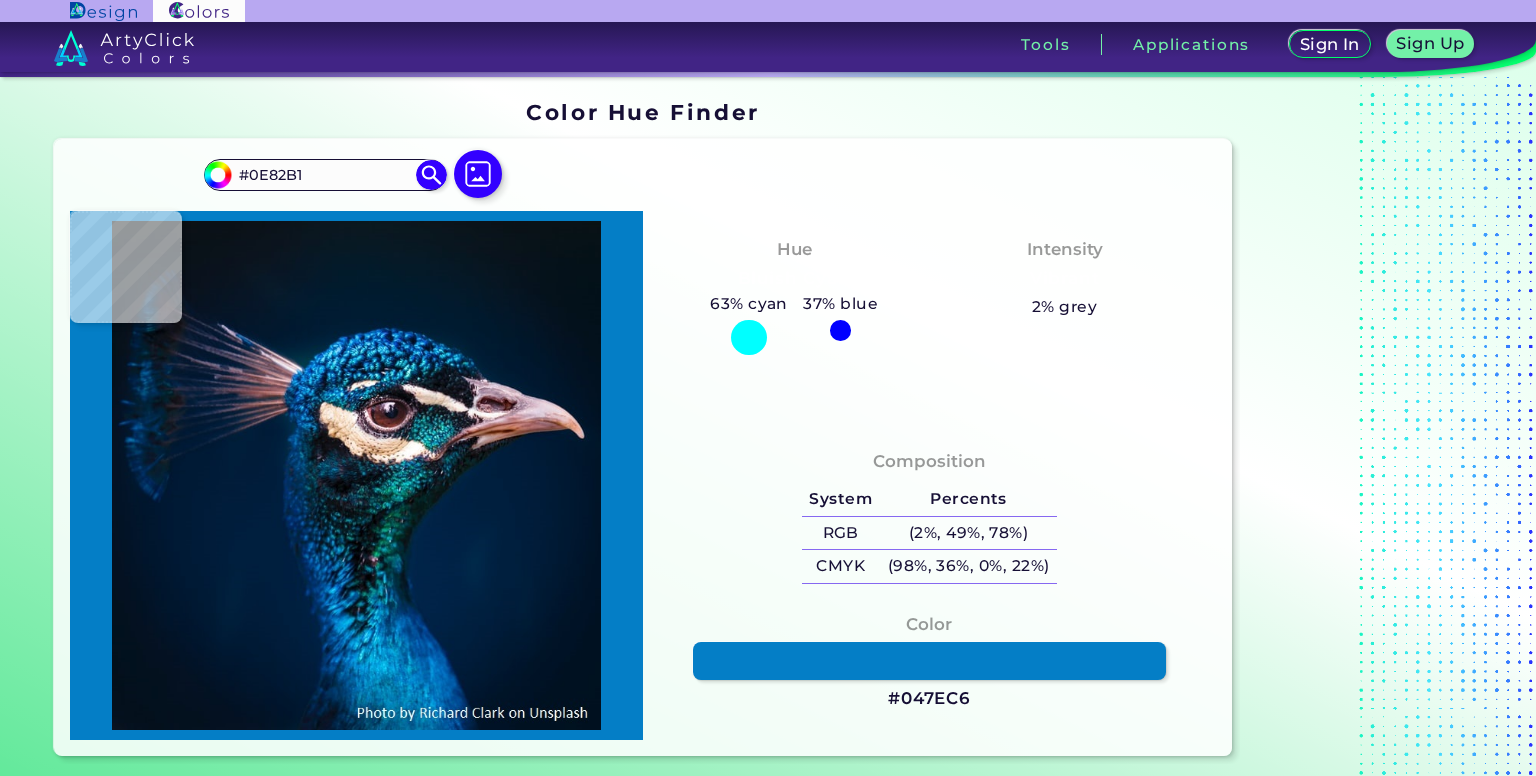 type on "#5ed2f3" 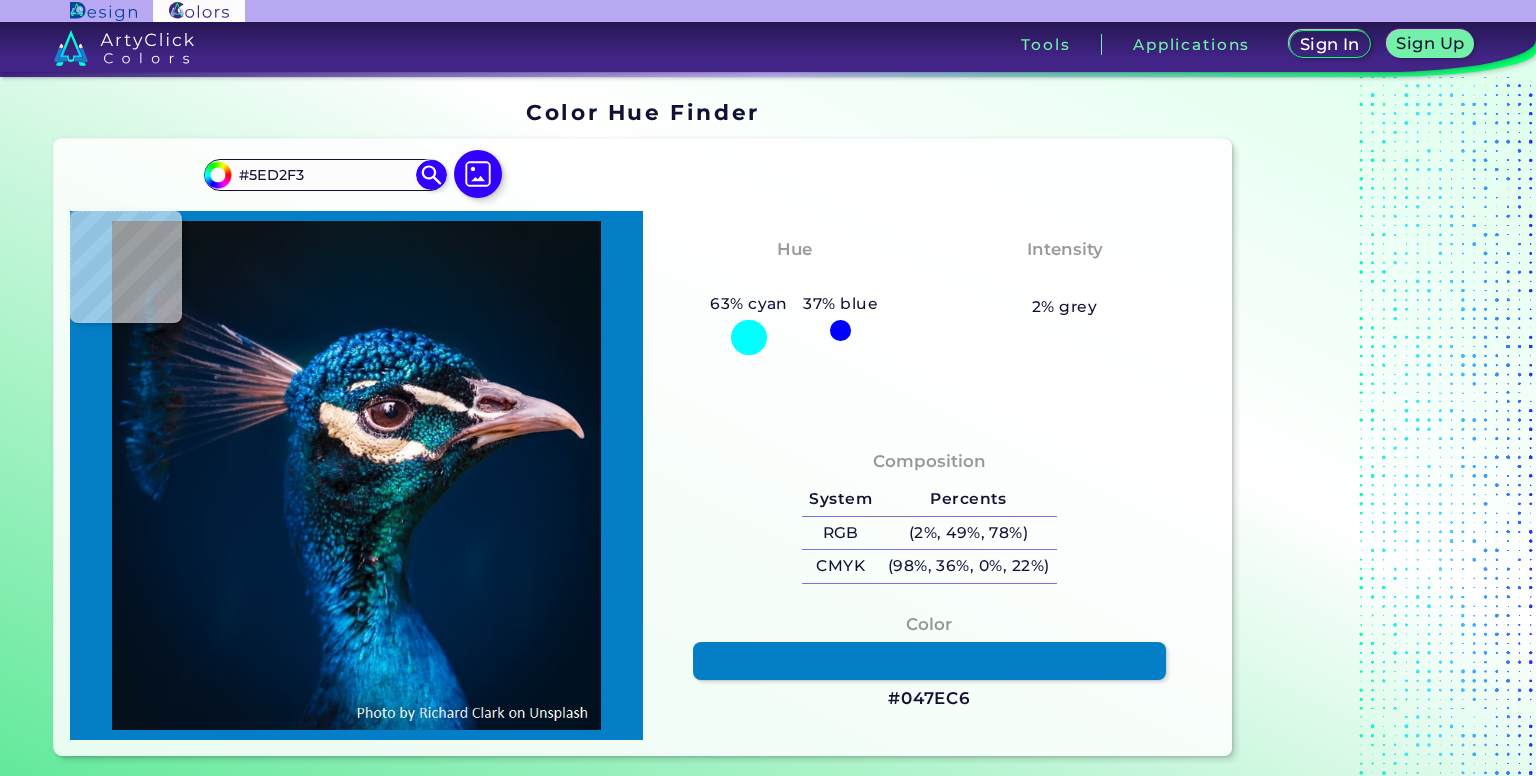type on "#126294" 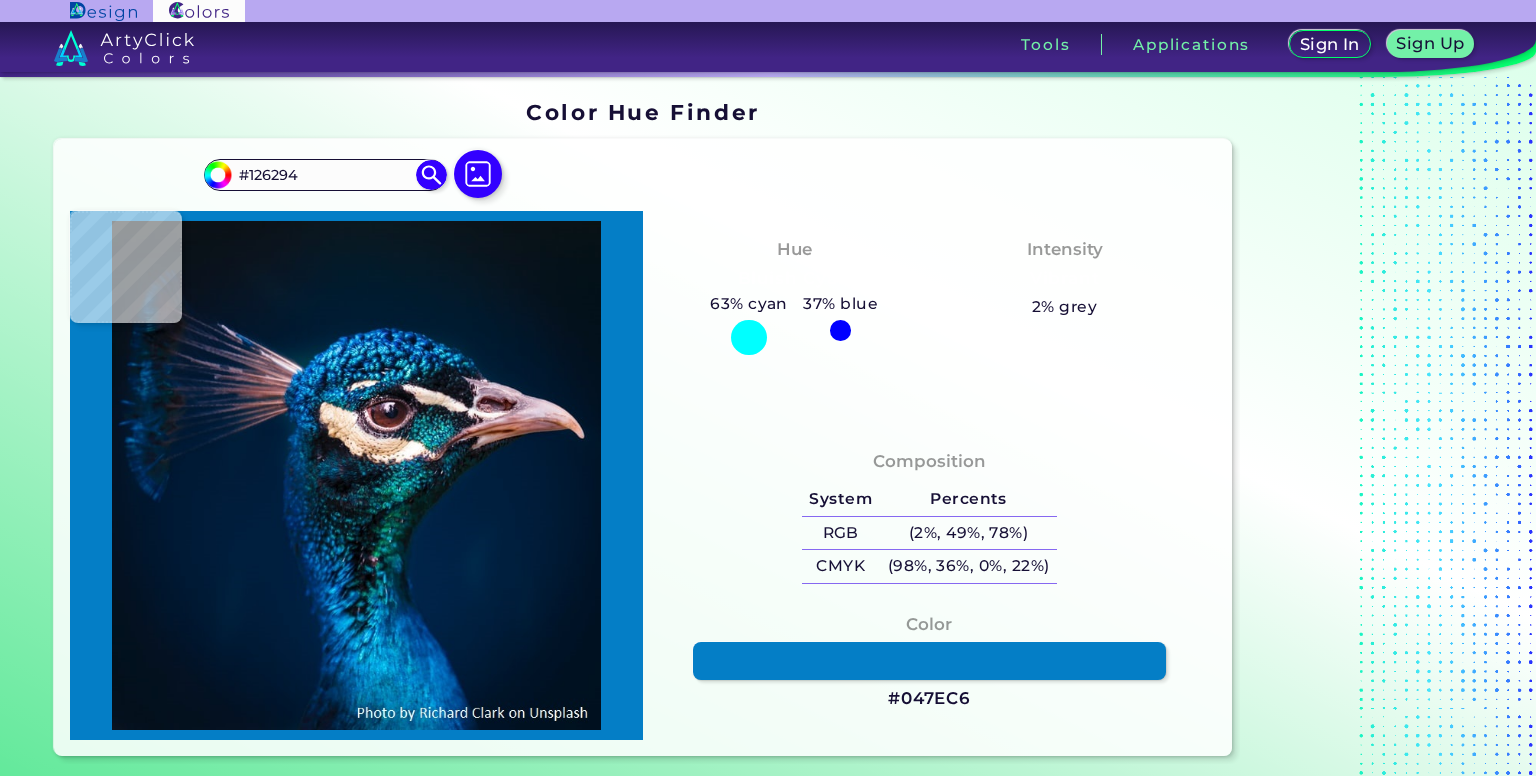 type on "#062e61" 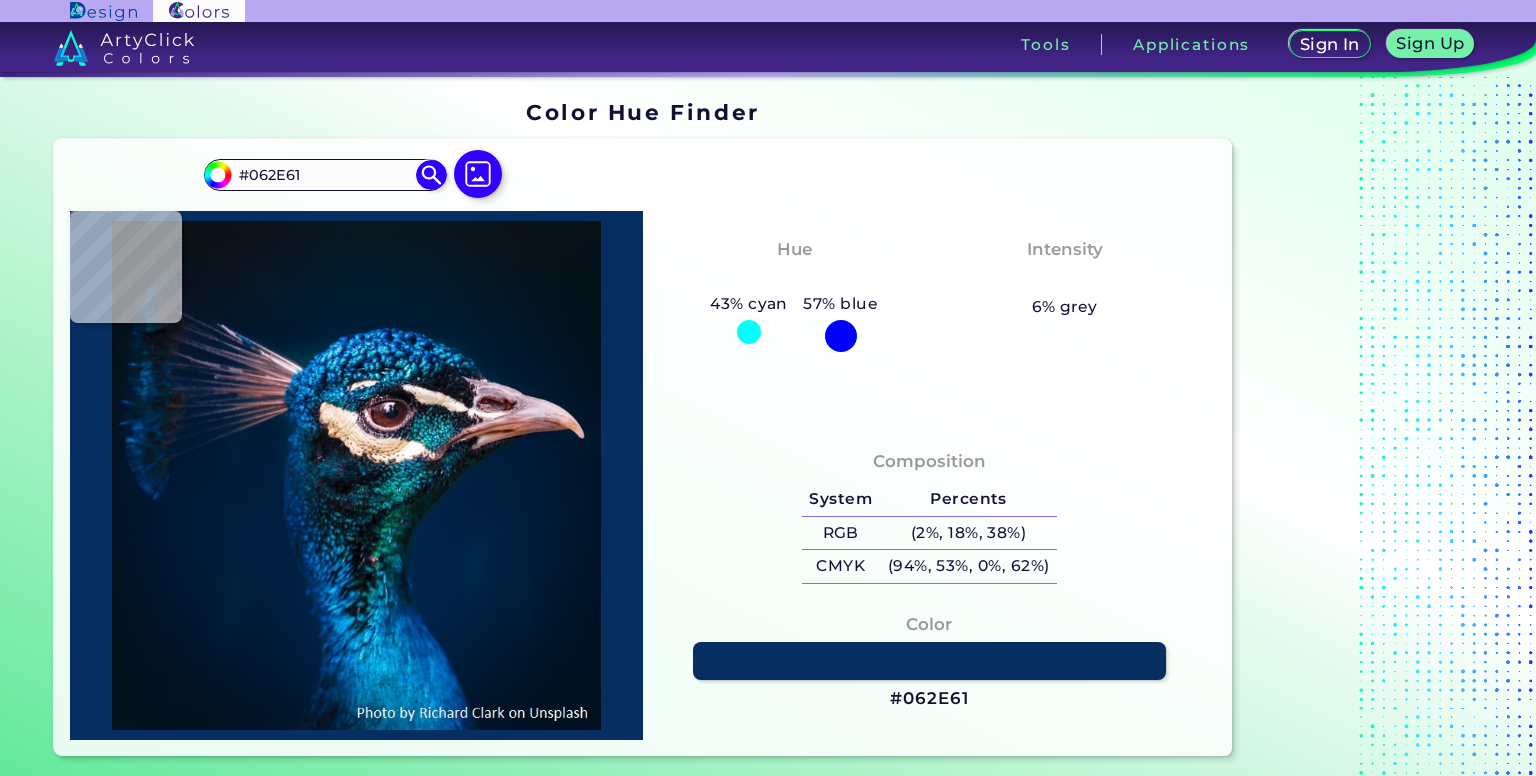 type on "#4e617c" 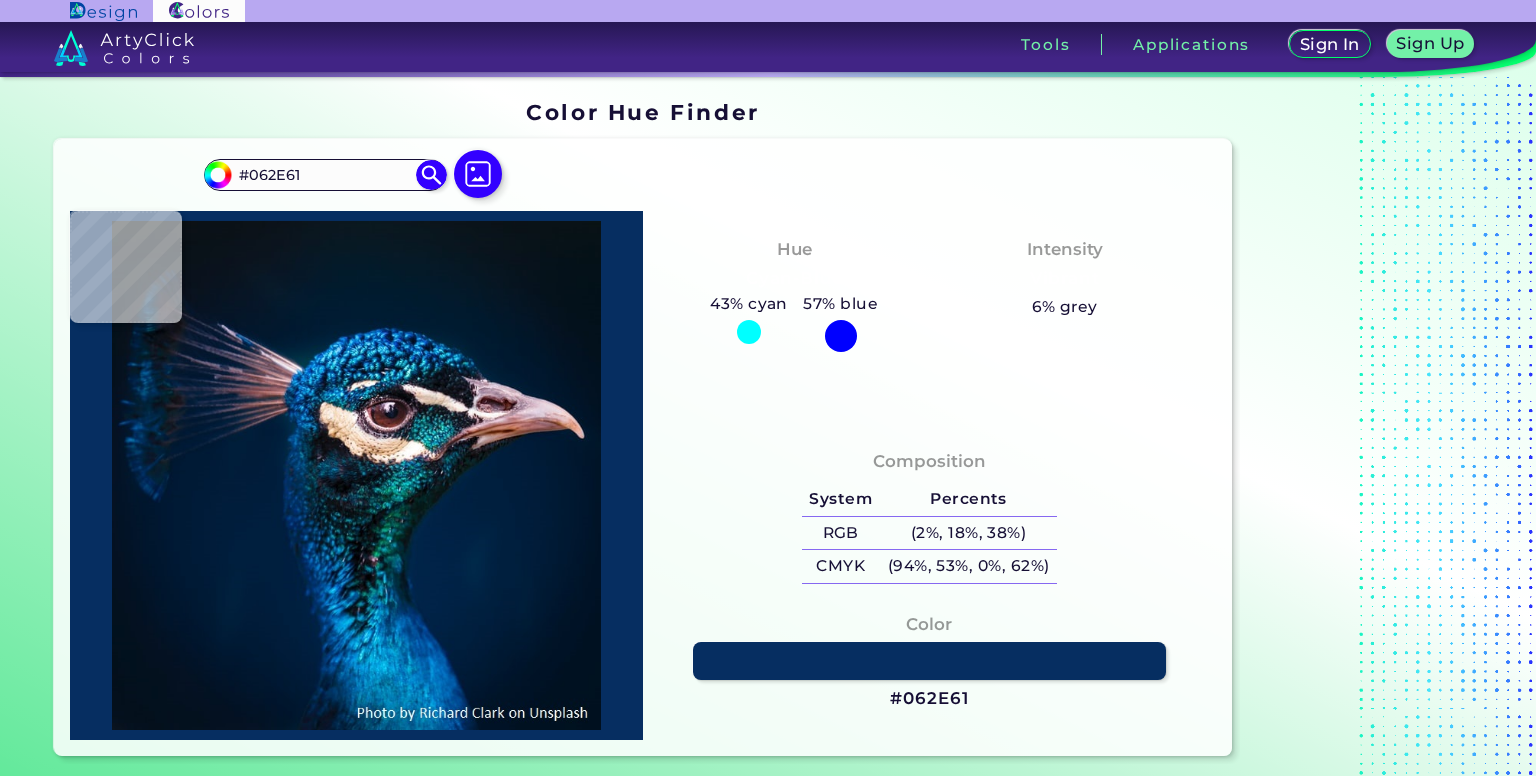 type on "#4E617C" 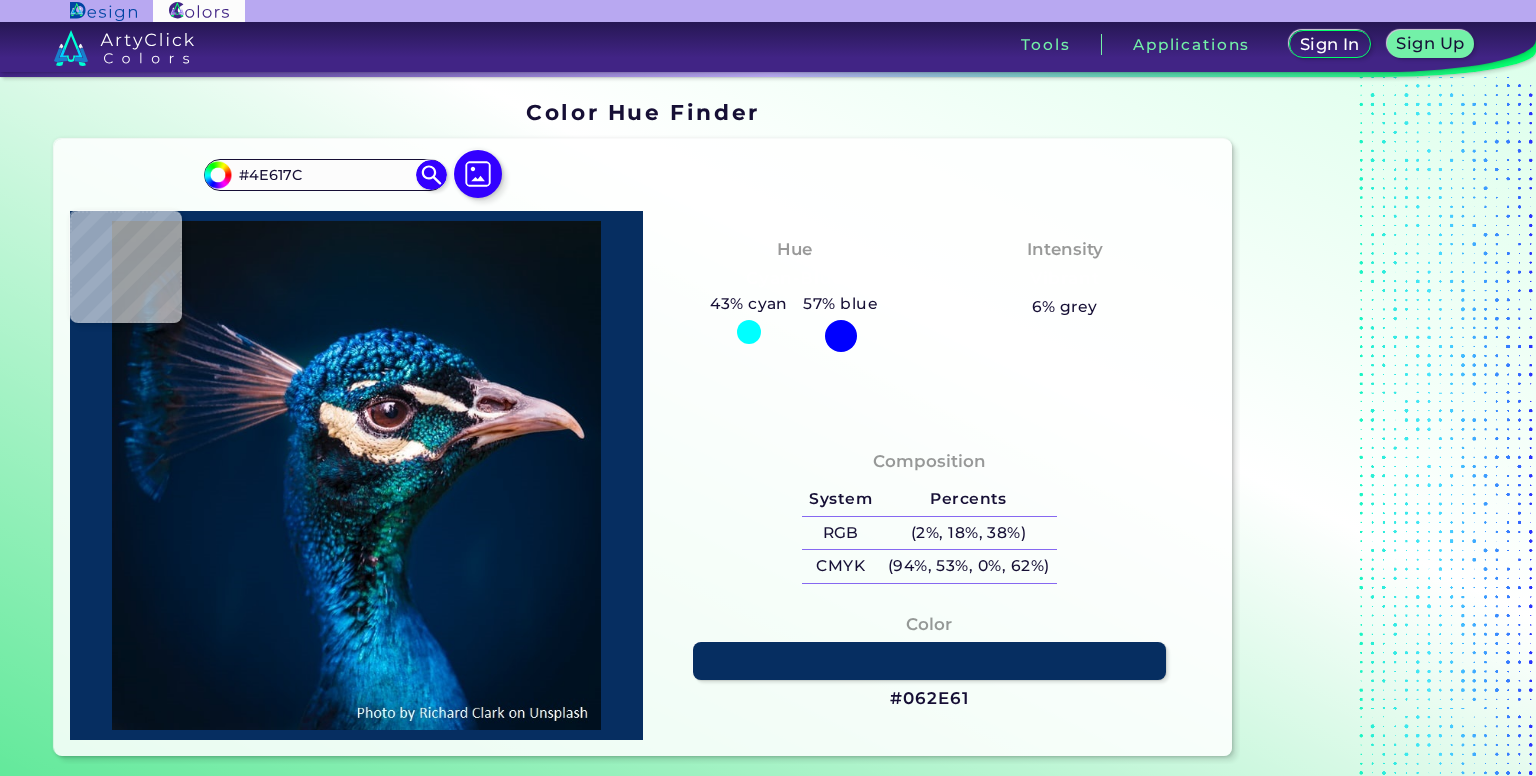 type on "#9f9ab0" 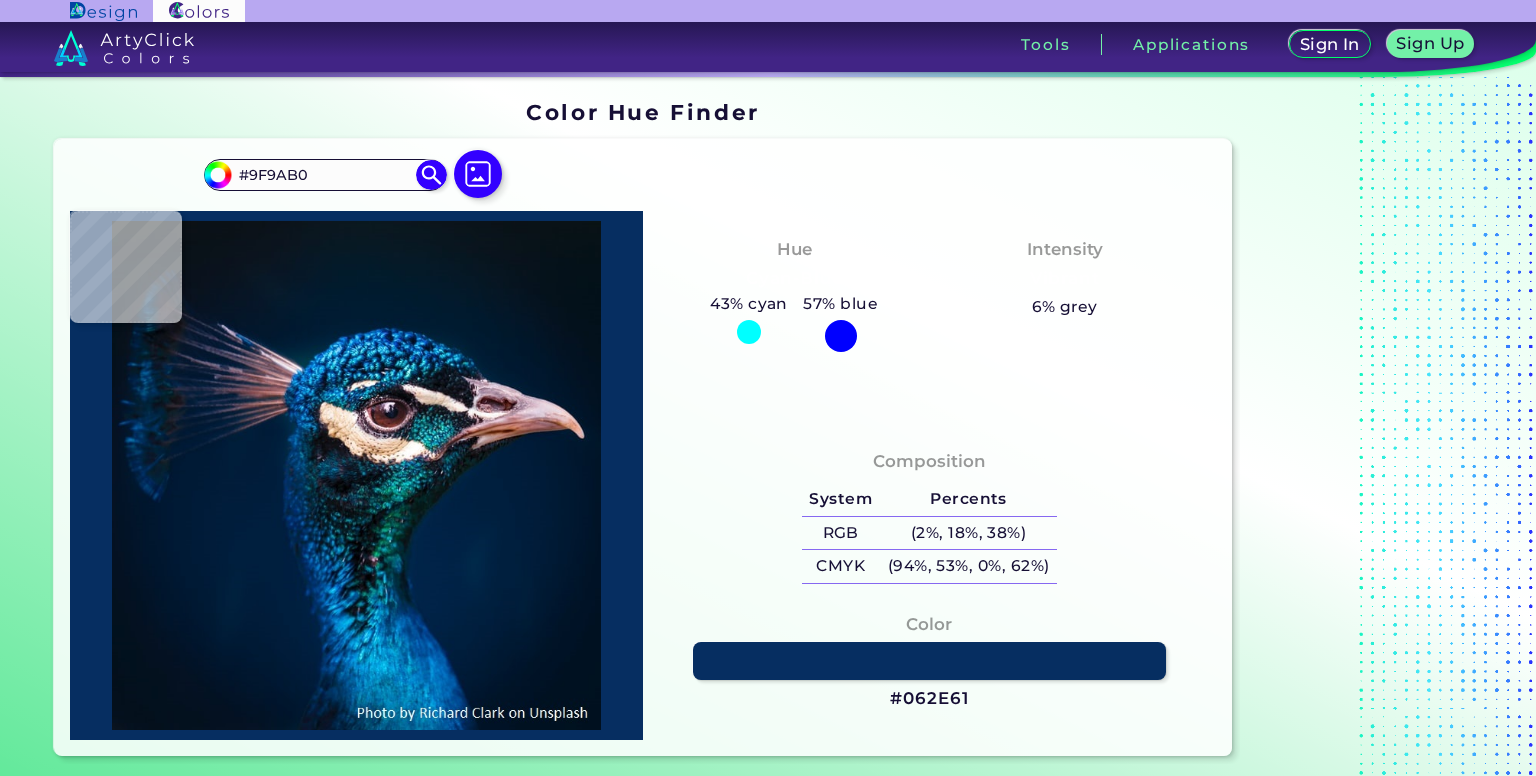 type on "#7a7284" 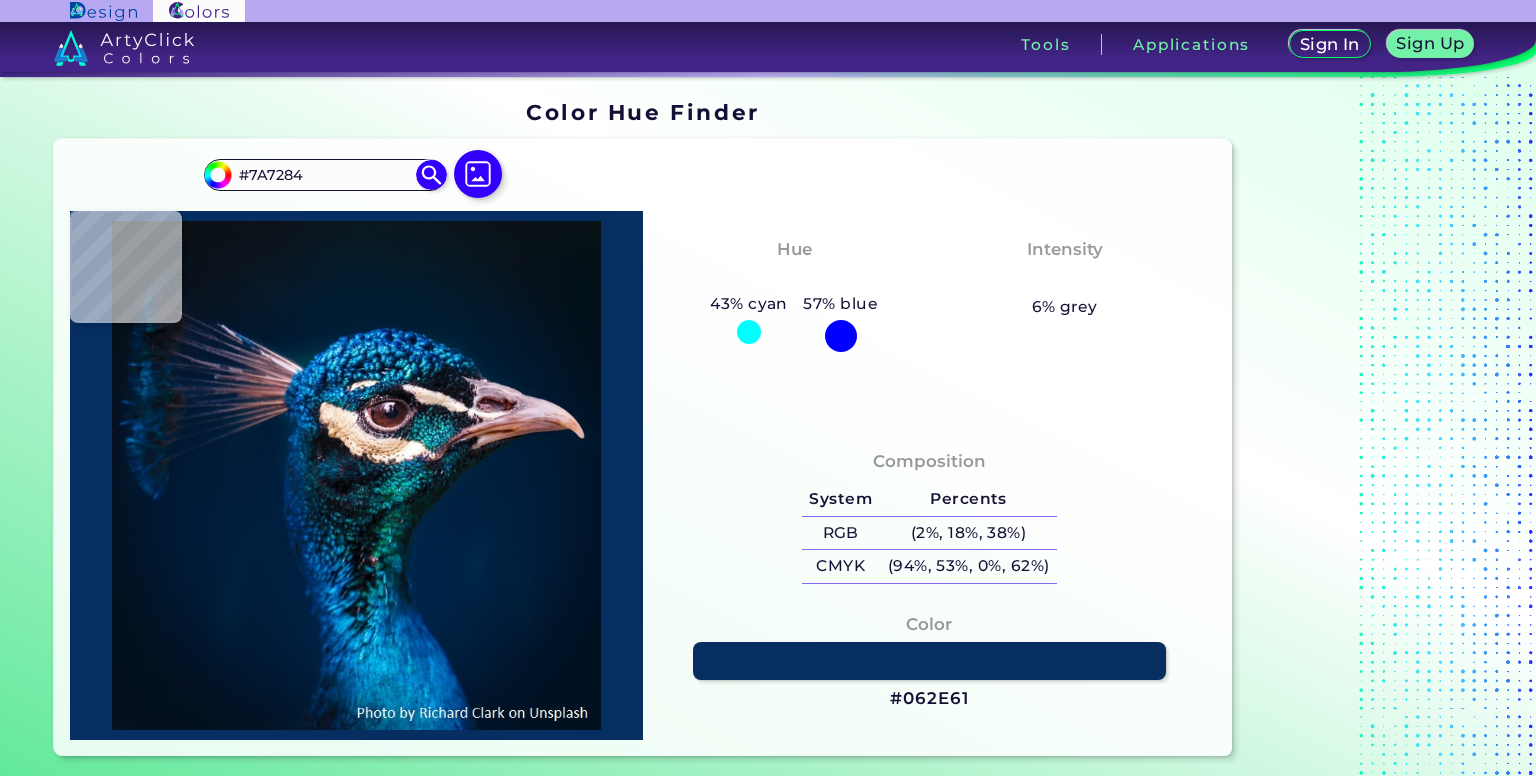type on "#39303a" 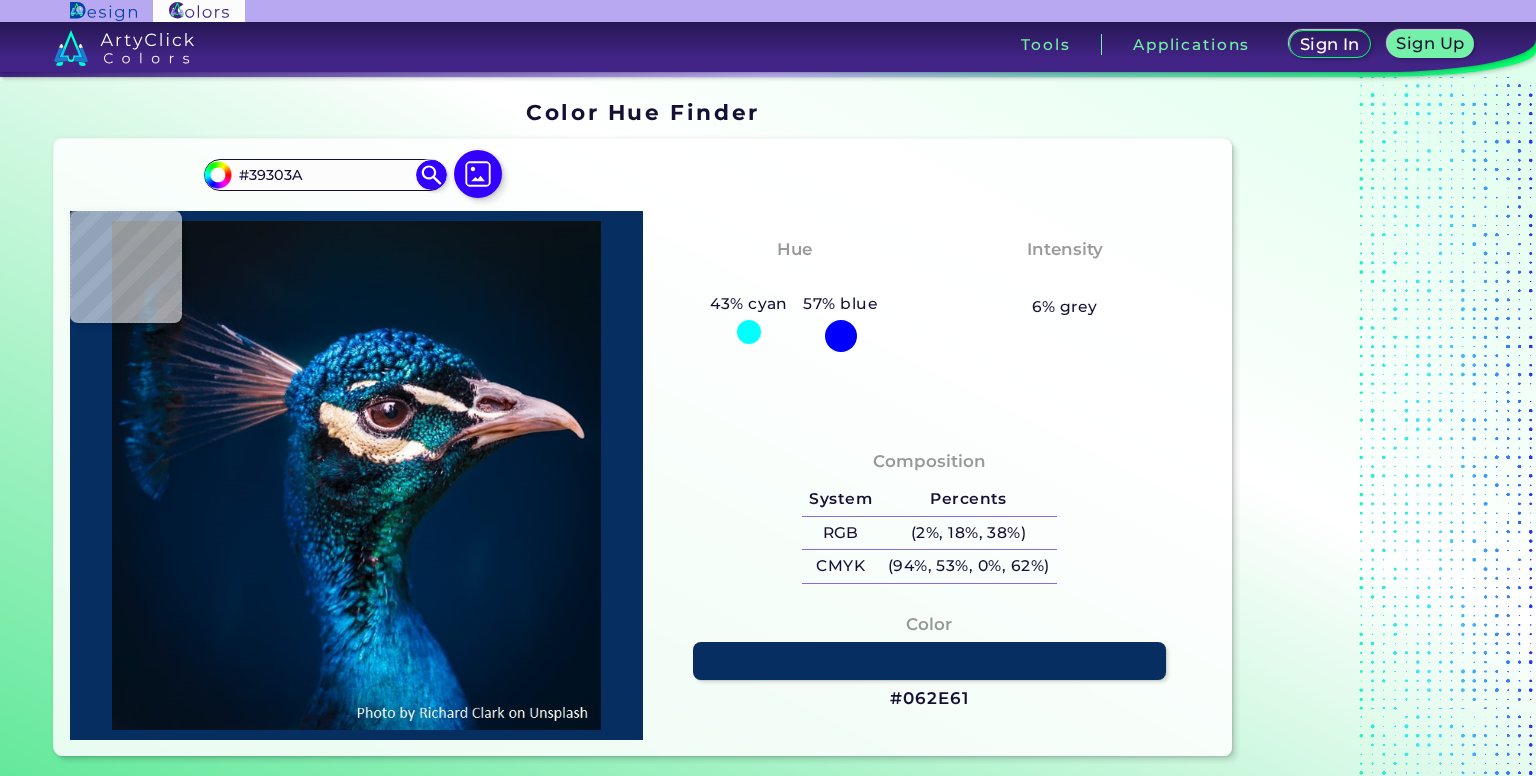 type on "#877b77" 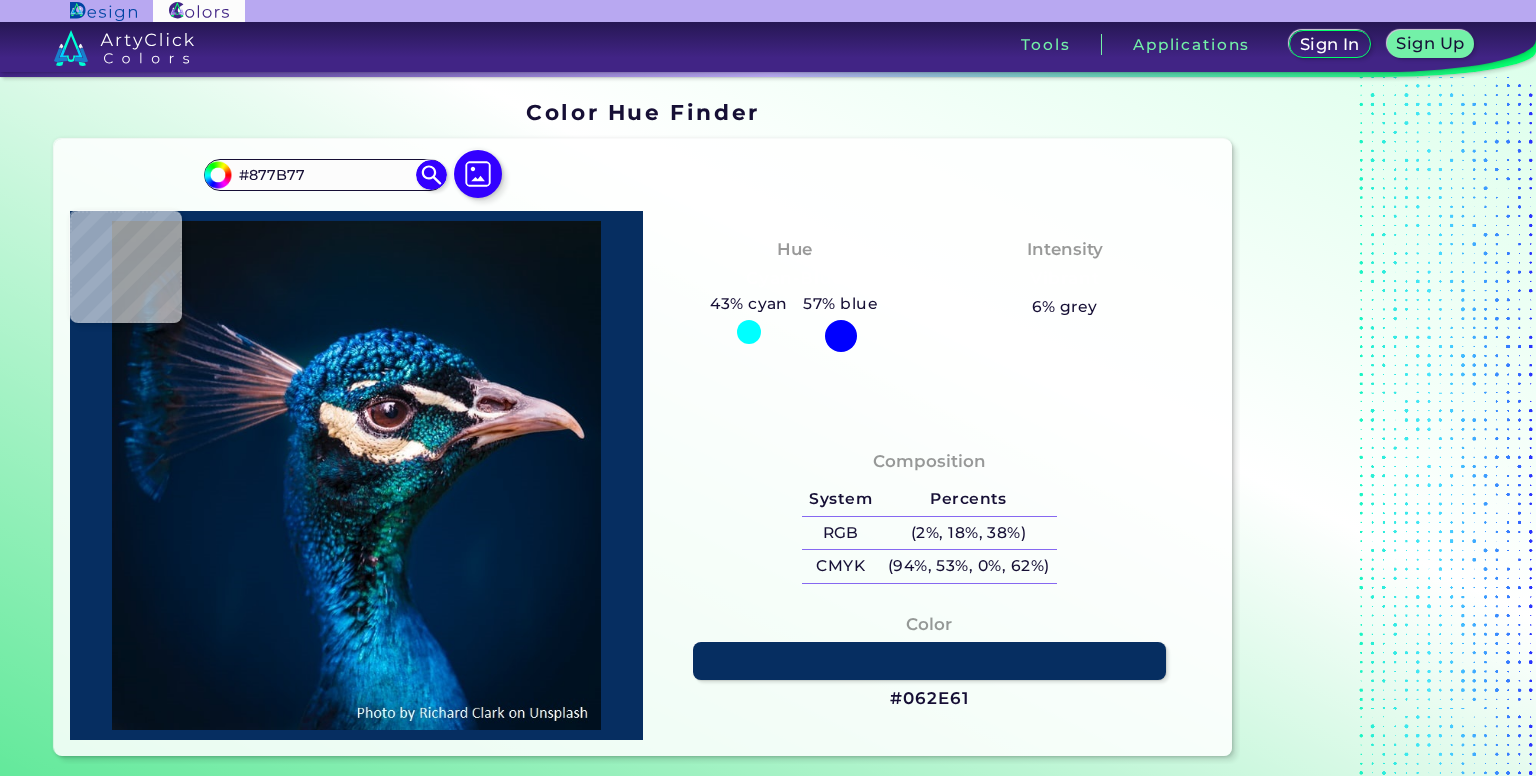 type on "#e3ded3" 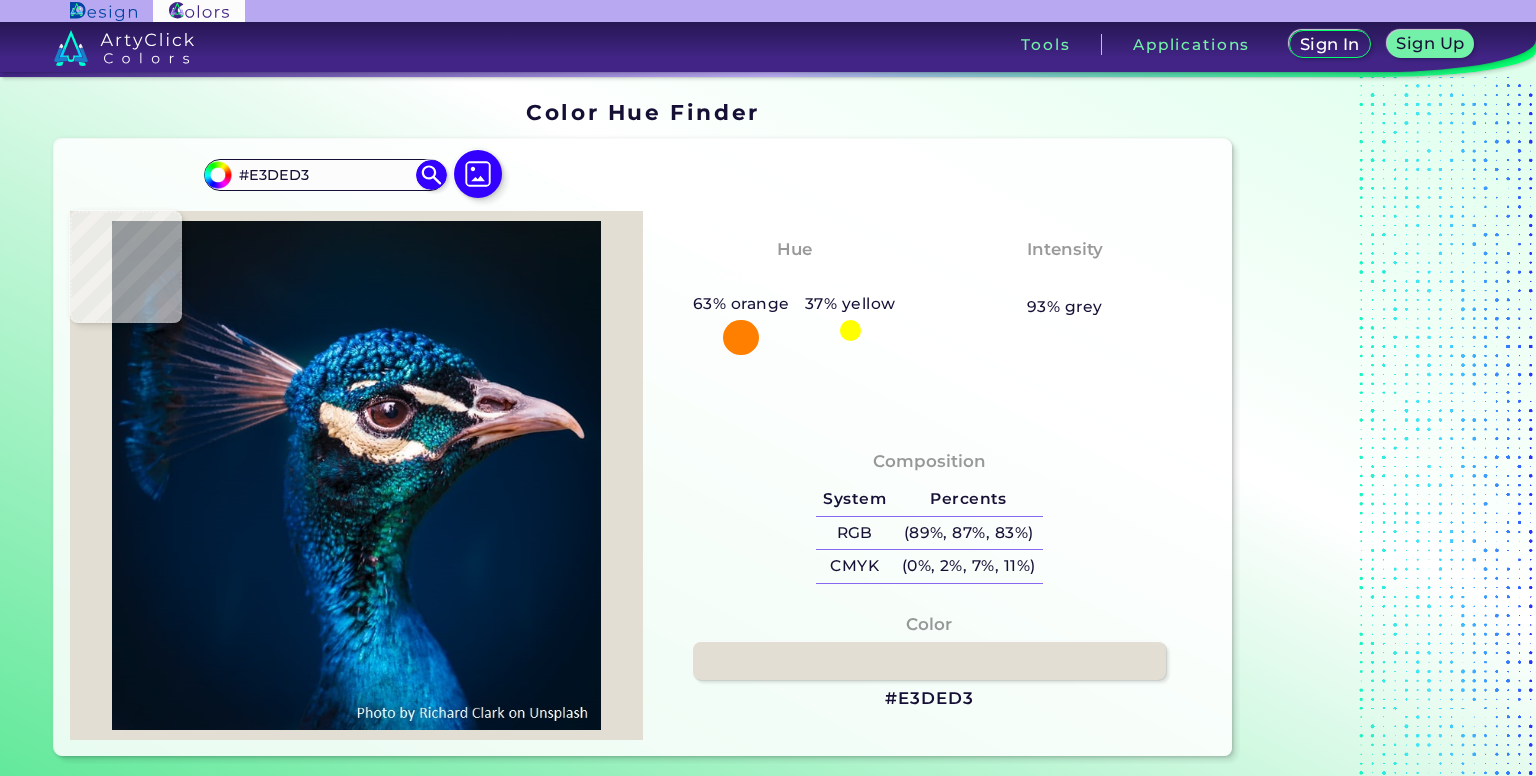 type on "#eef7f3" 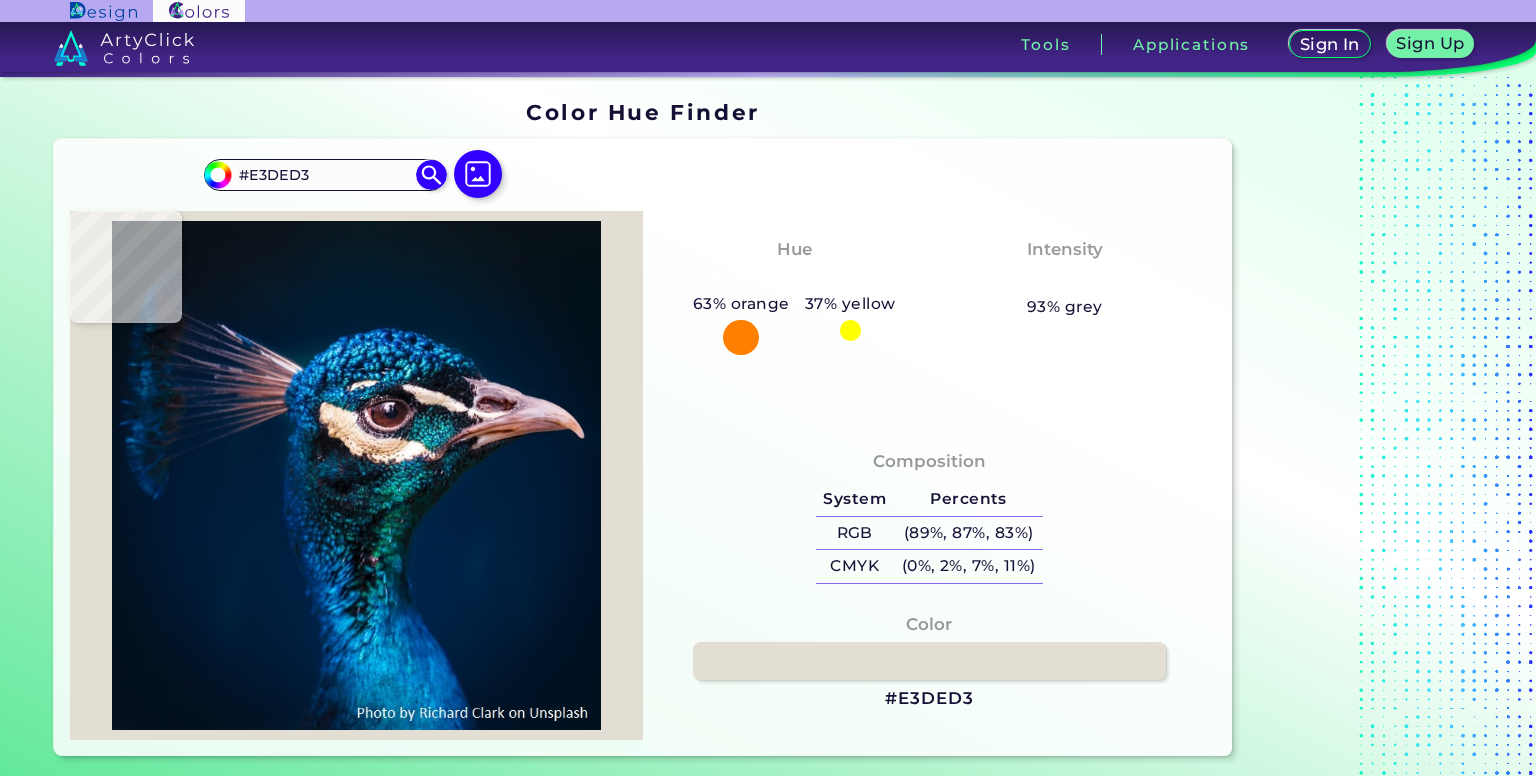 type on "#EEF7F3" 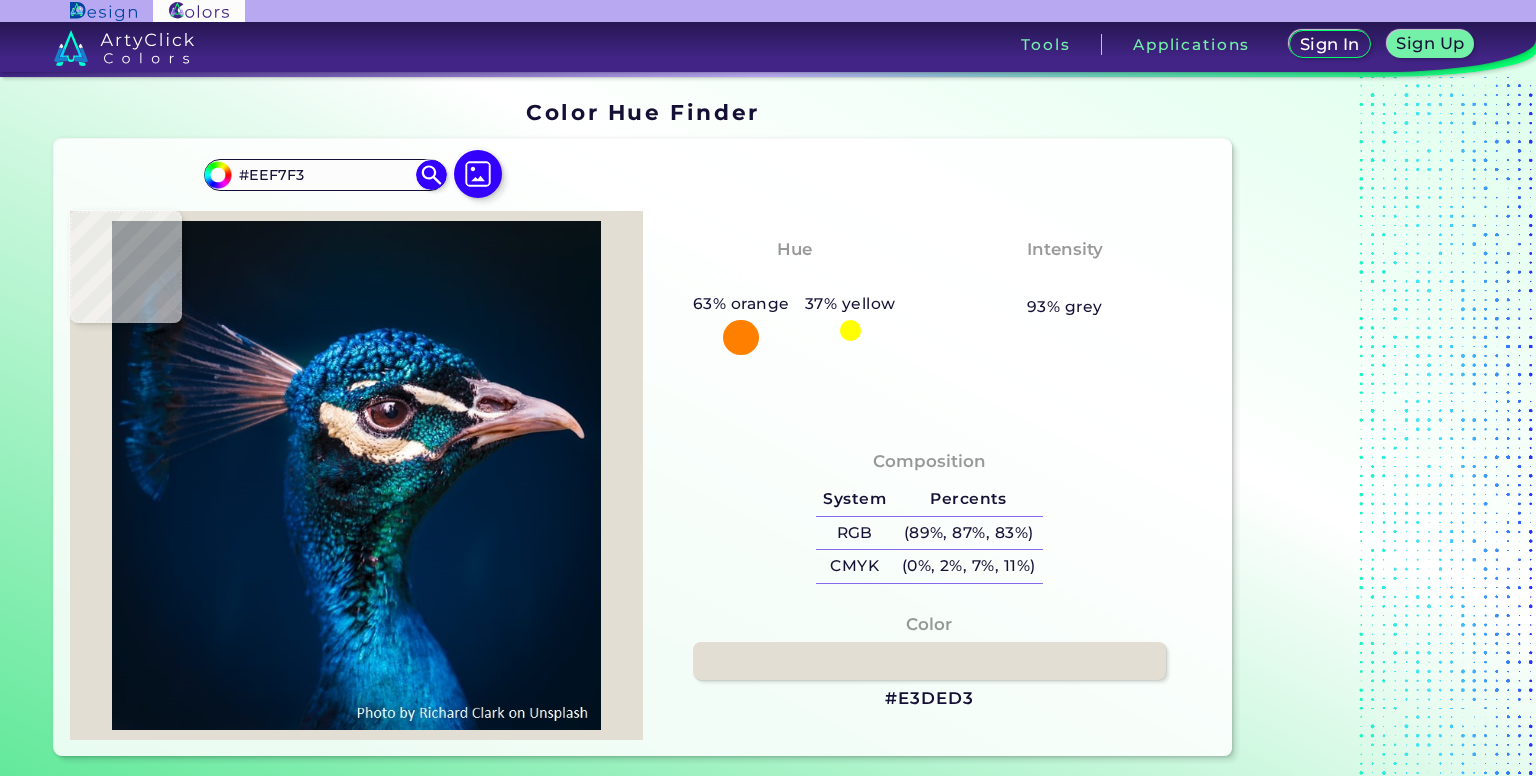 type on "#867a75" 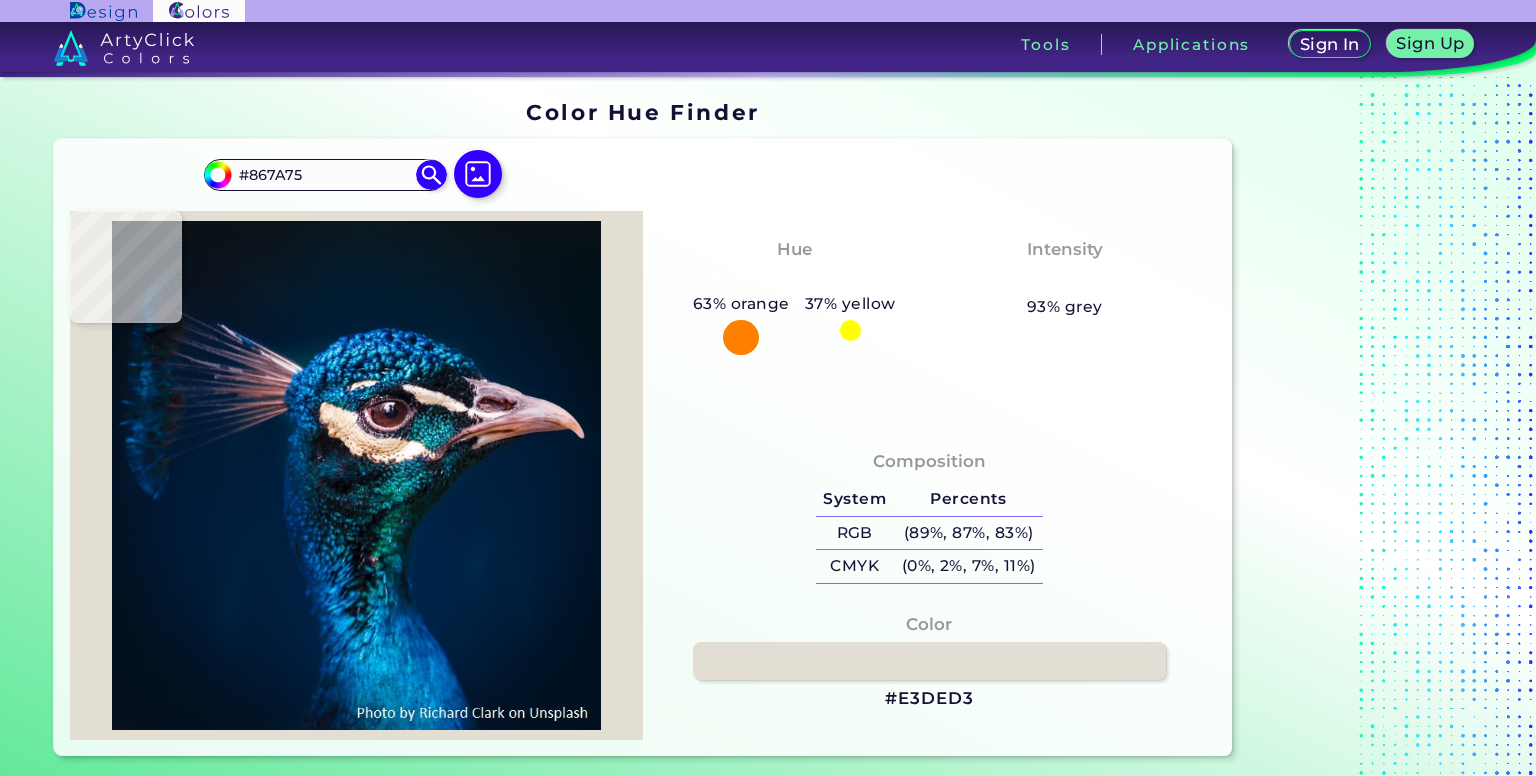type on "#878898" 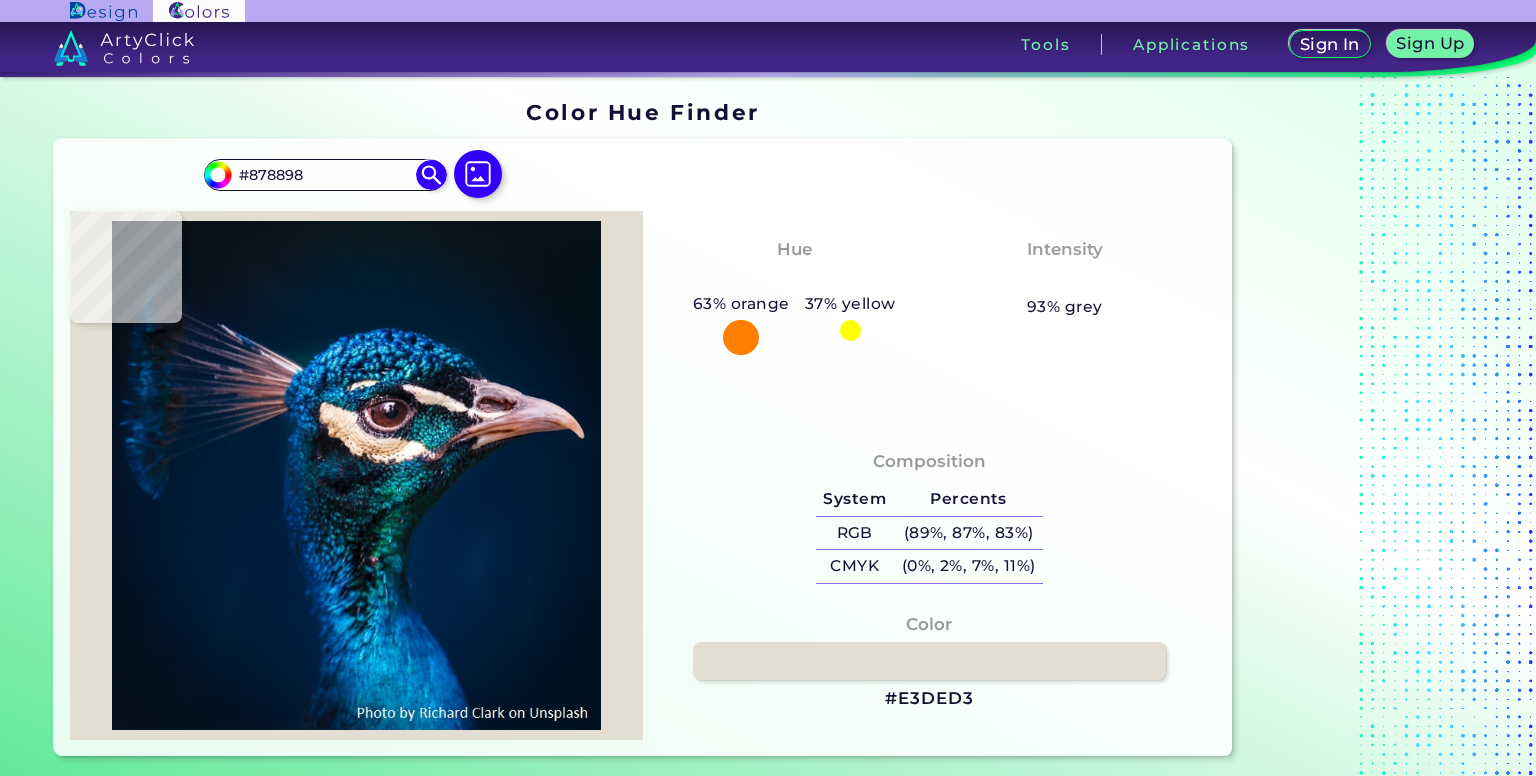type on "#6f9dc4" 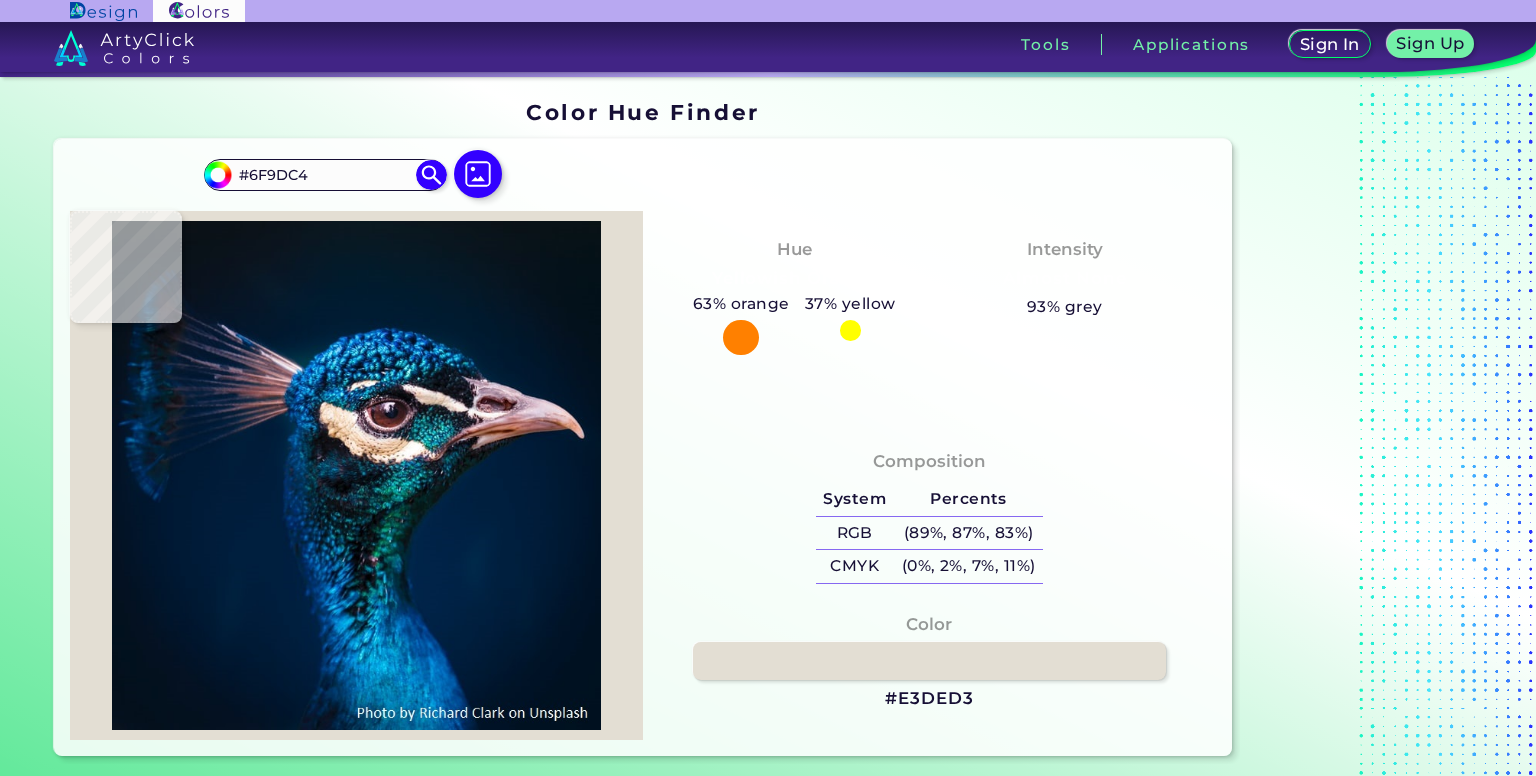 type on "#2c628f" 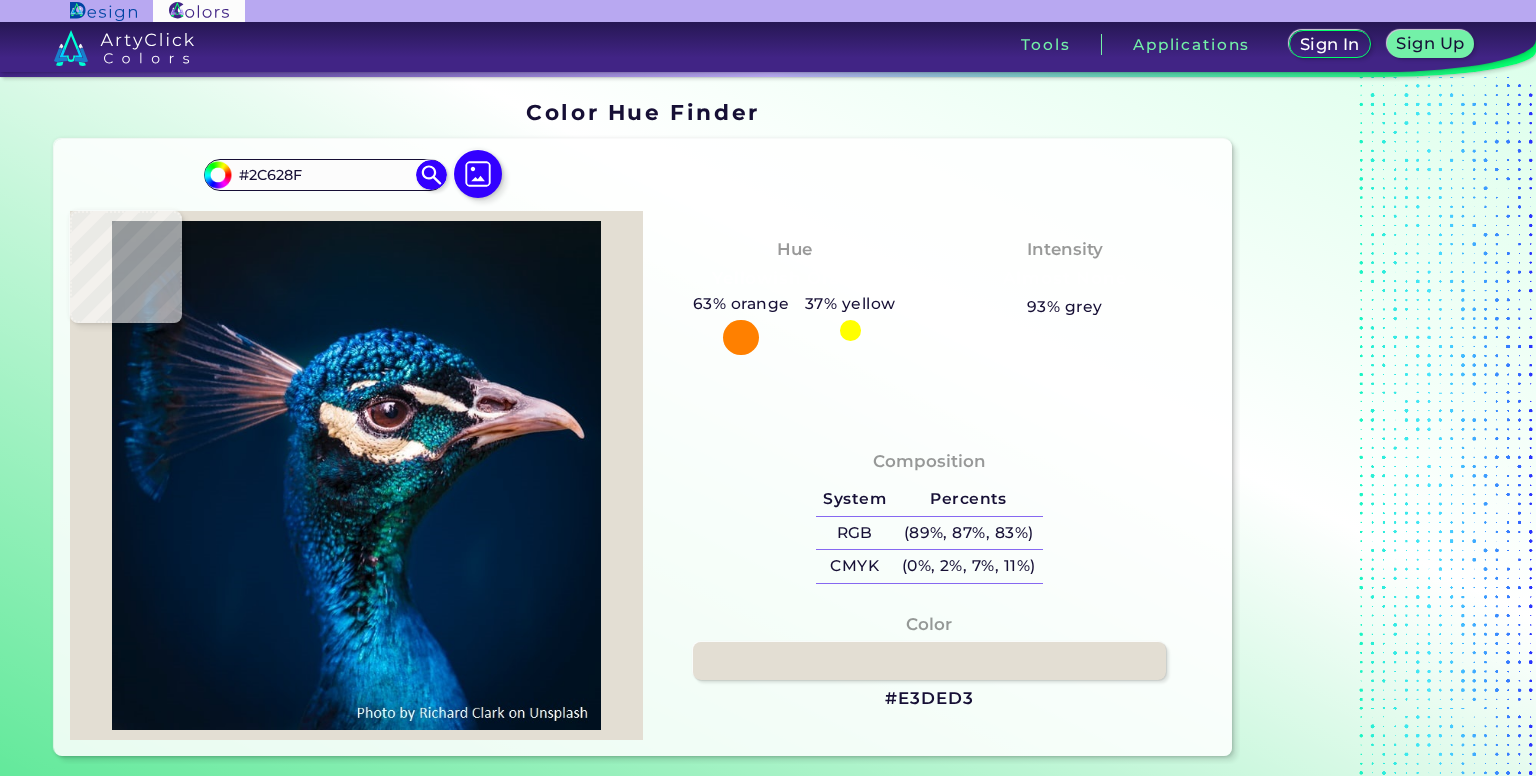 type on "#0d5a7d" 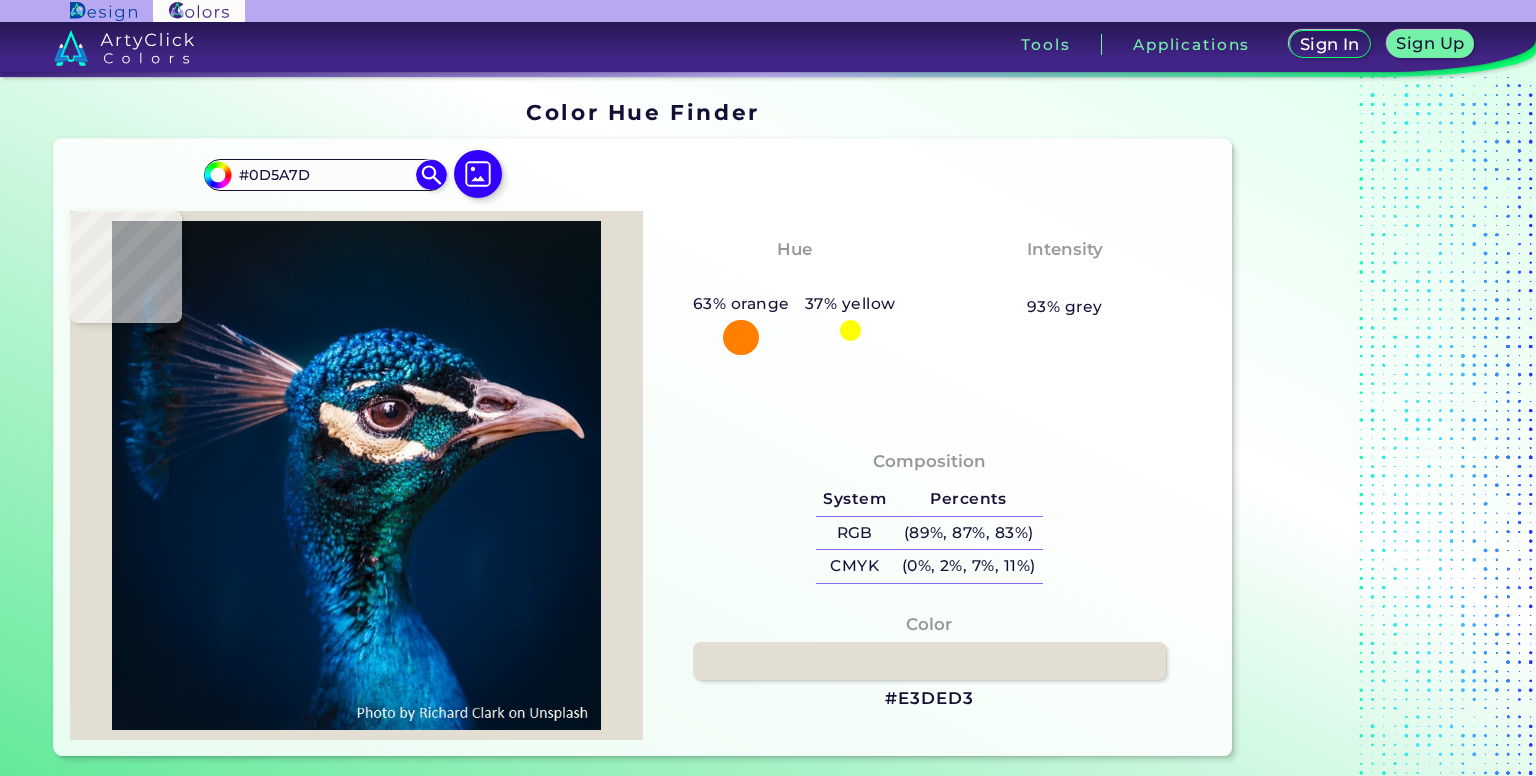 type on "#173b53" 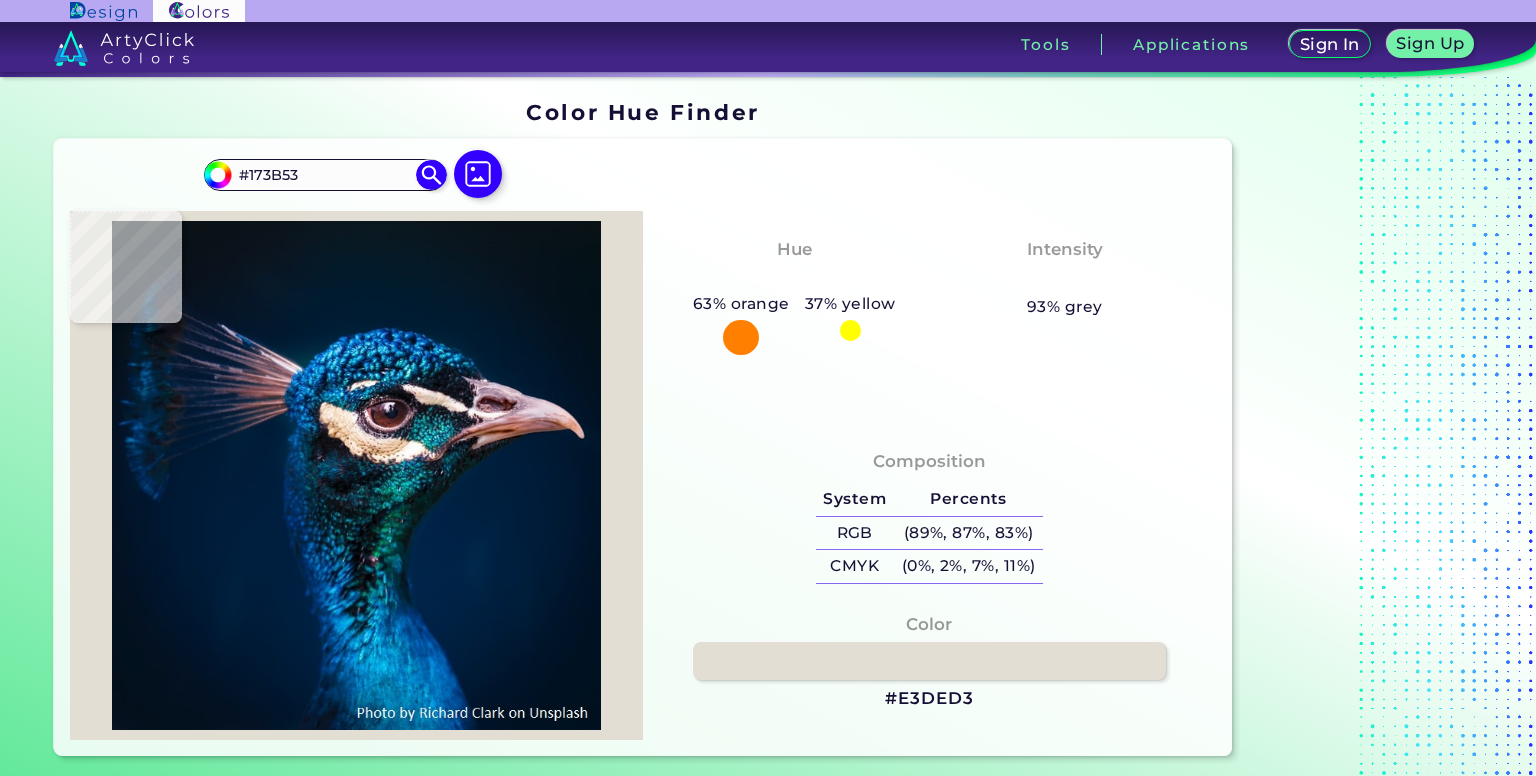 type on "#144159" 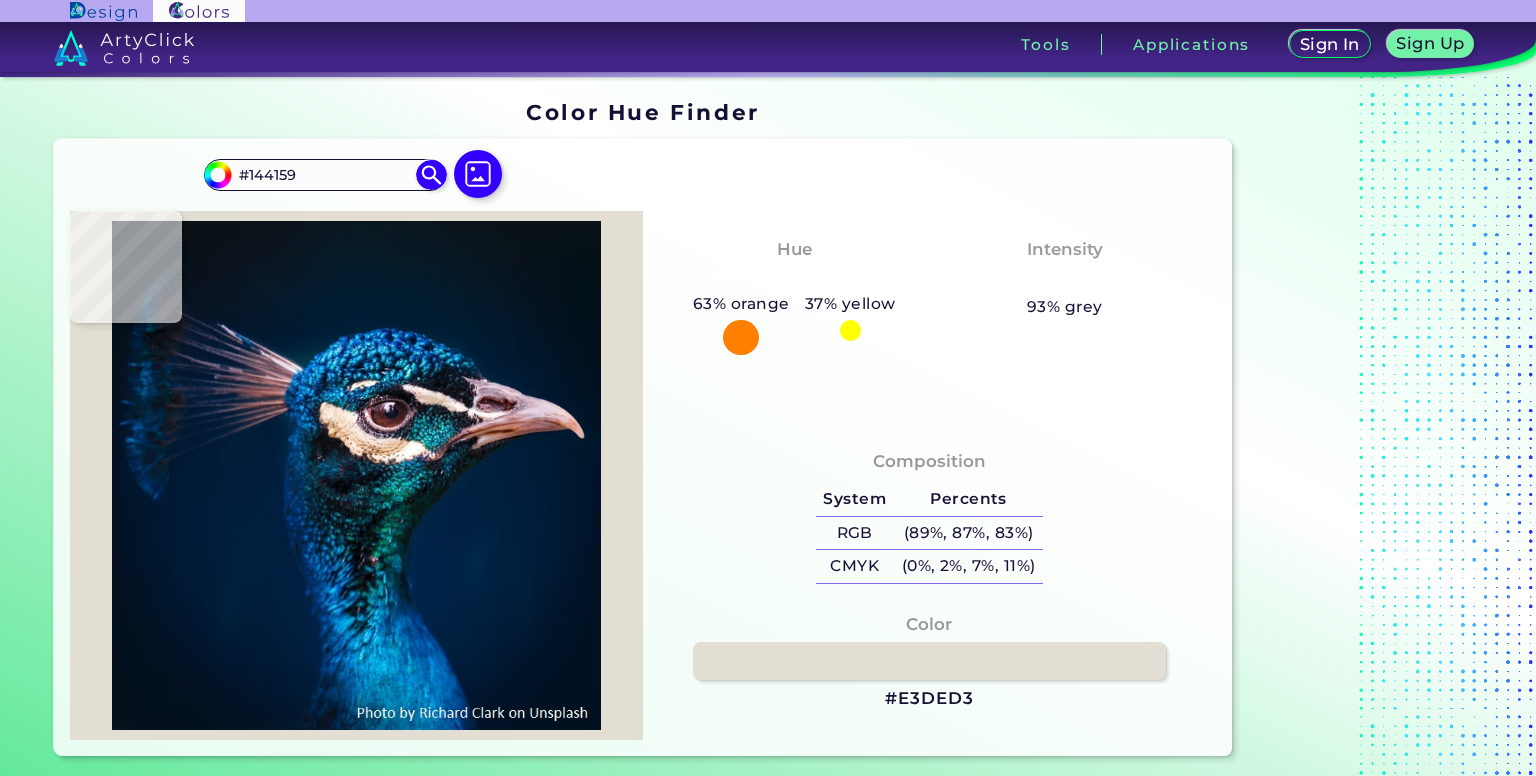 type on "#0a2e4c" 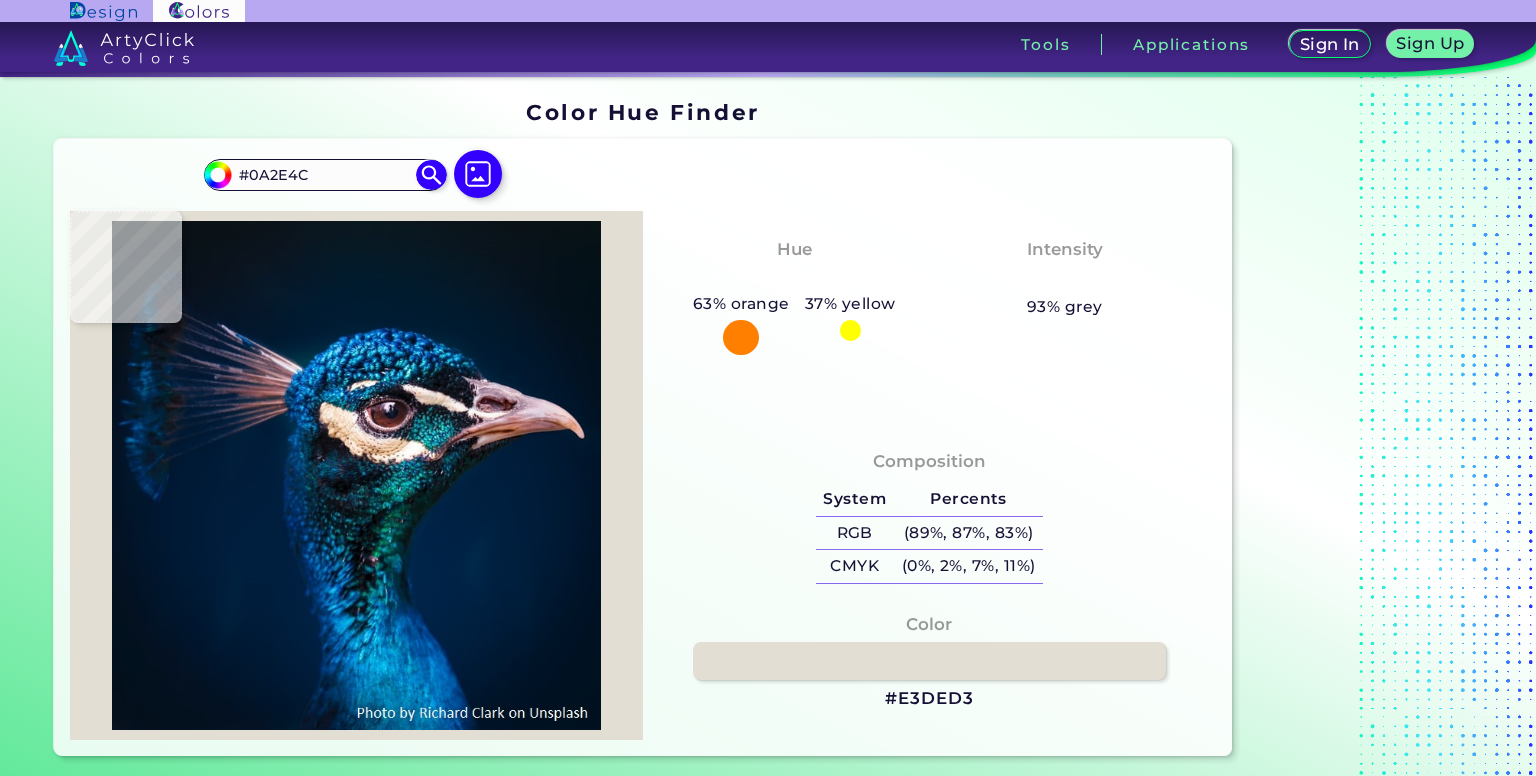 type on "#082b45" 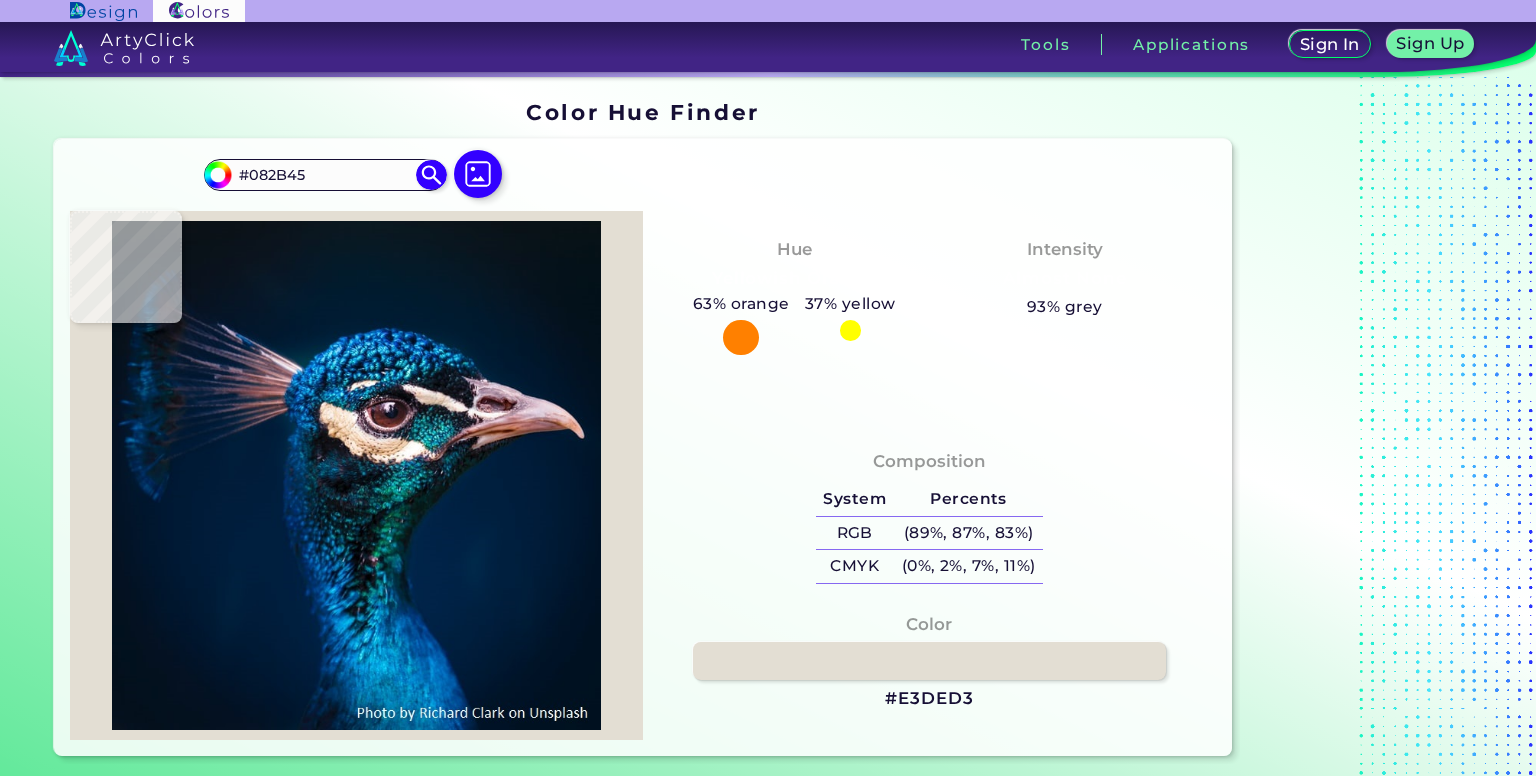 type on "#0d3550" 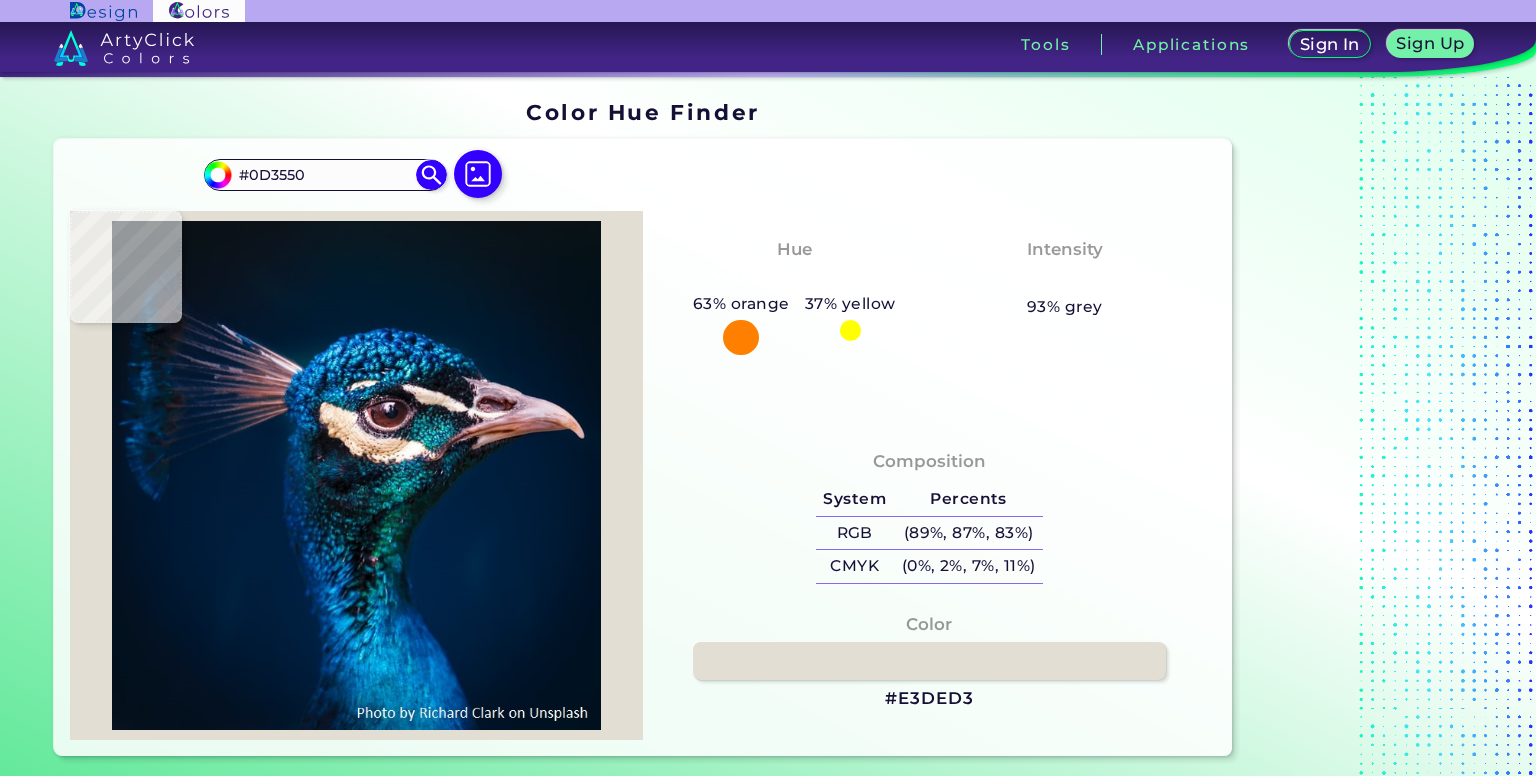 type on "#0e2e4c" 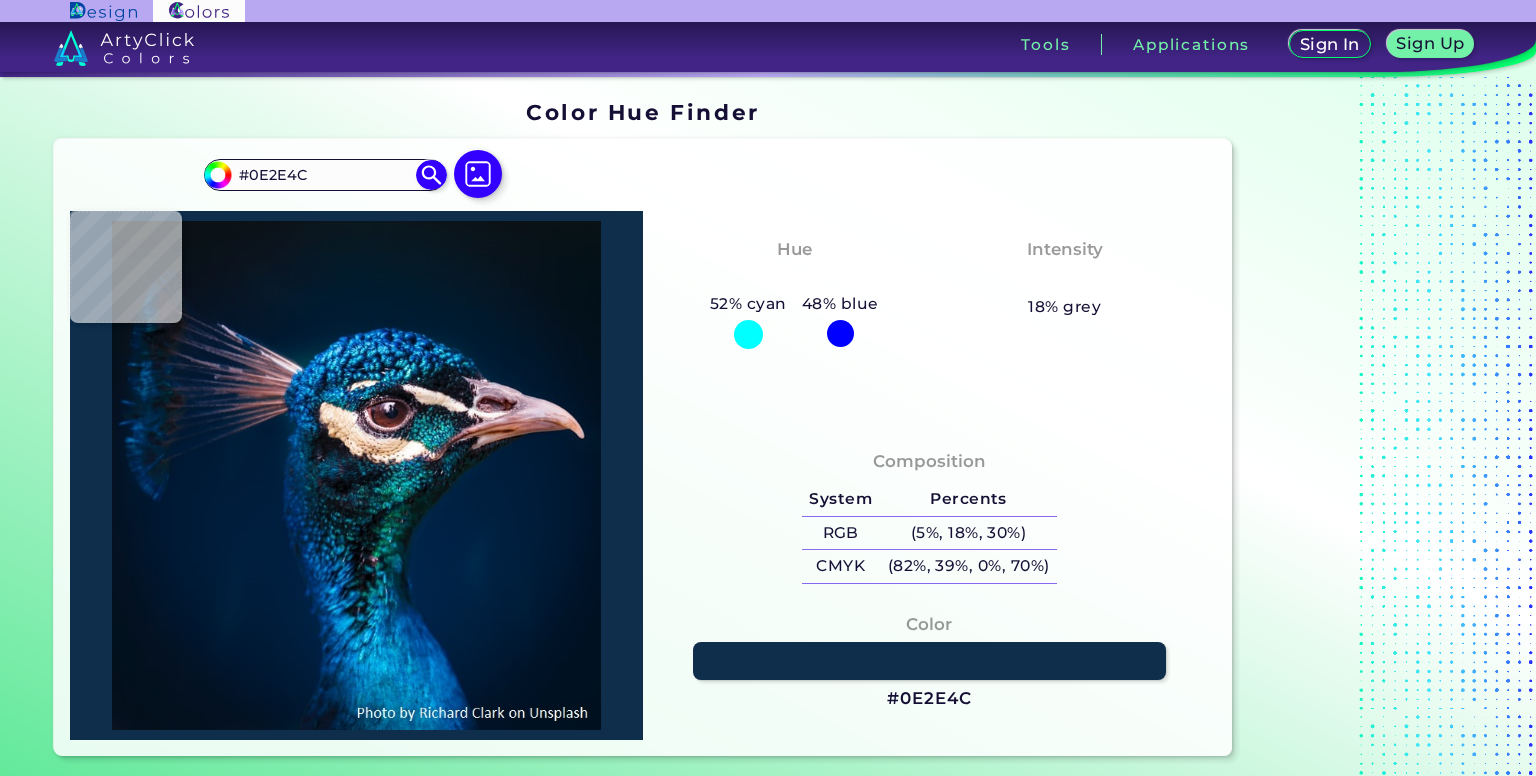type on "#0d314a" 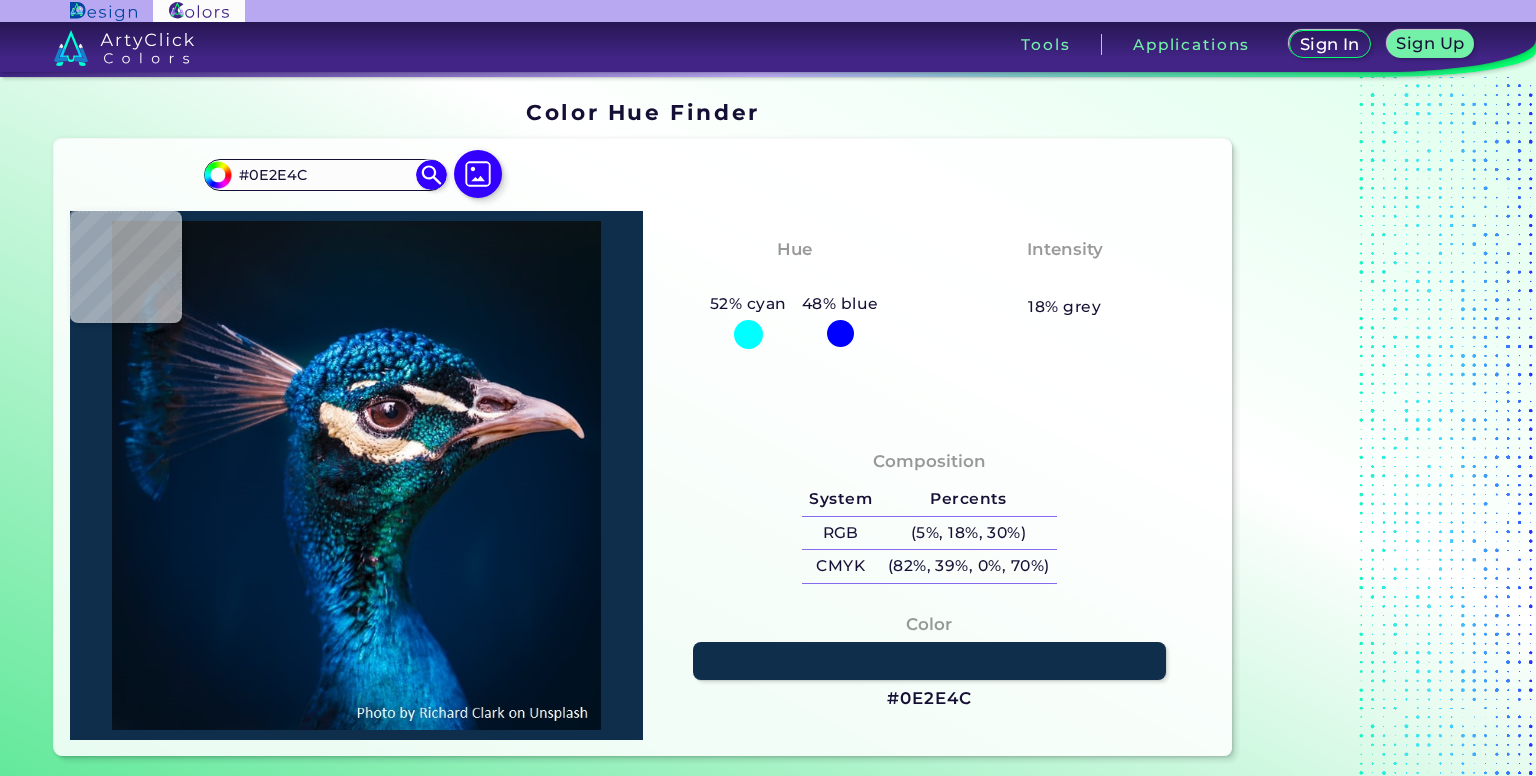 type on "#0D314A" 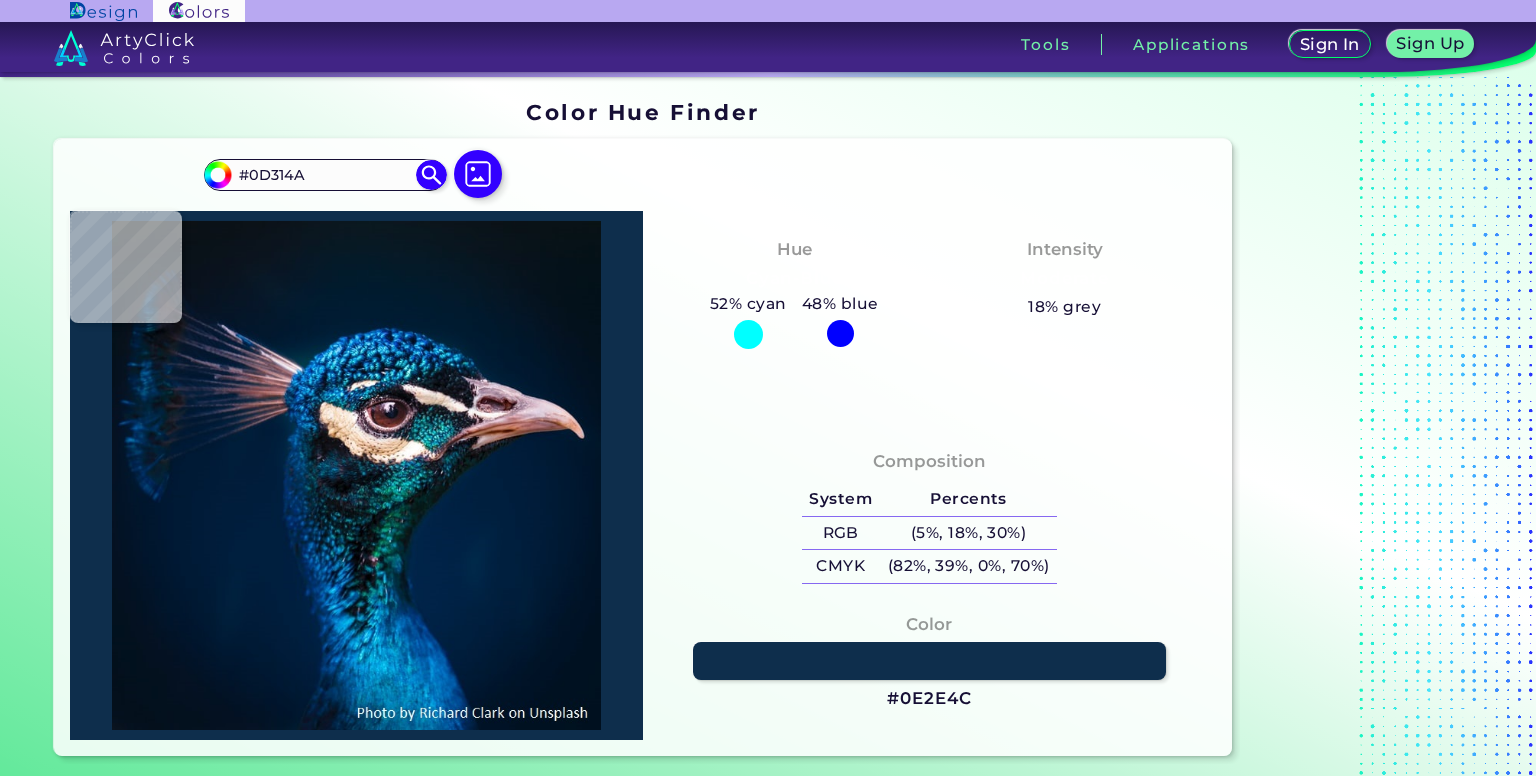 type on "#0b2536" 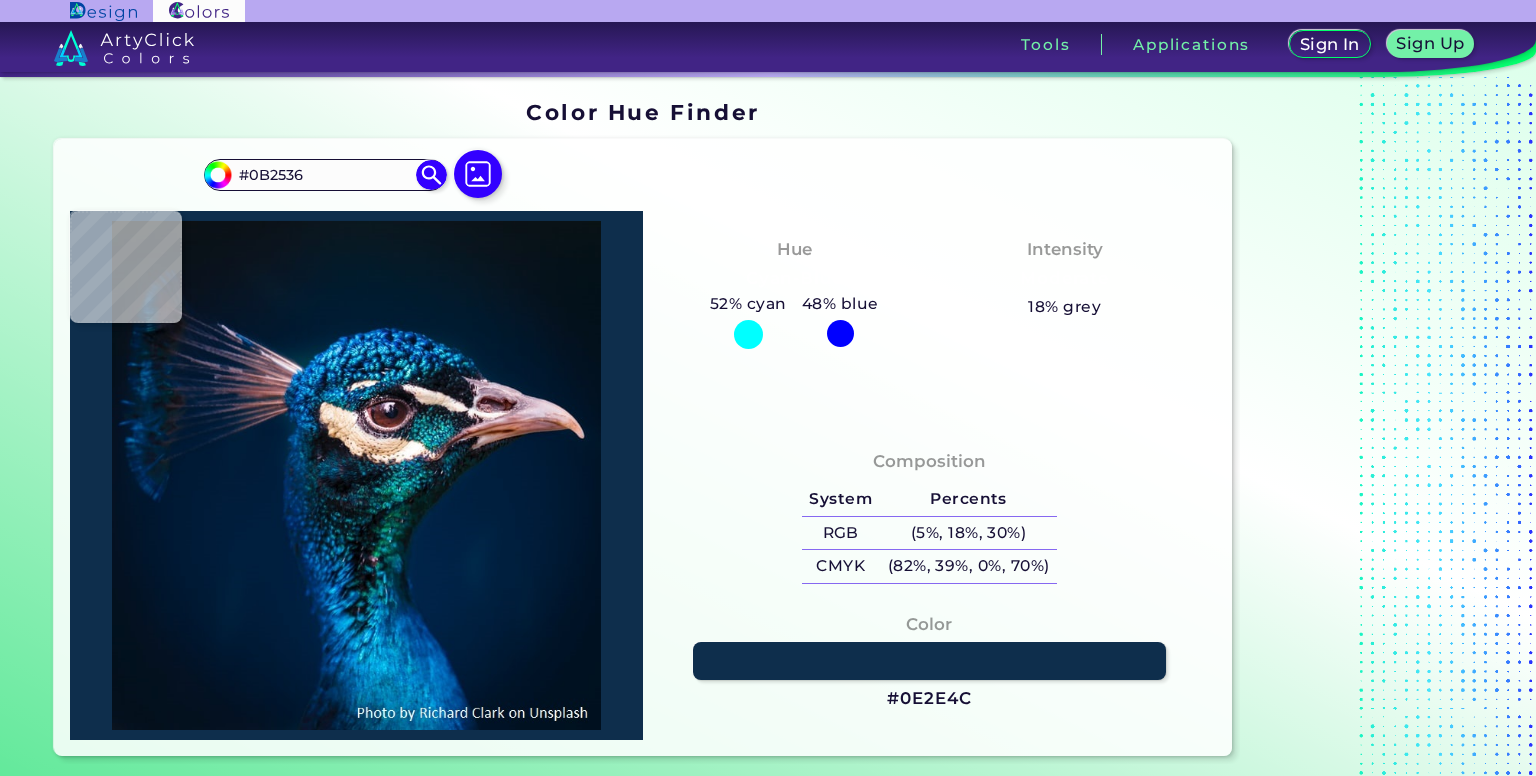 type on "#17293b" 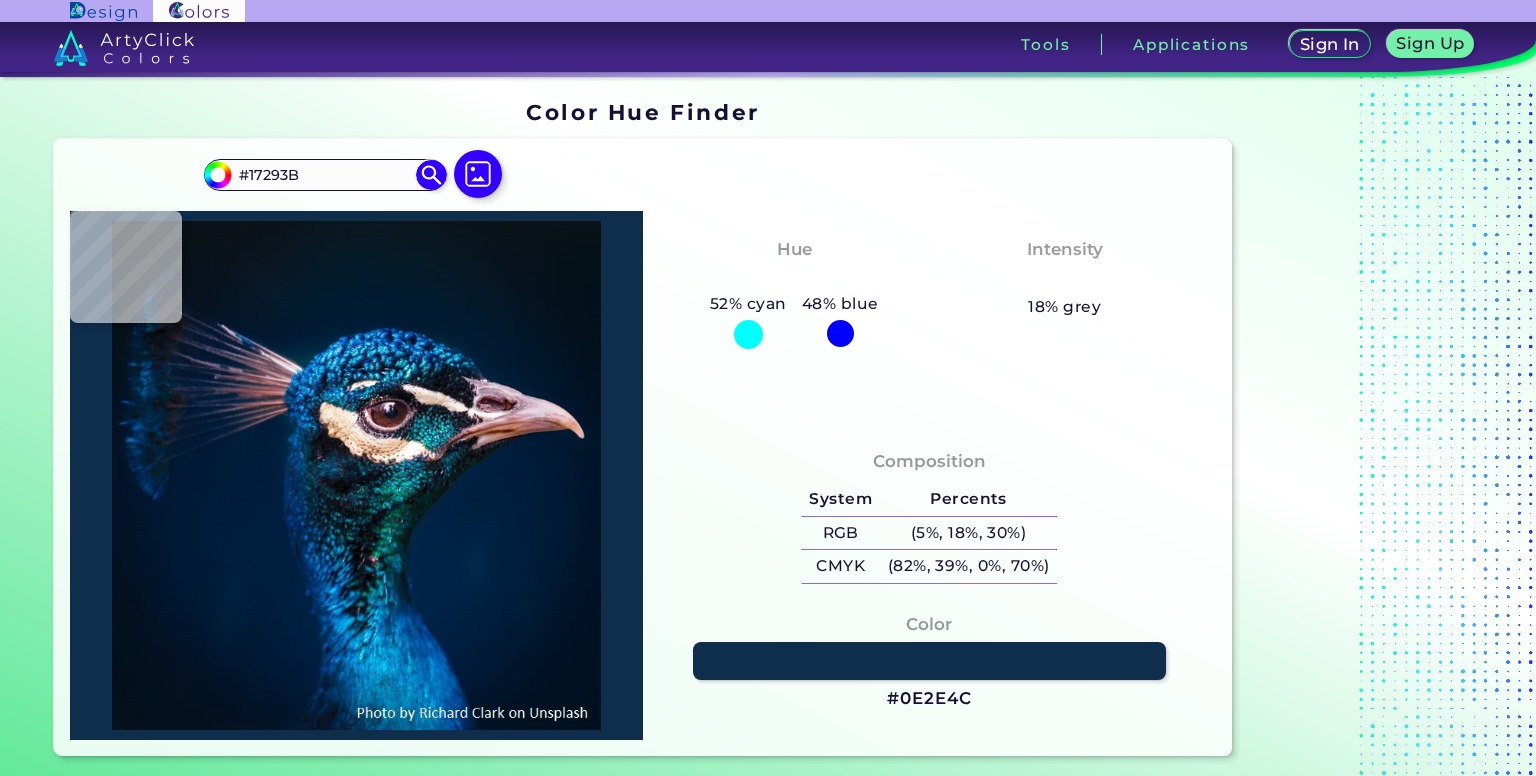 type on "#121b2c" 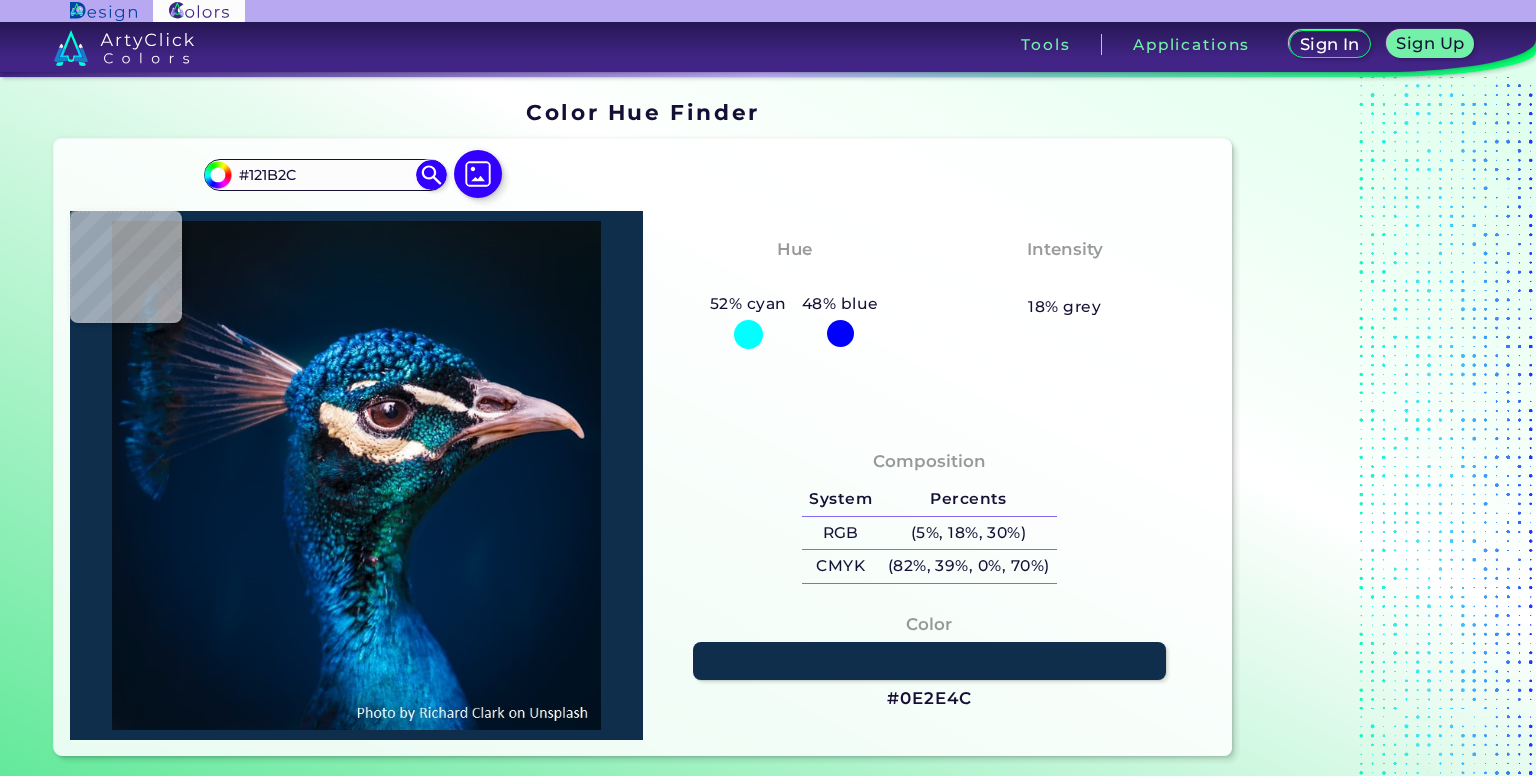 type on "#17222c" 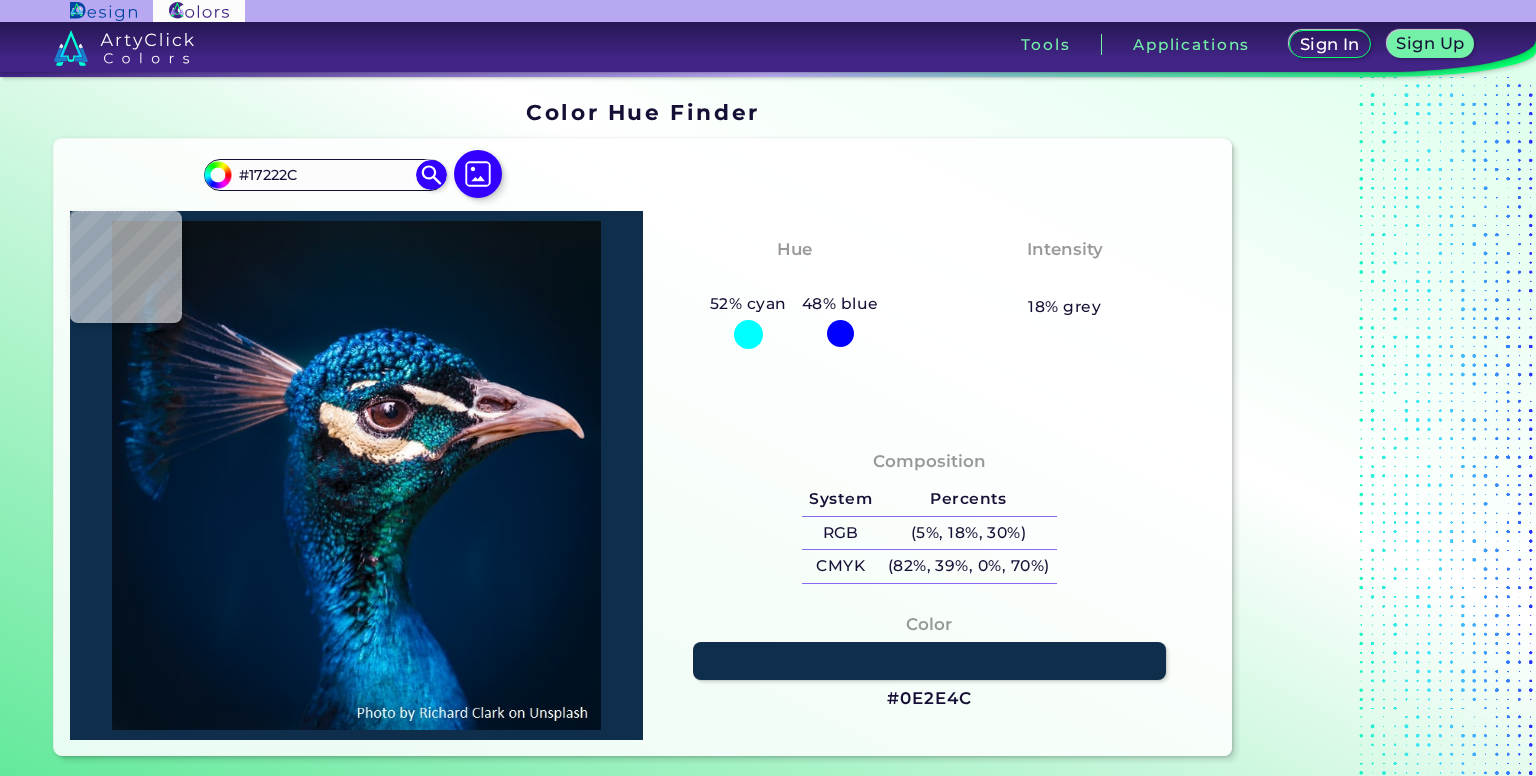 type on "#1a1924" 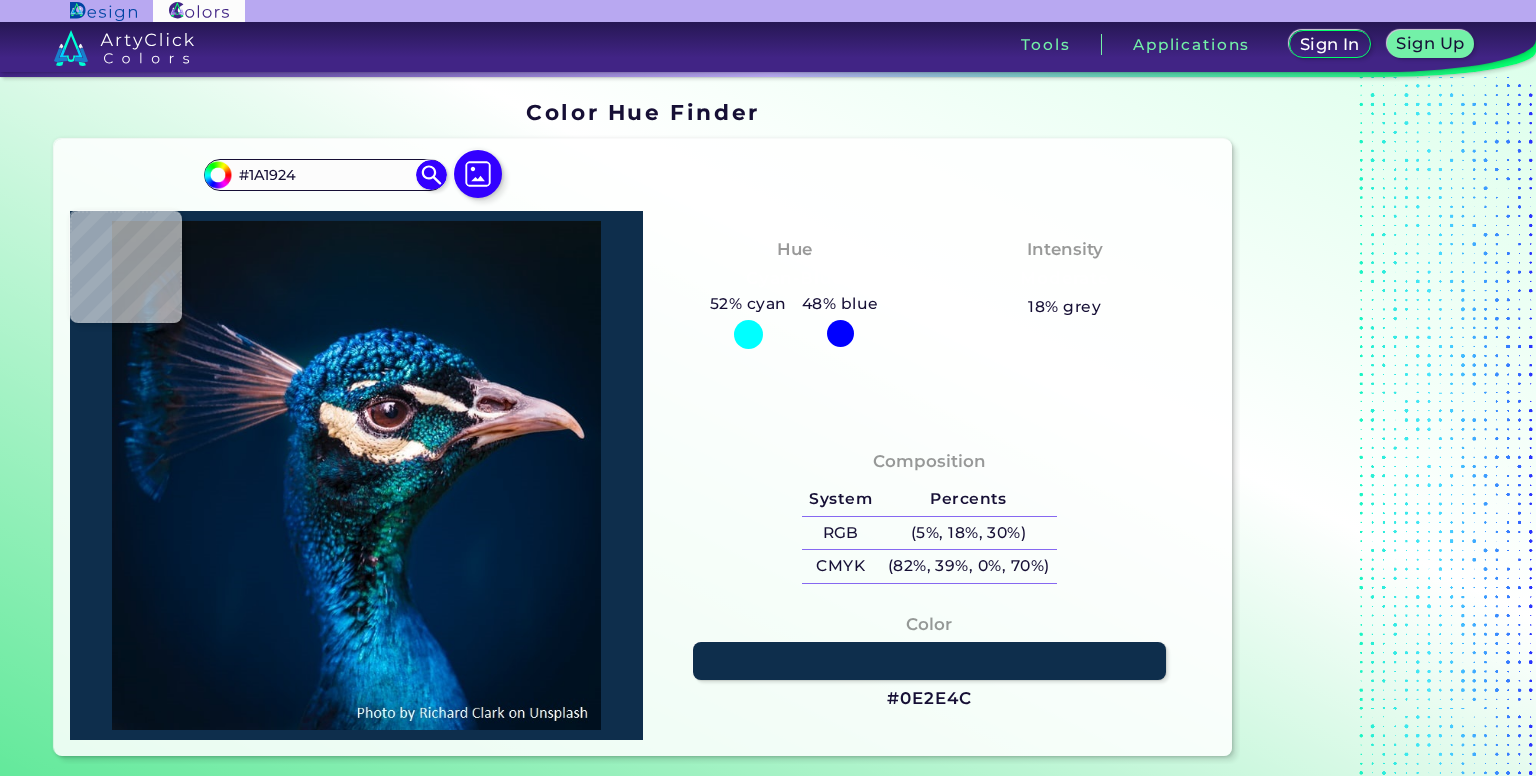 type on "#3c2e3d" 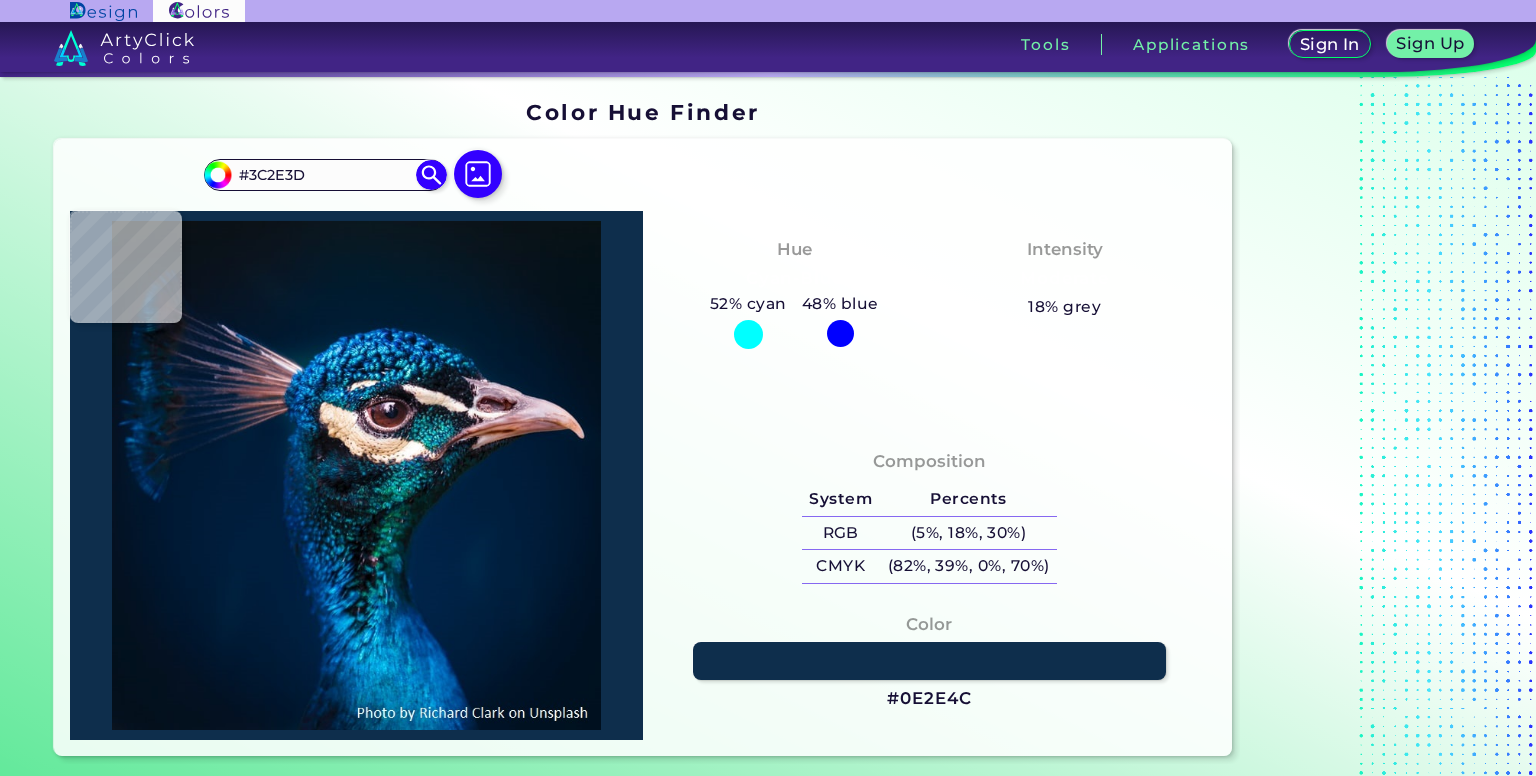 type on "#645b65" 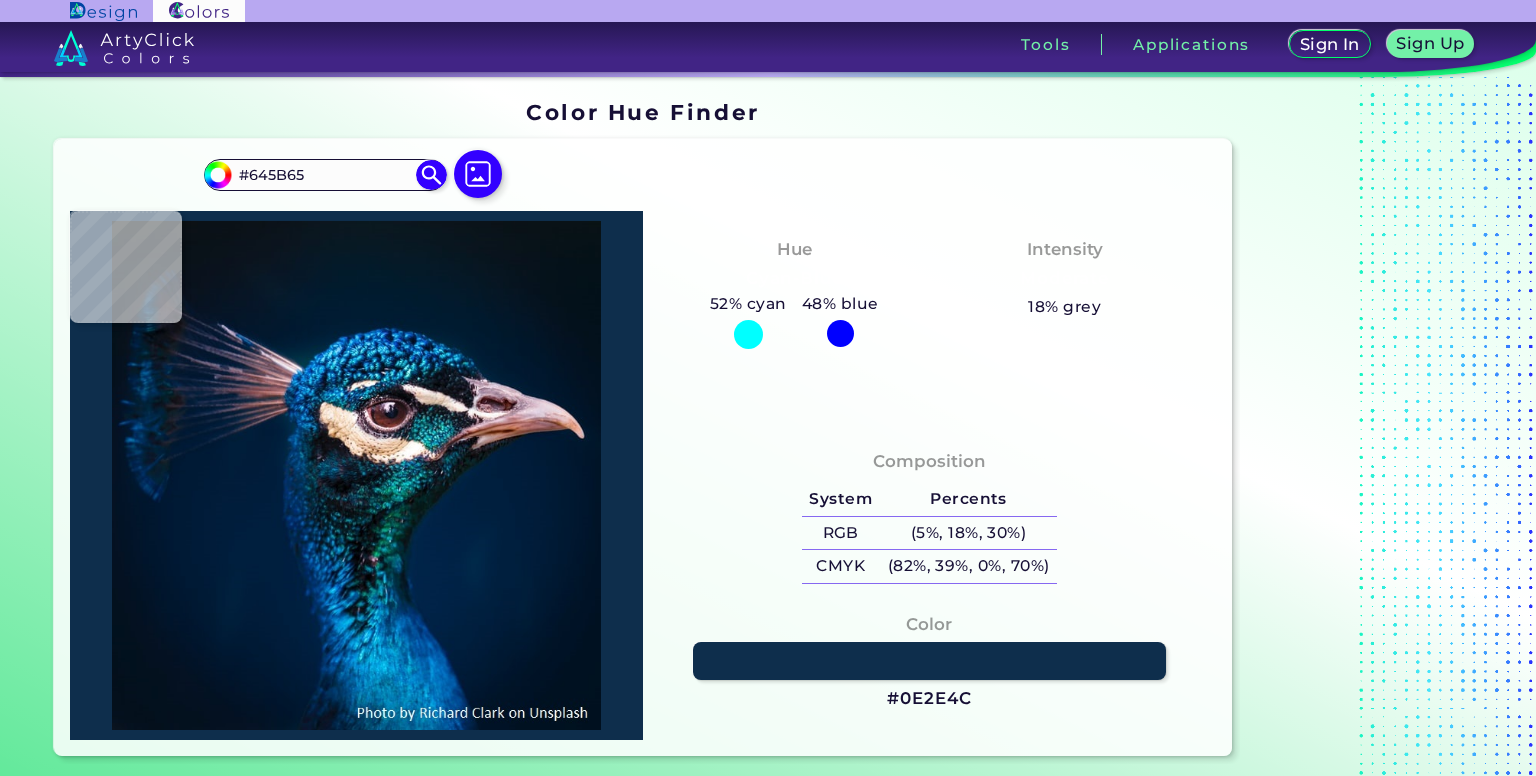 type on "#f4e8e8" 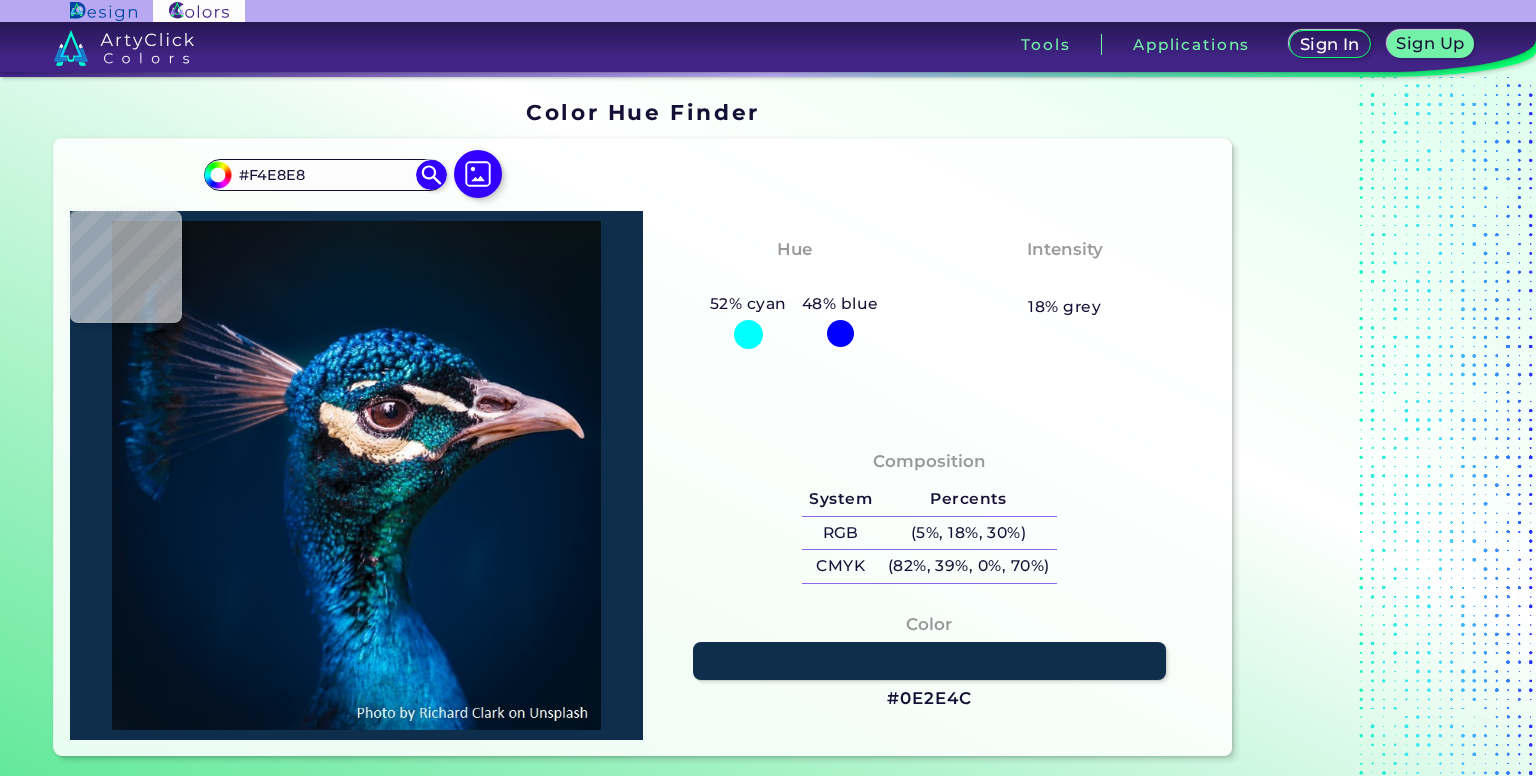 type on "#f6f0ed" 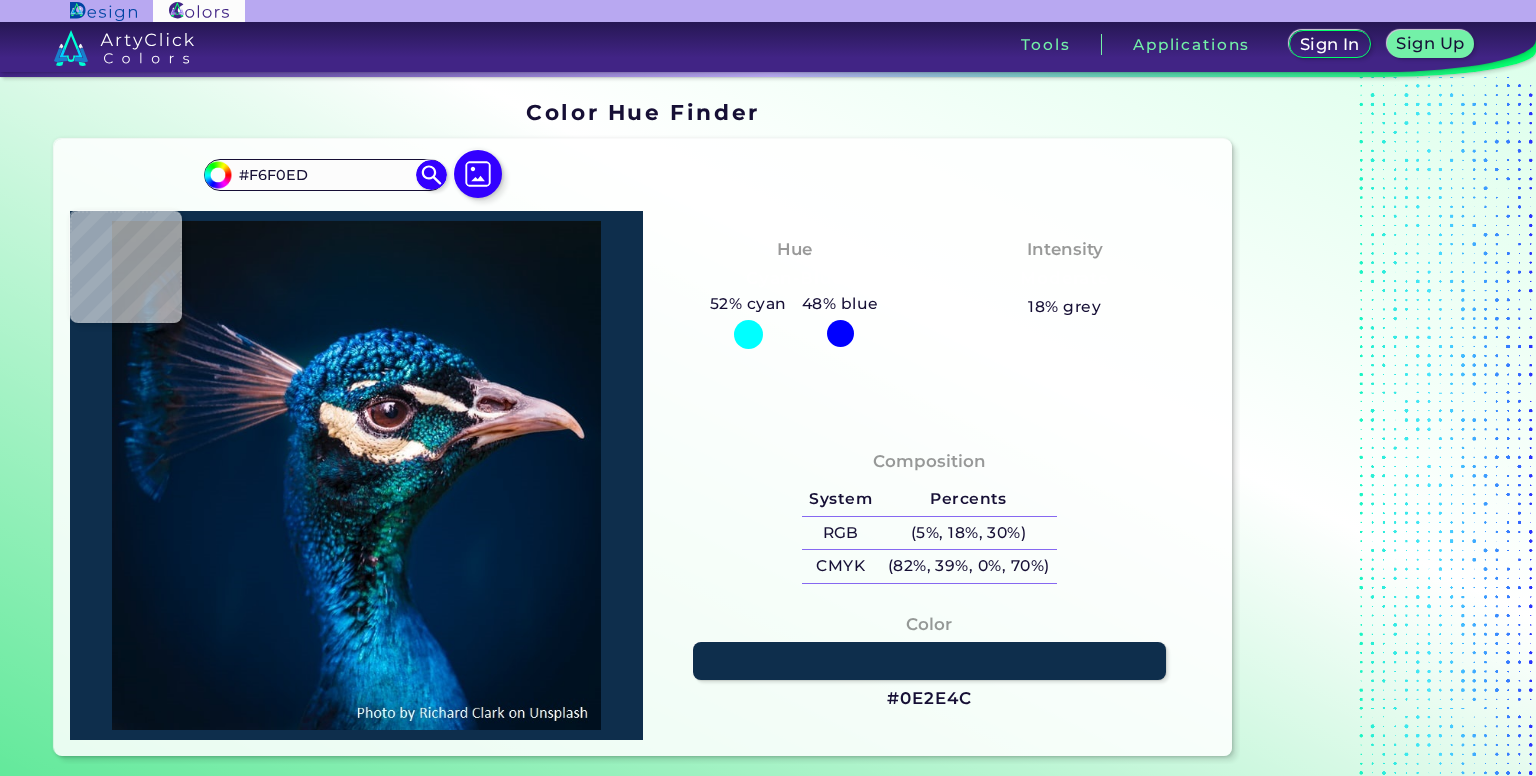 type on "#dfdbda" 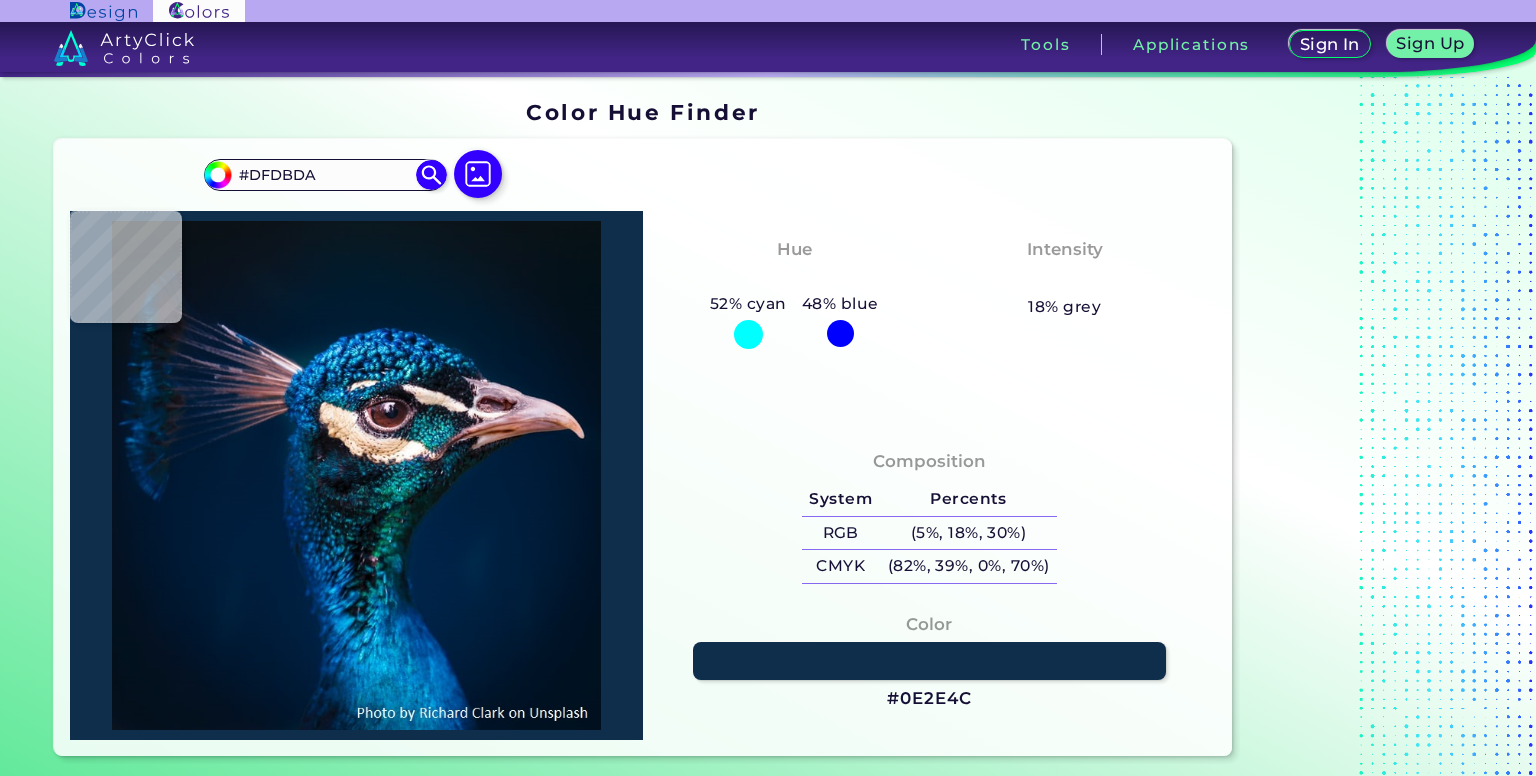type on "#efe7e9" 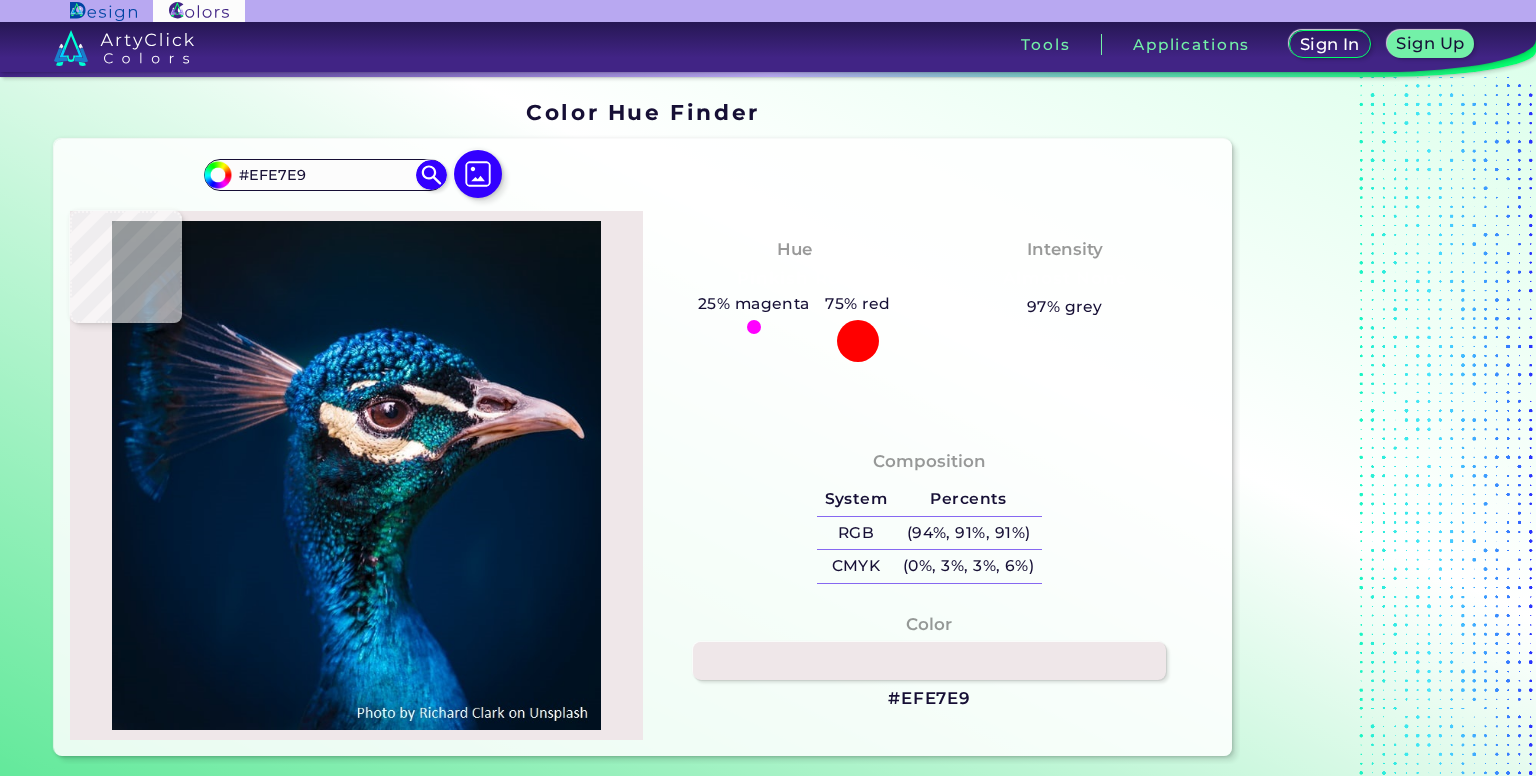 type on "#f6e9ea" 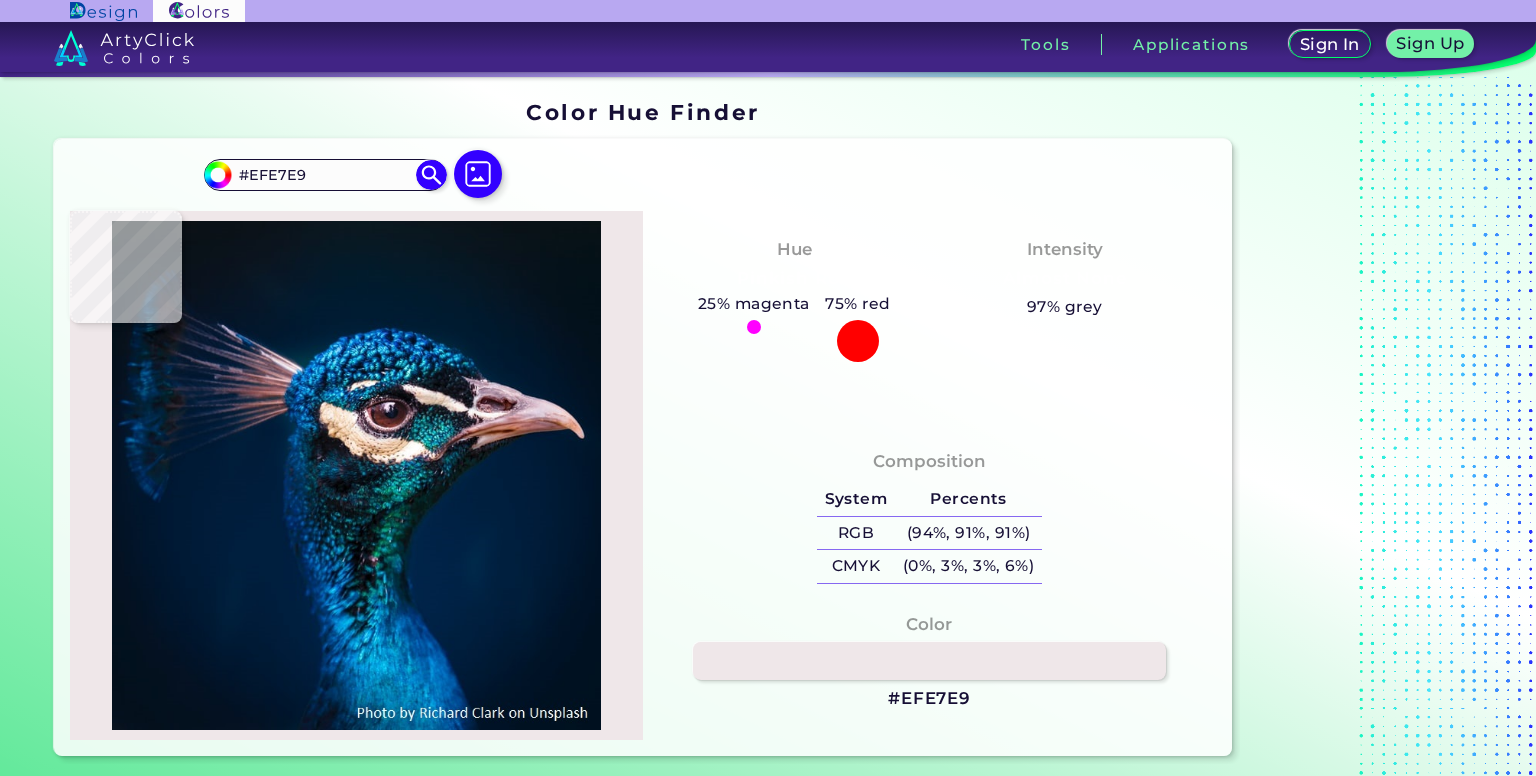 type on "#F6E9EA" 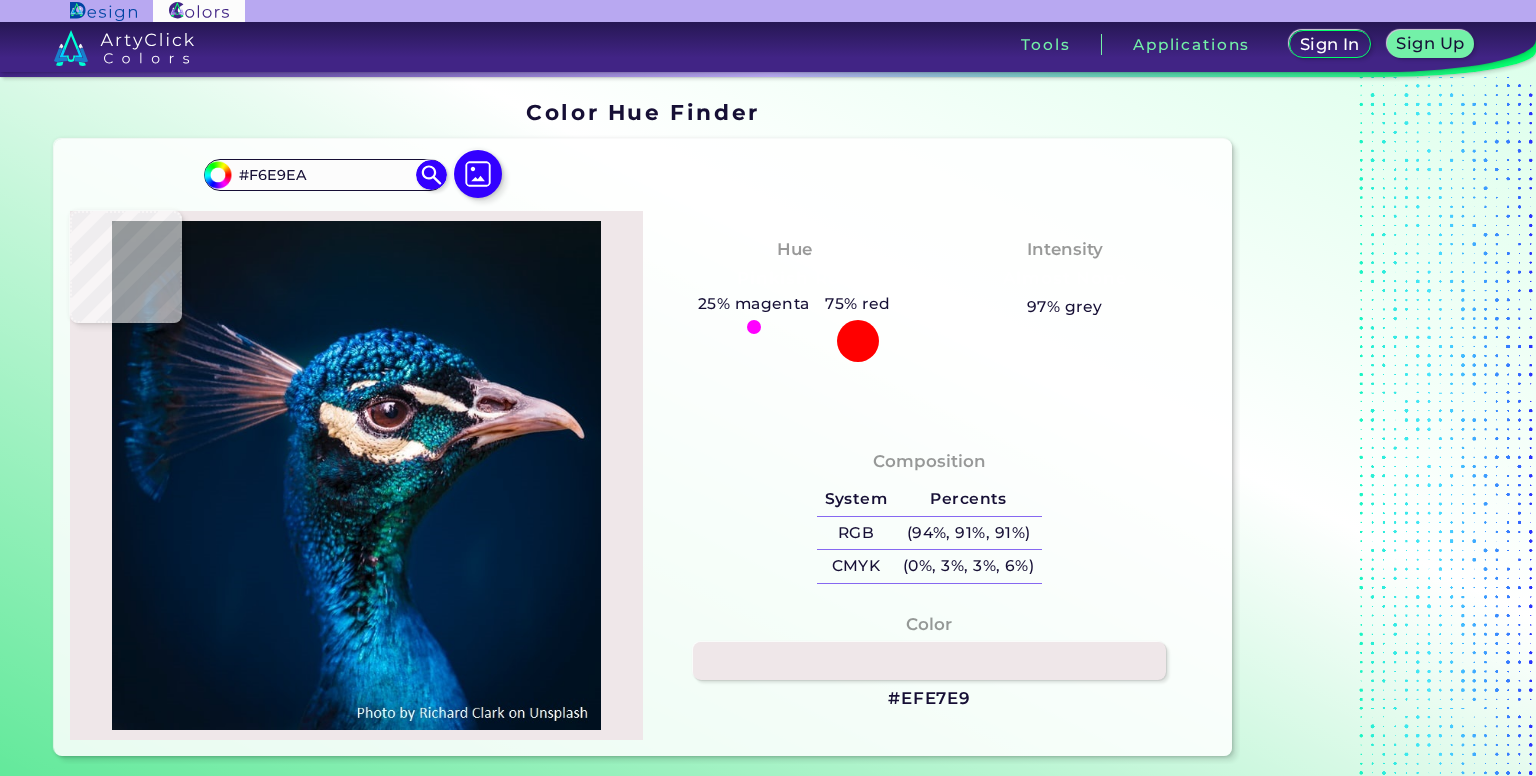 type on "#fdf5f6" 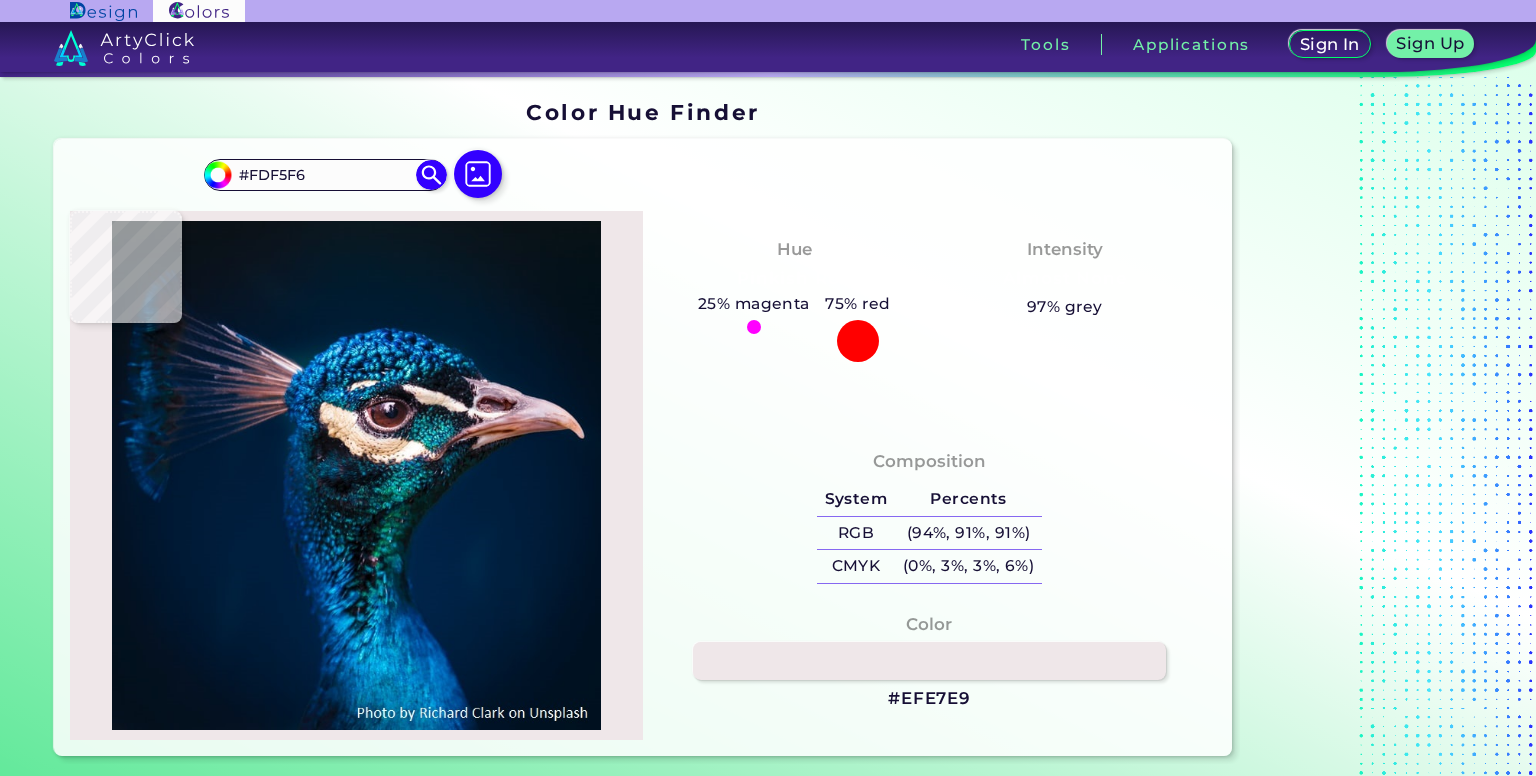 type on "#f6eceb" 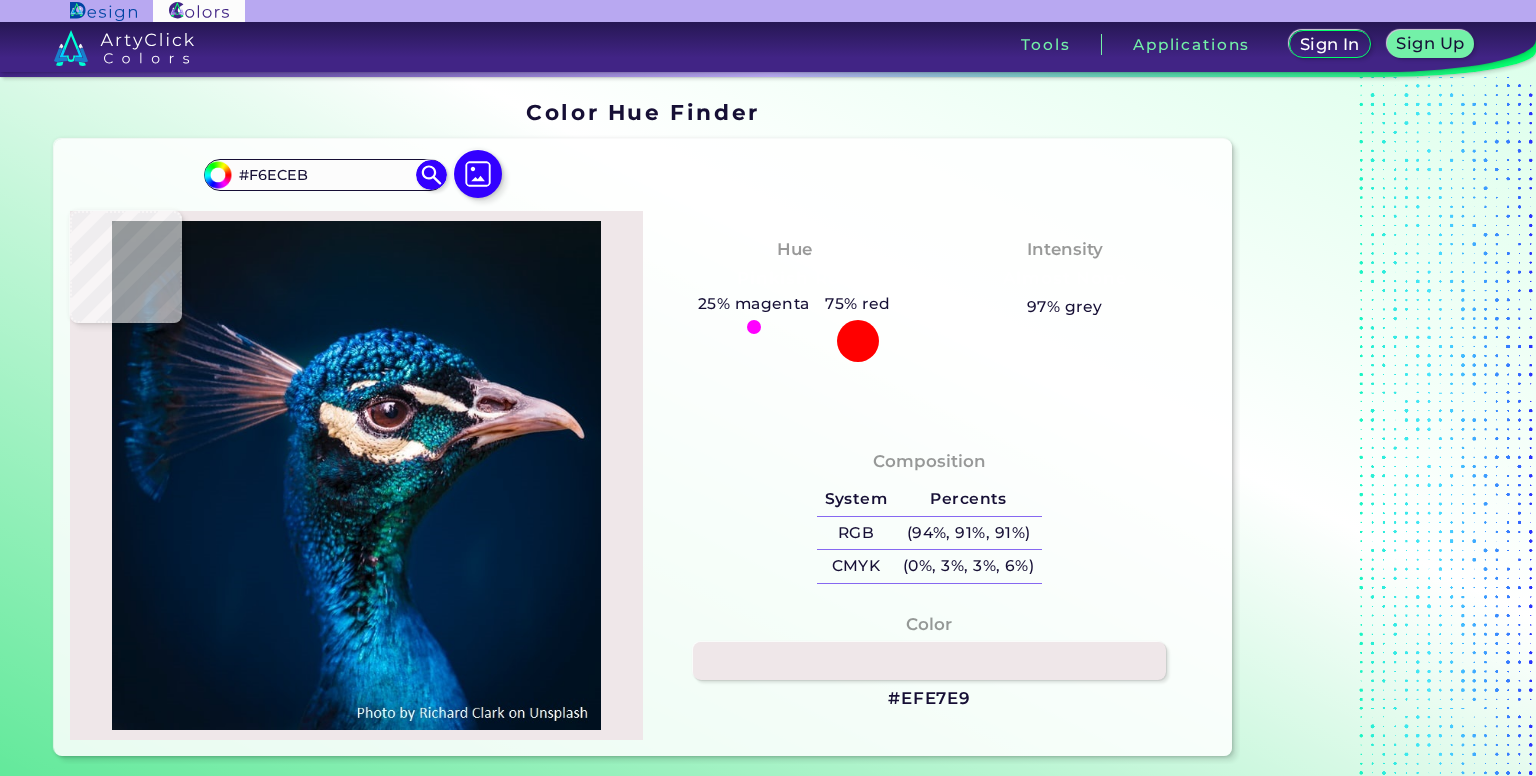 type on "#eae4df" 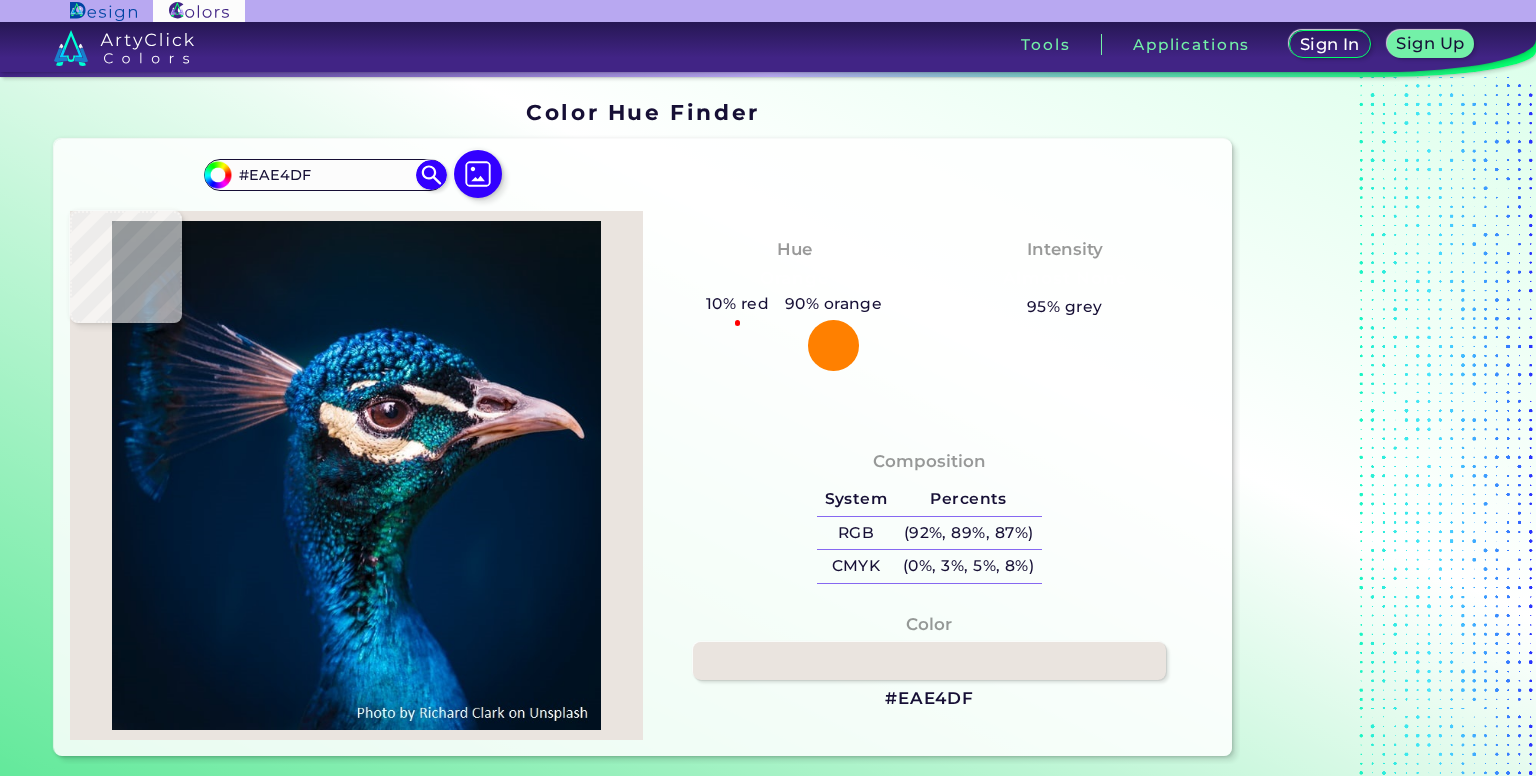 type on "#f9efec" 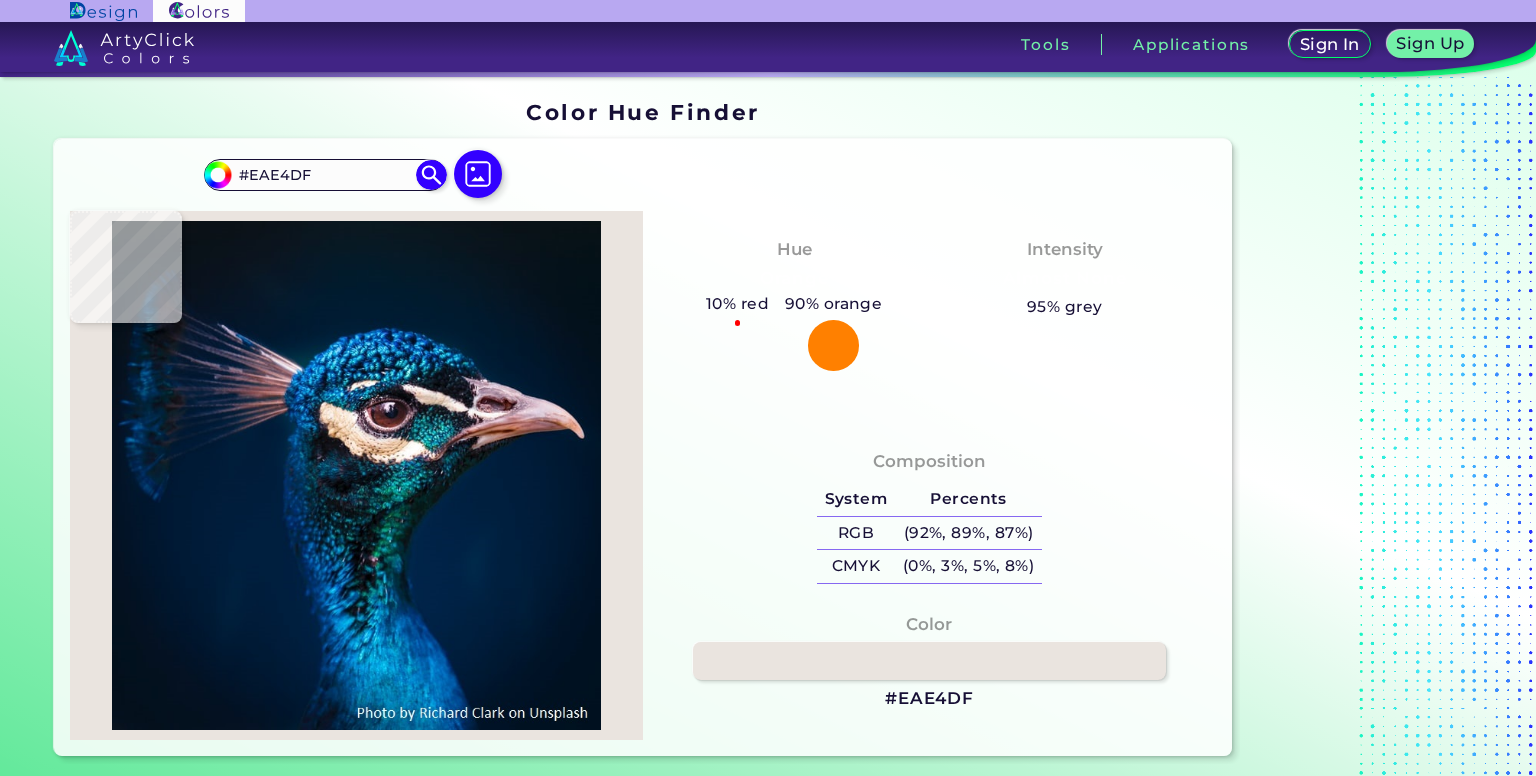 type on "#F9EFEC" 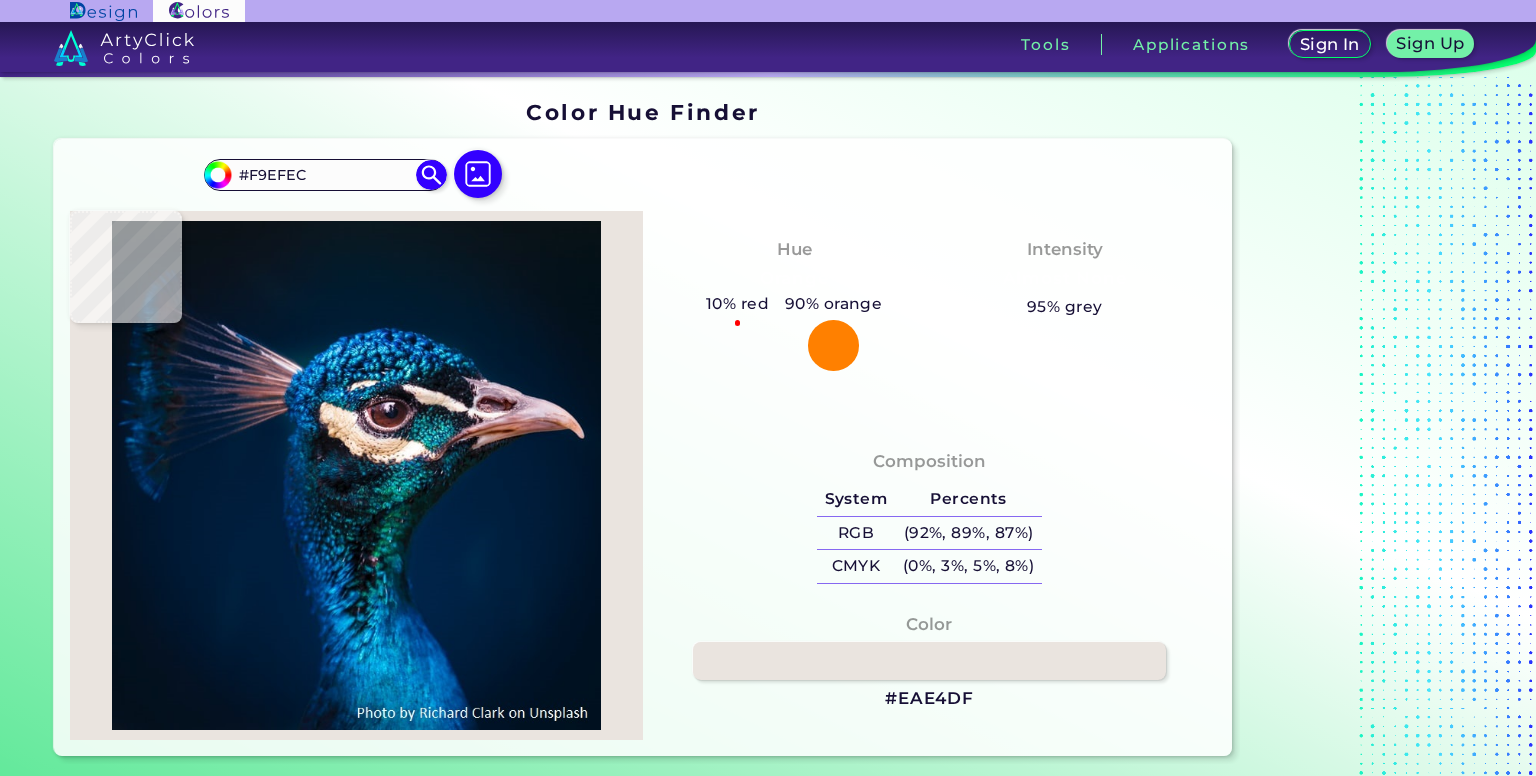 type on "#f9efe9" 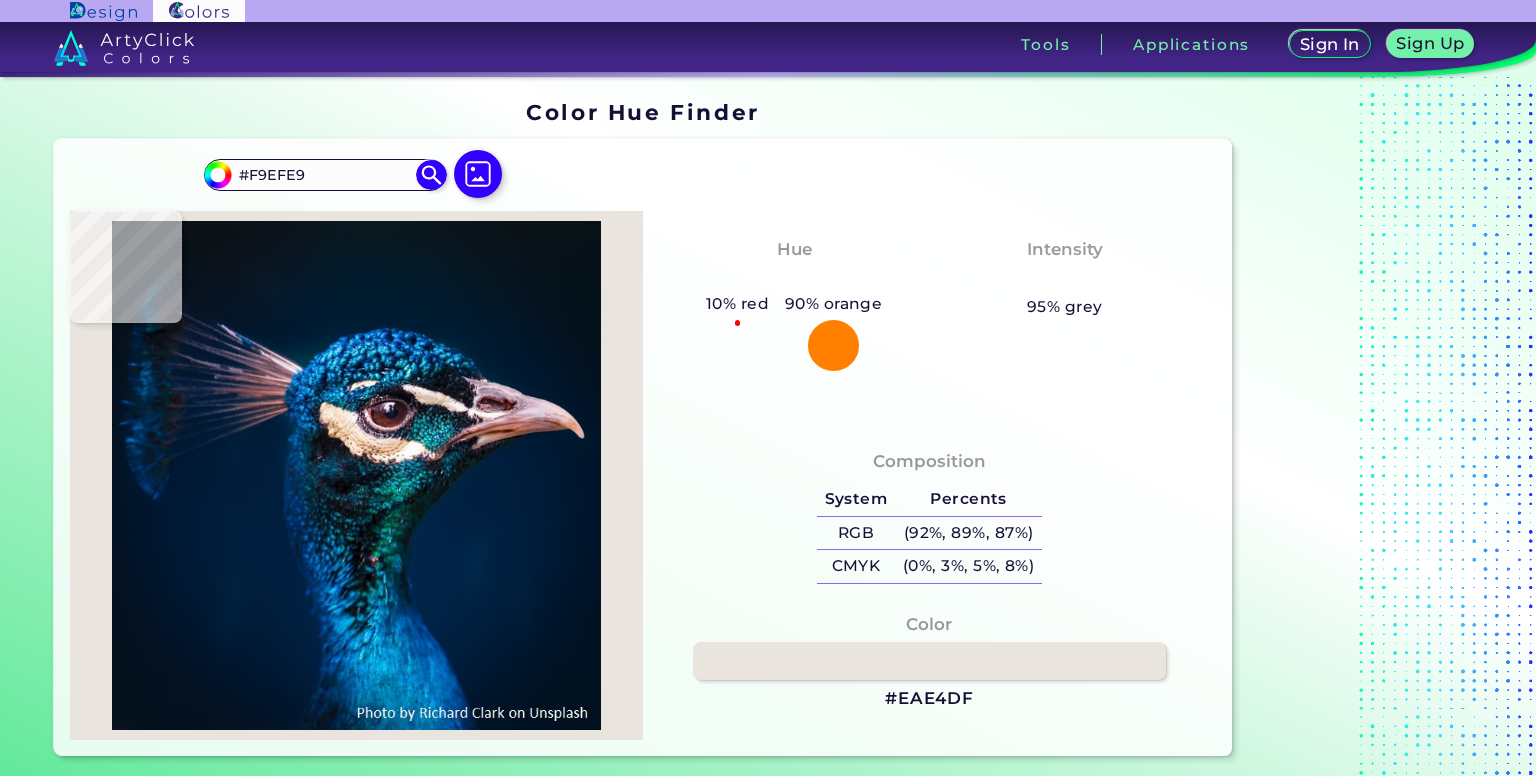 type on "#f8eee8" 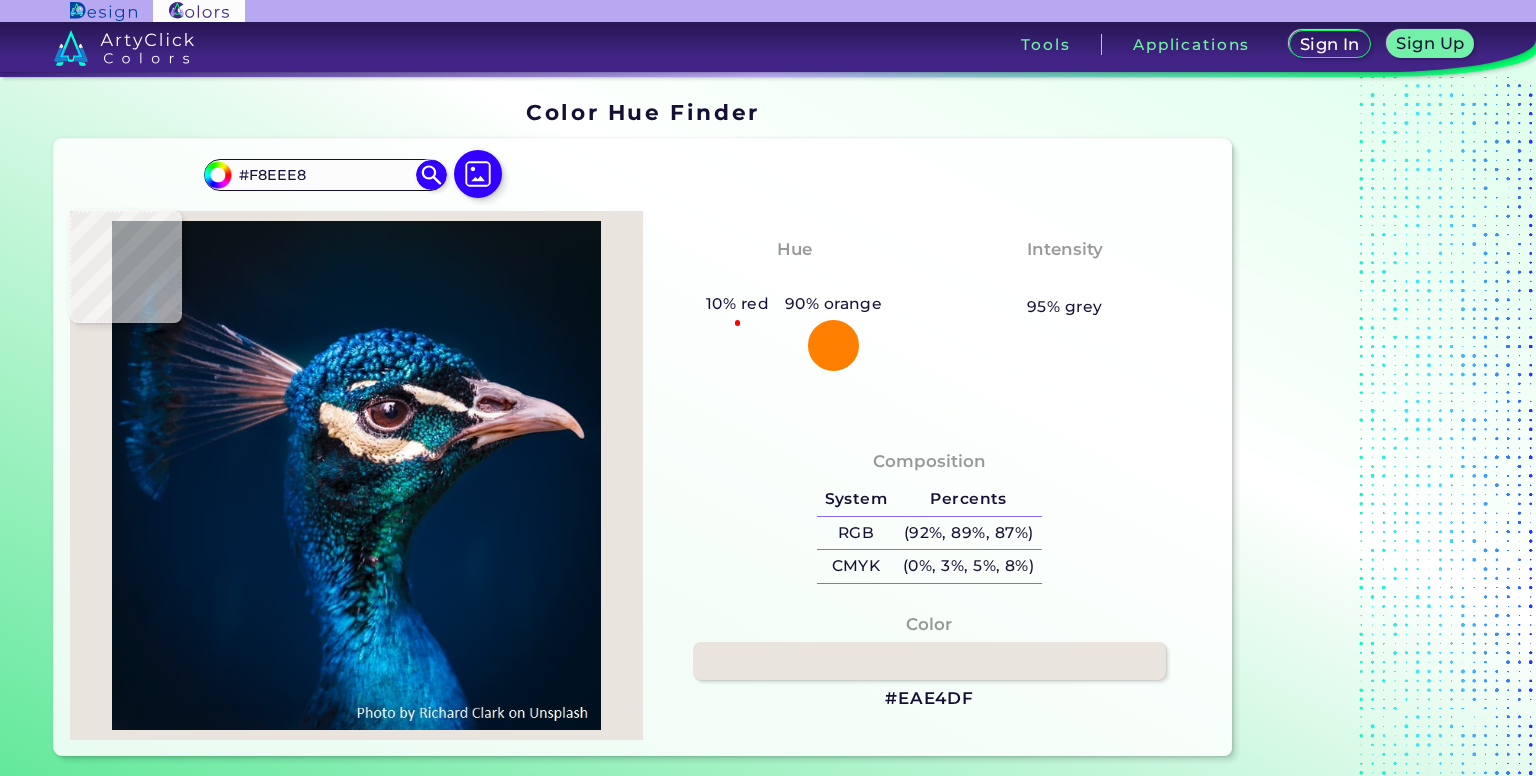 type 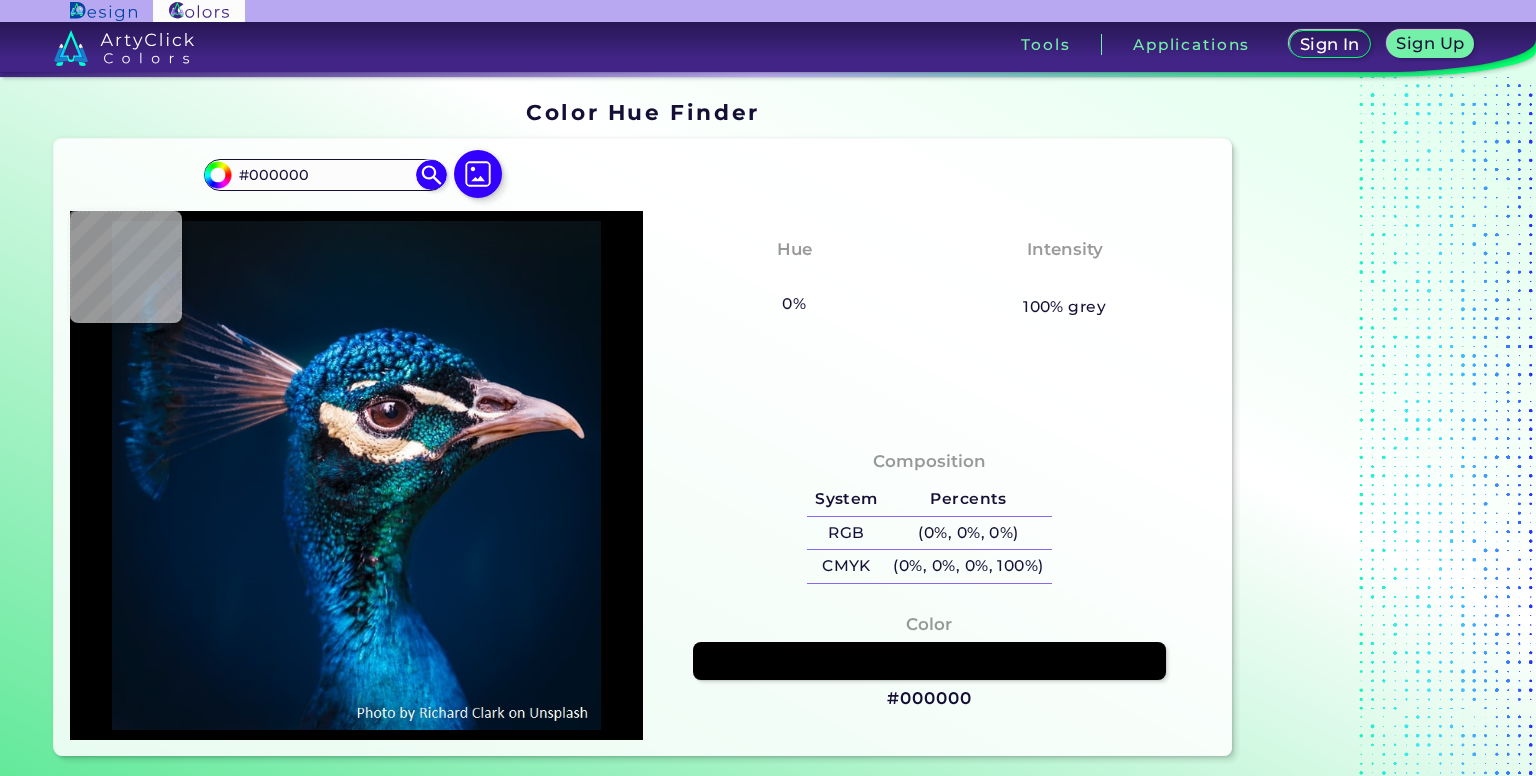 click on "Hue
None
0%
48% blue
Intensity
None
100% grey" at bounding box center (929, 316) 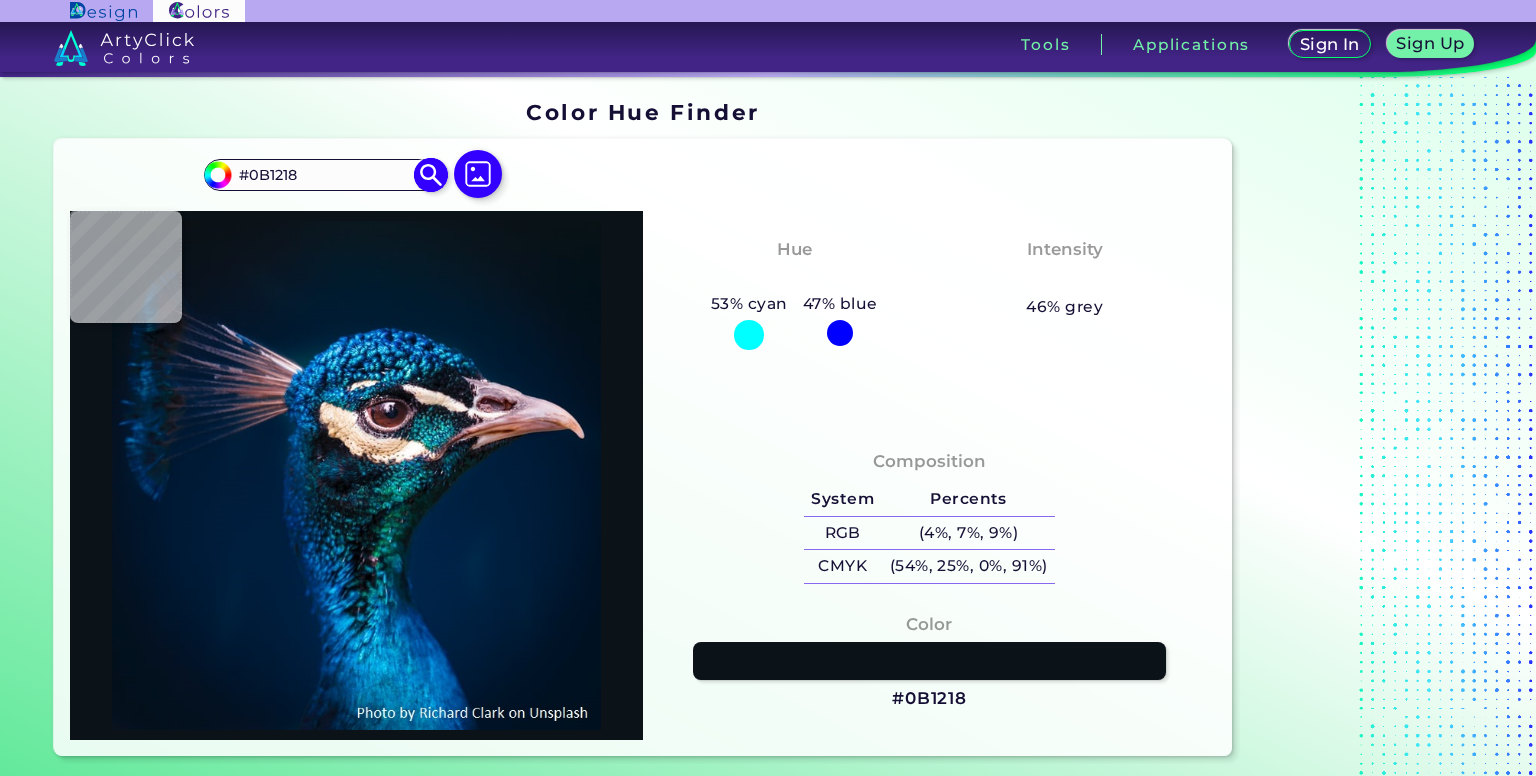 click on "#0B1218" at bounding box center [325, 174] 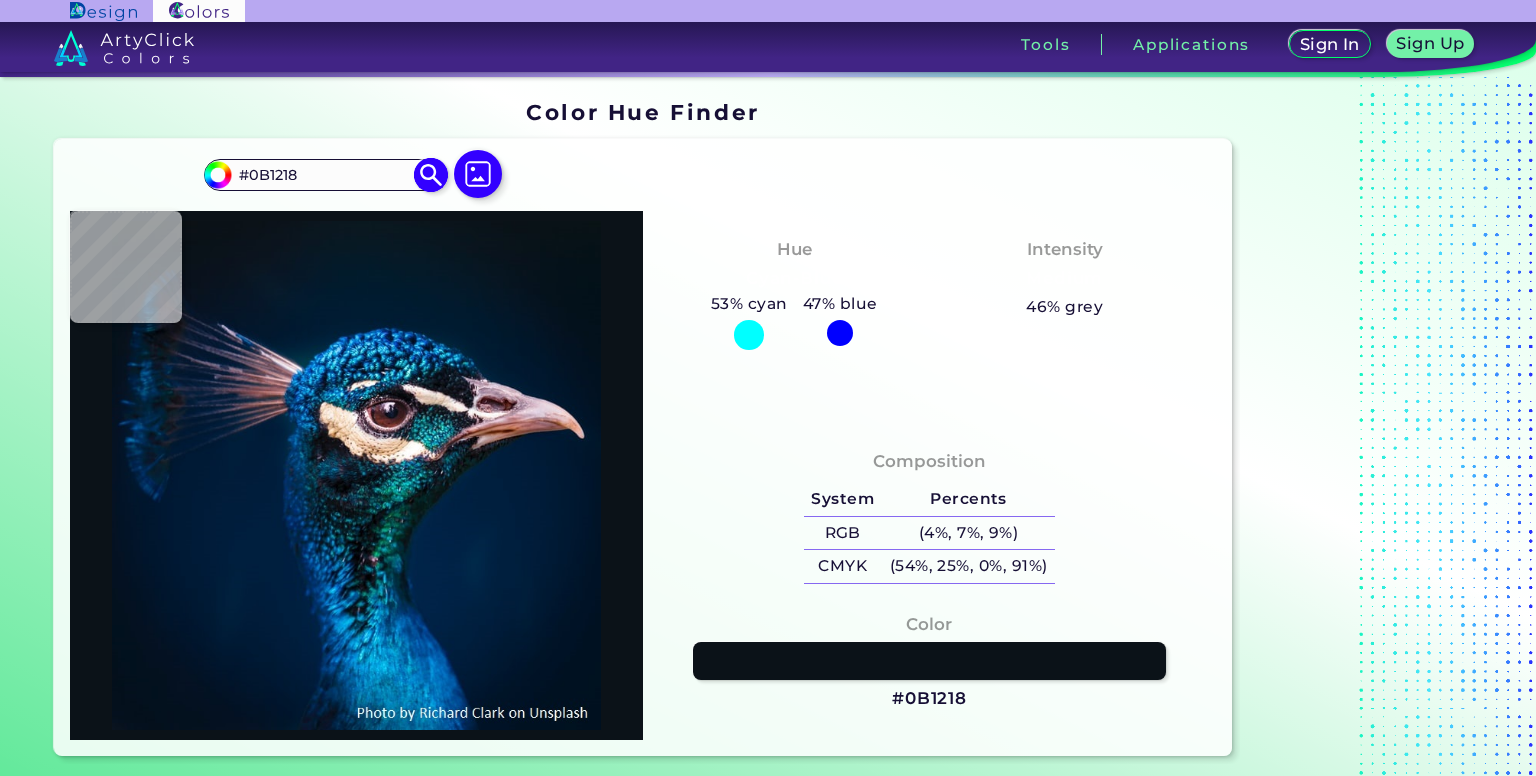 paste on "f7eae4" 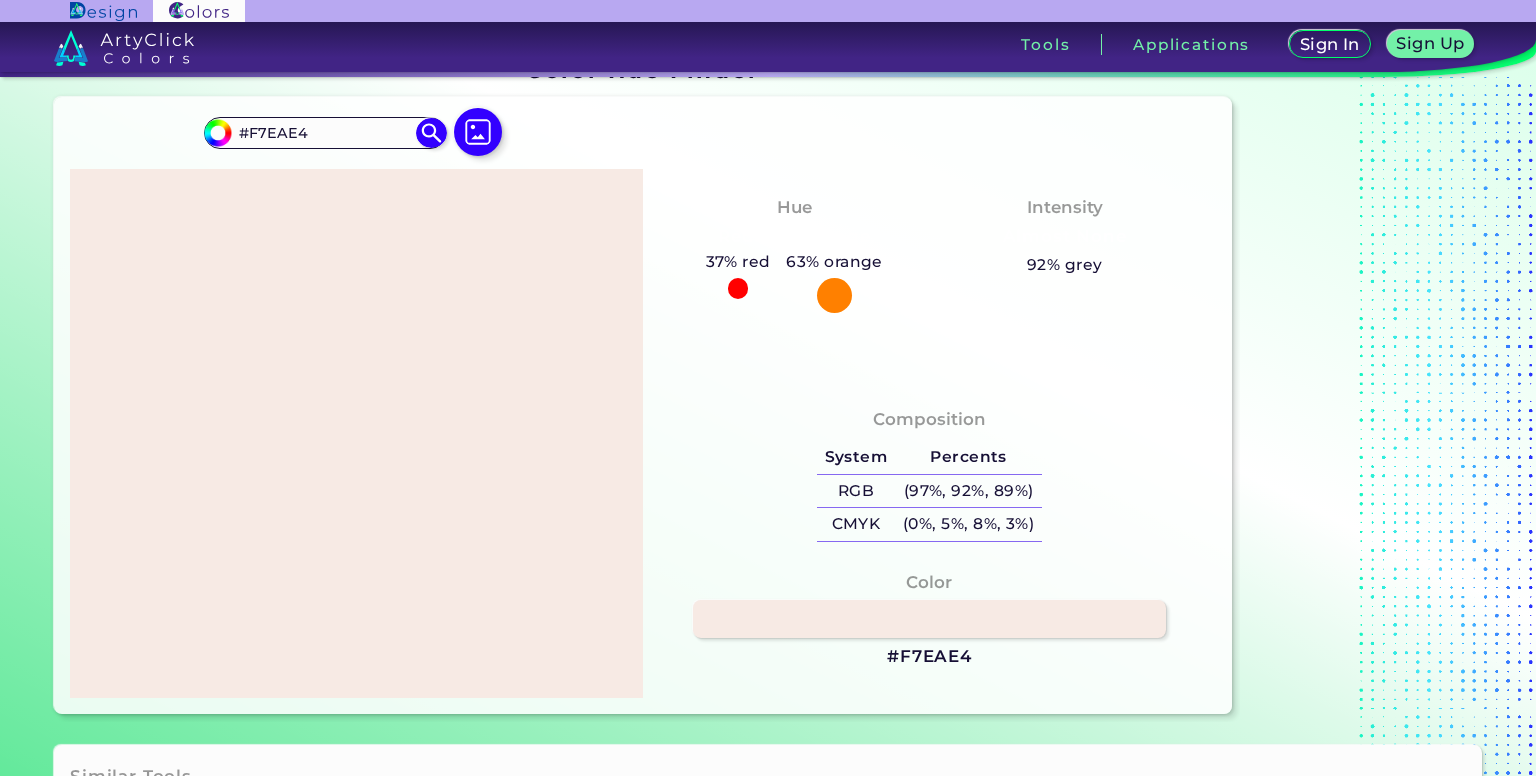 scroll, scrollTop: 44, scrollLeft: 0, axis: vertical 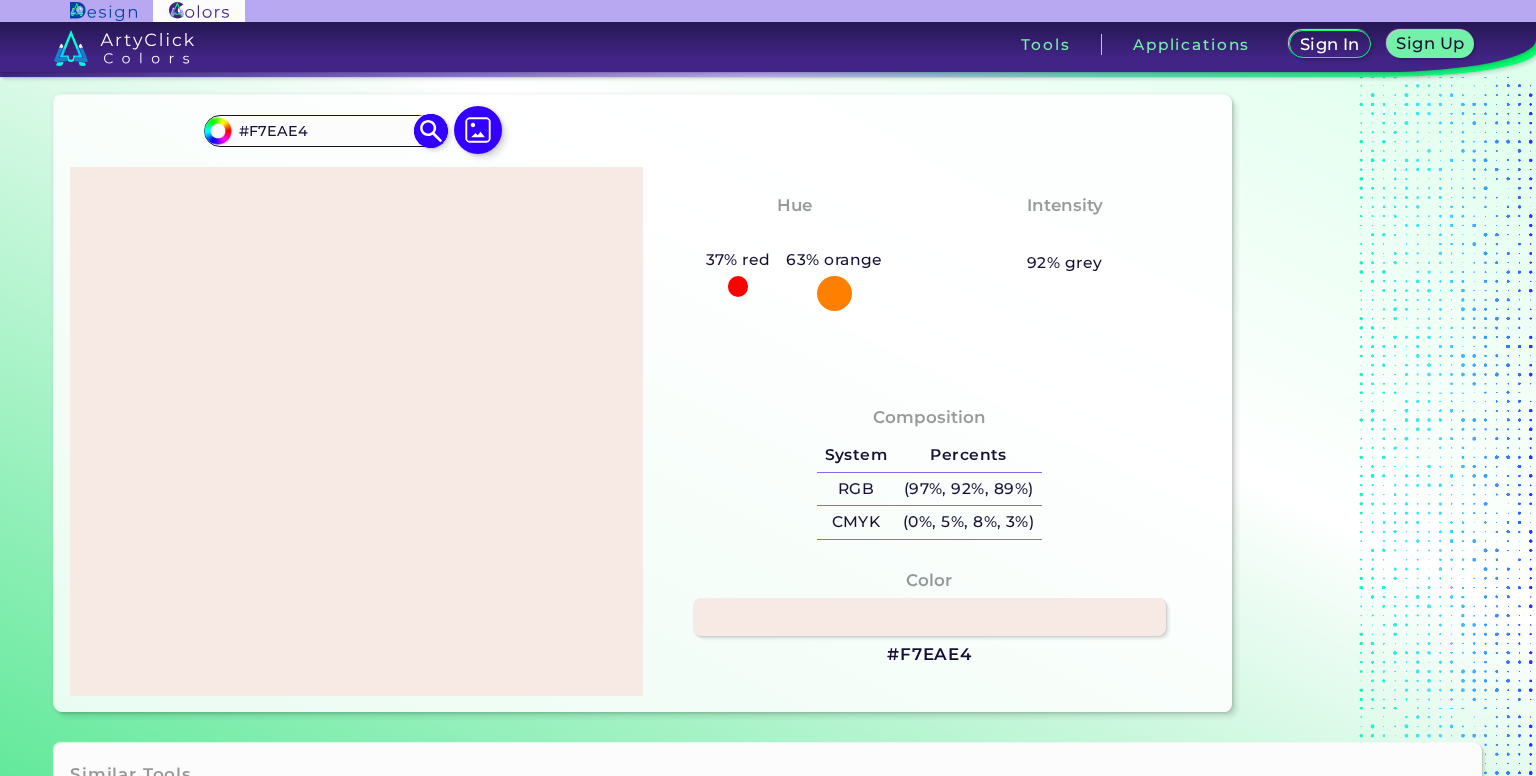 click on "#F7EAE4" at bounding box center [325, 130] 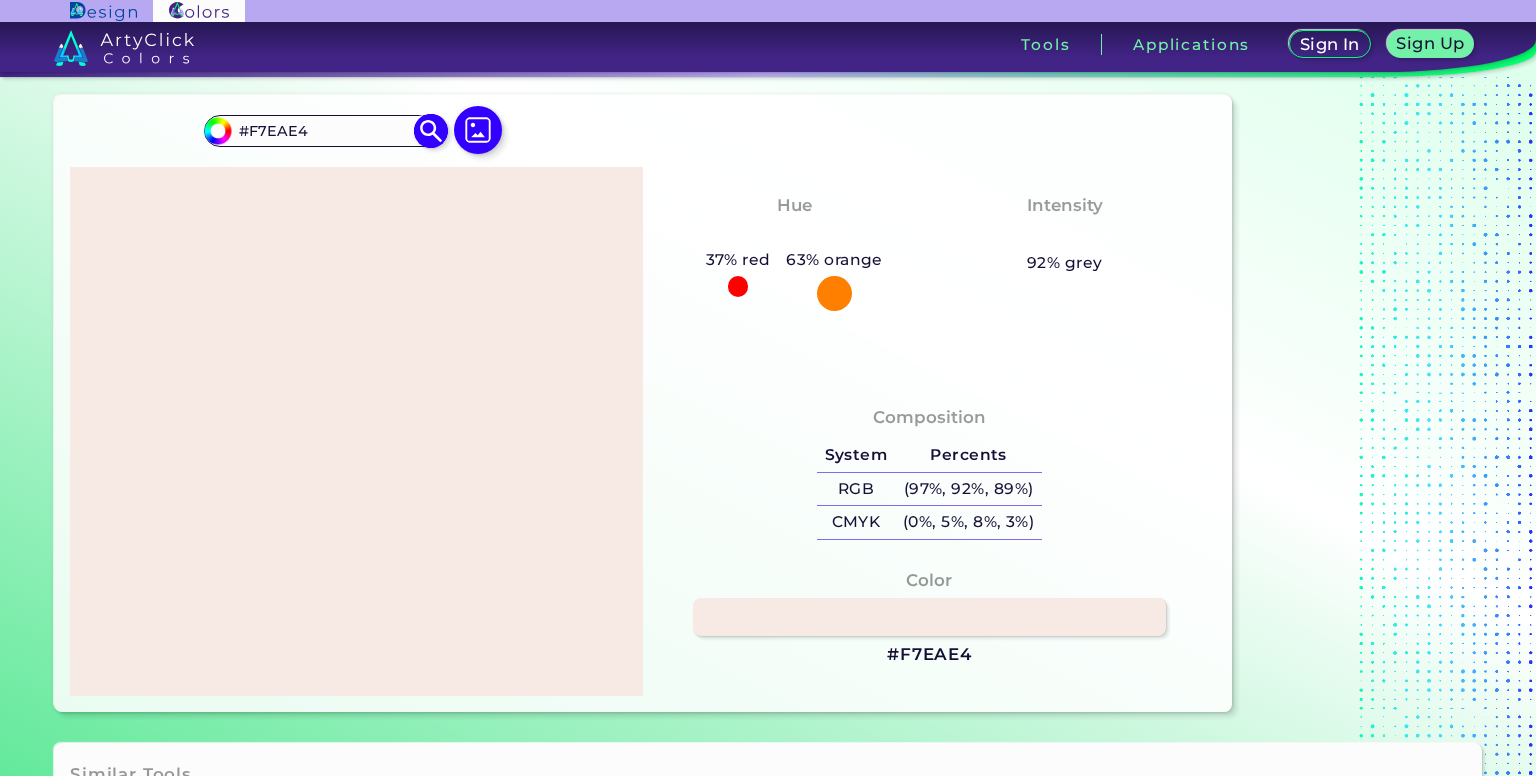 paste on "#e8b4b8" 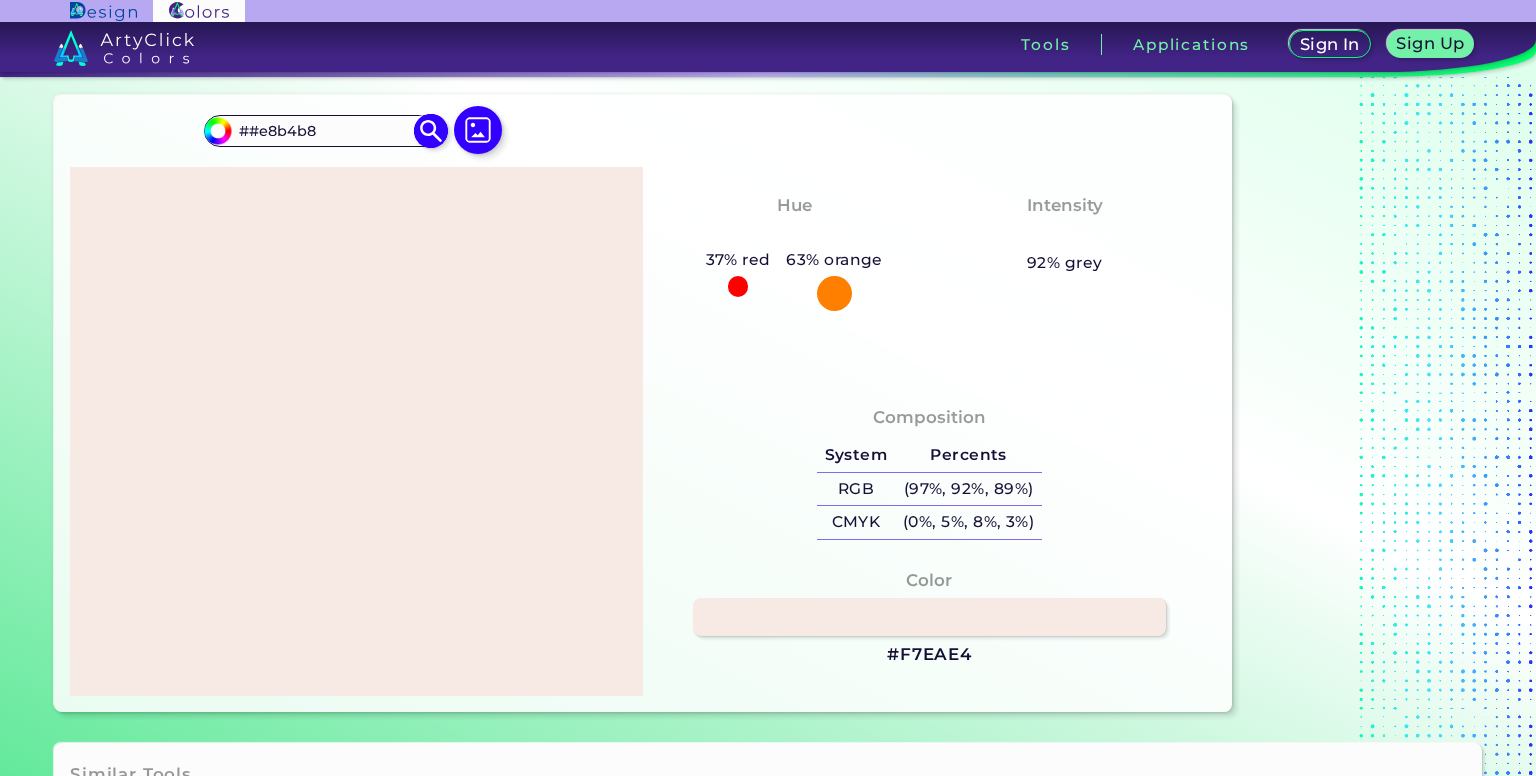 click on "##e8b4b8" at bounding box center (325, 130) 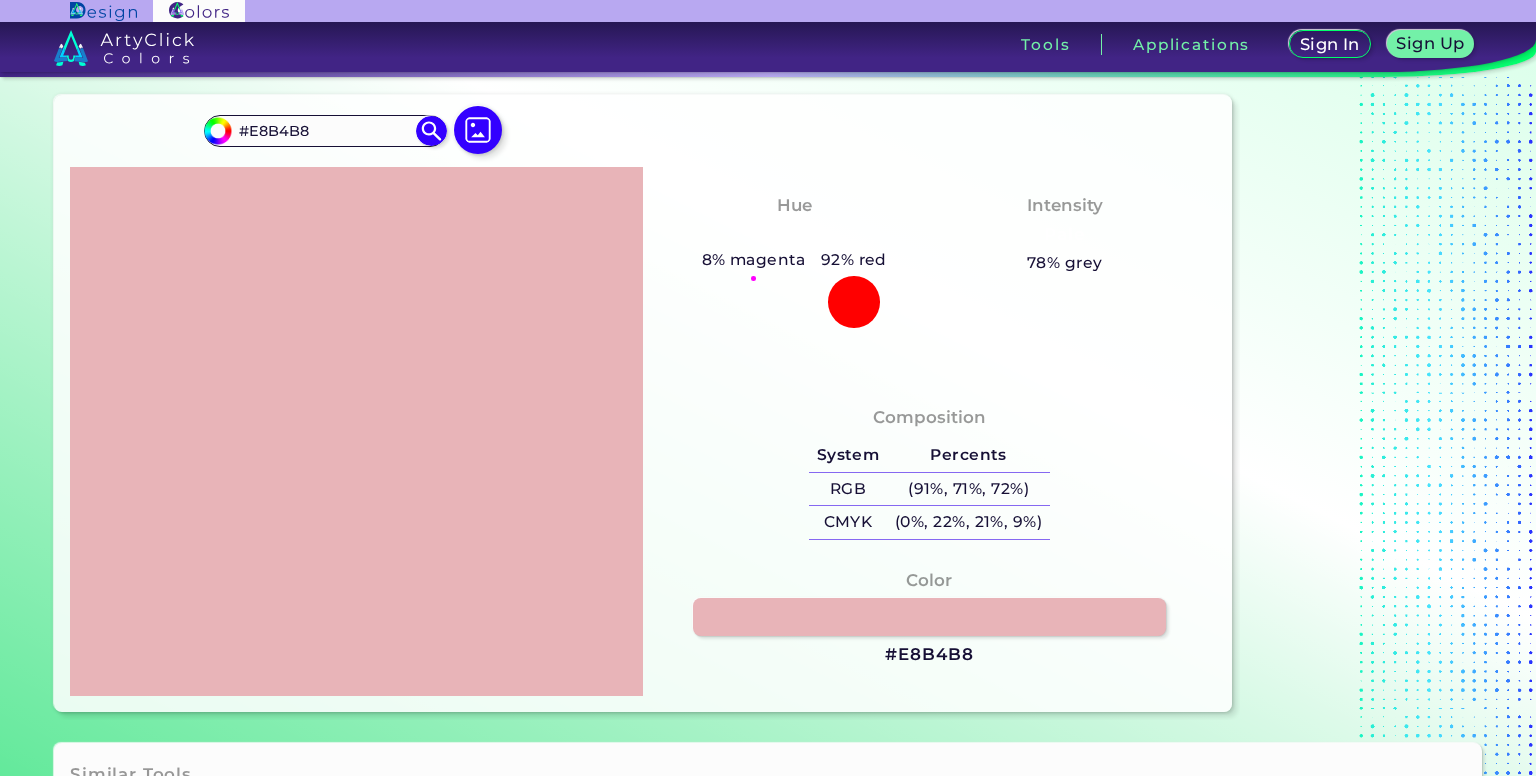 drag, startPoint x: 344, startPoint y: 129, endPoint x: 50, endPoint y: 156, distance: 295.23718 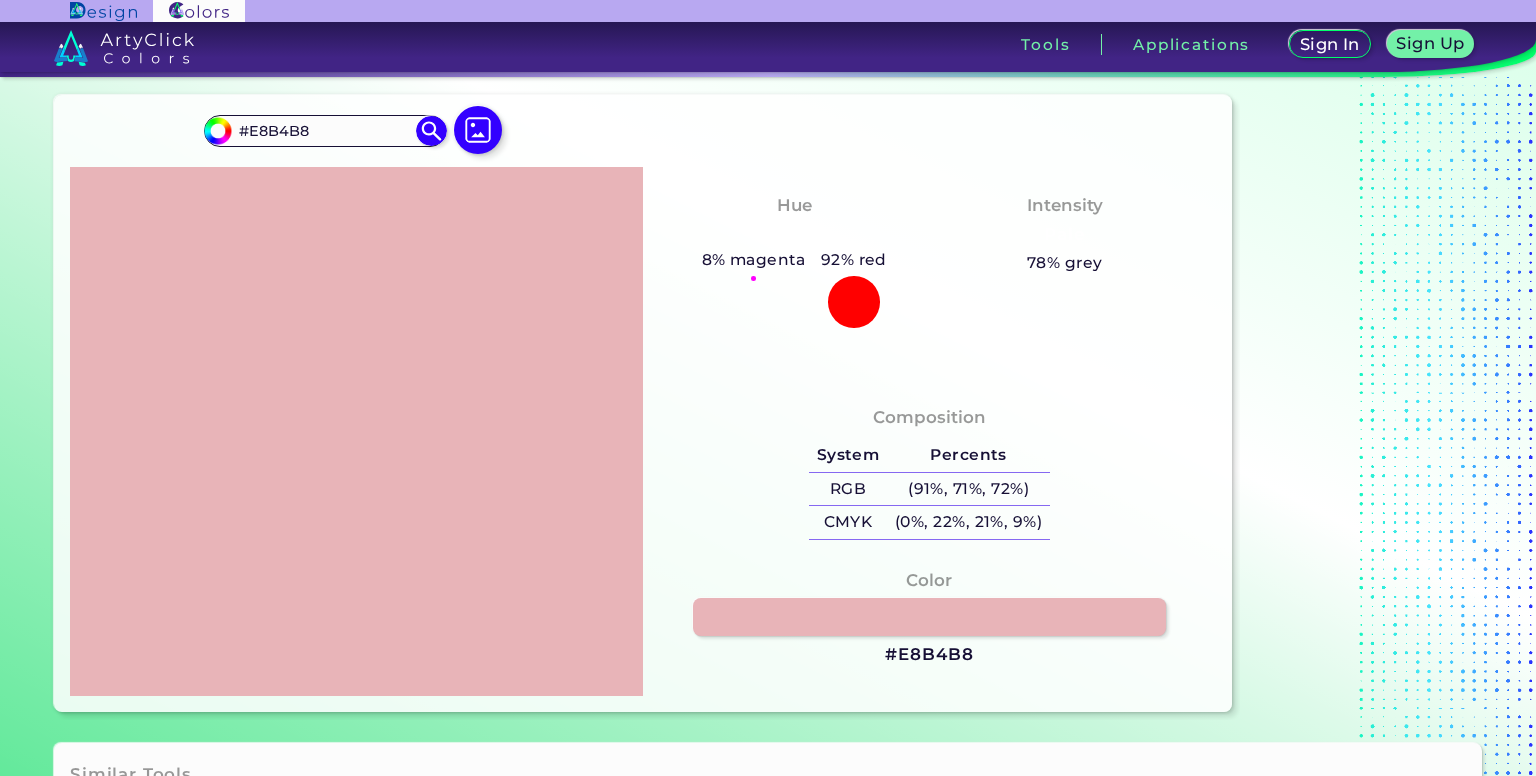click on "#e8b4b8
#E8B4B8
Acadia   ◉ Acid Green   ◉ Aero Blue   ◉ Alabaster   ◉ Albescent White   ◉ Algae   ◉ Algae Green   ◉ [PERSON_NAME] Blue   ◉ Alien Green   ◉ Almond   ◉ Almond Frost   ◉ Almost Black   ◉ Alpine   ◉ Aluminium   ◉ Amaranth   ◉ Amethyst   ◉ Amethyst Smoke   ◉ Amour   ◉ Android Green   ◉ Antique Brass   ◉ Antique Bronze   ◉ Antique Fuchsia   ◉ Antique White   ◉ Ao   ◉ Apache   ◉ Apple   ◉ Apple Blossom   ◉ Apple Green   ◉ Apricot   ◉ Aqua   ◉ Aqua Blue   ◉ Aqua Deep   ◉  ◉  ◉" at bounding box center (643, 403) 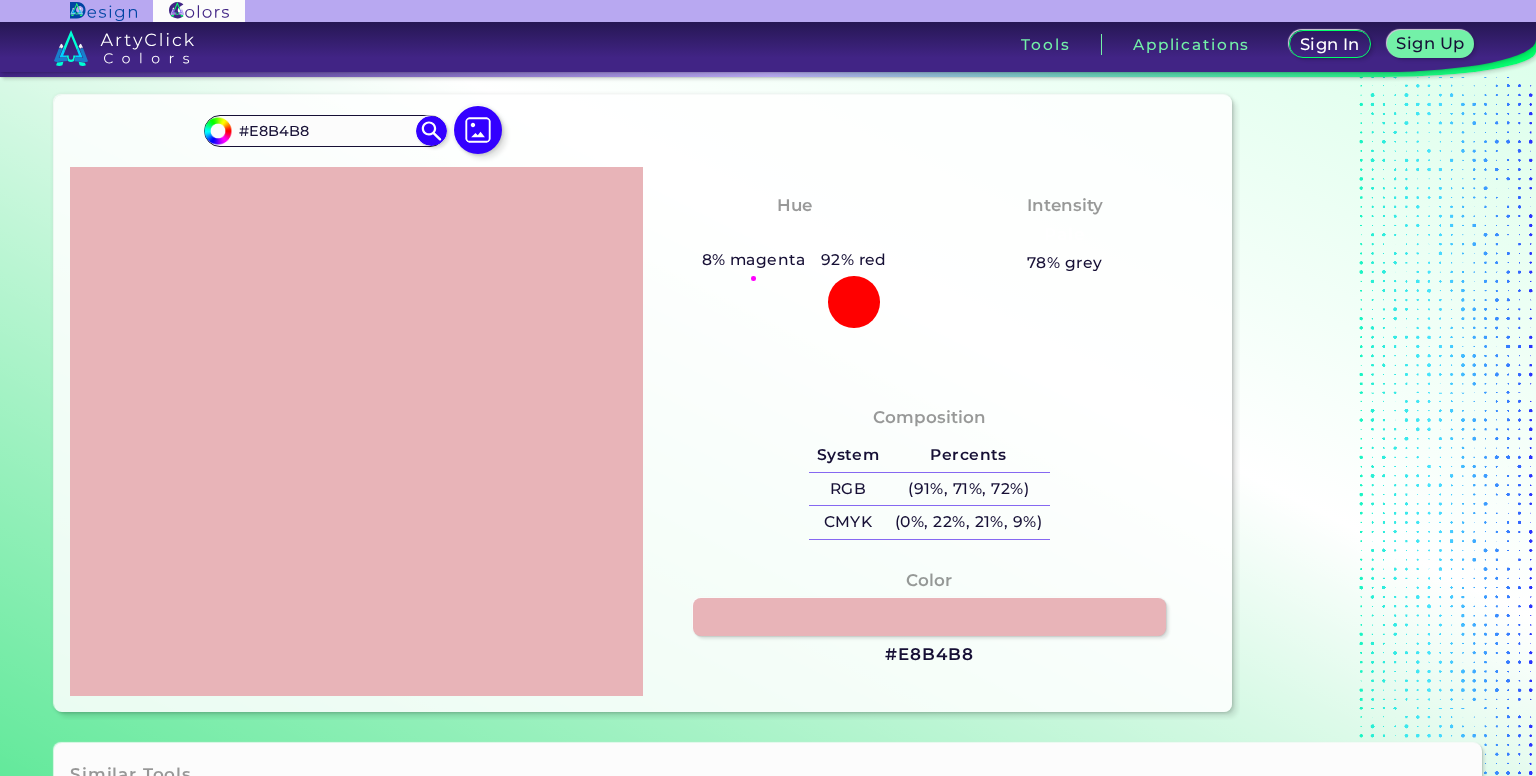 paste on "f4c8b0" 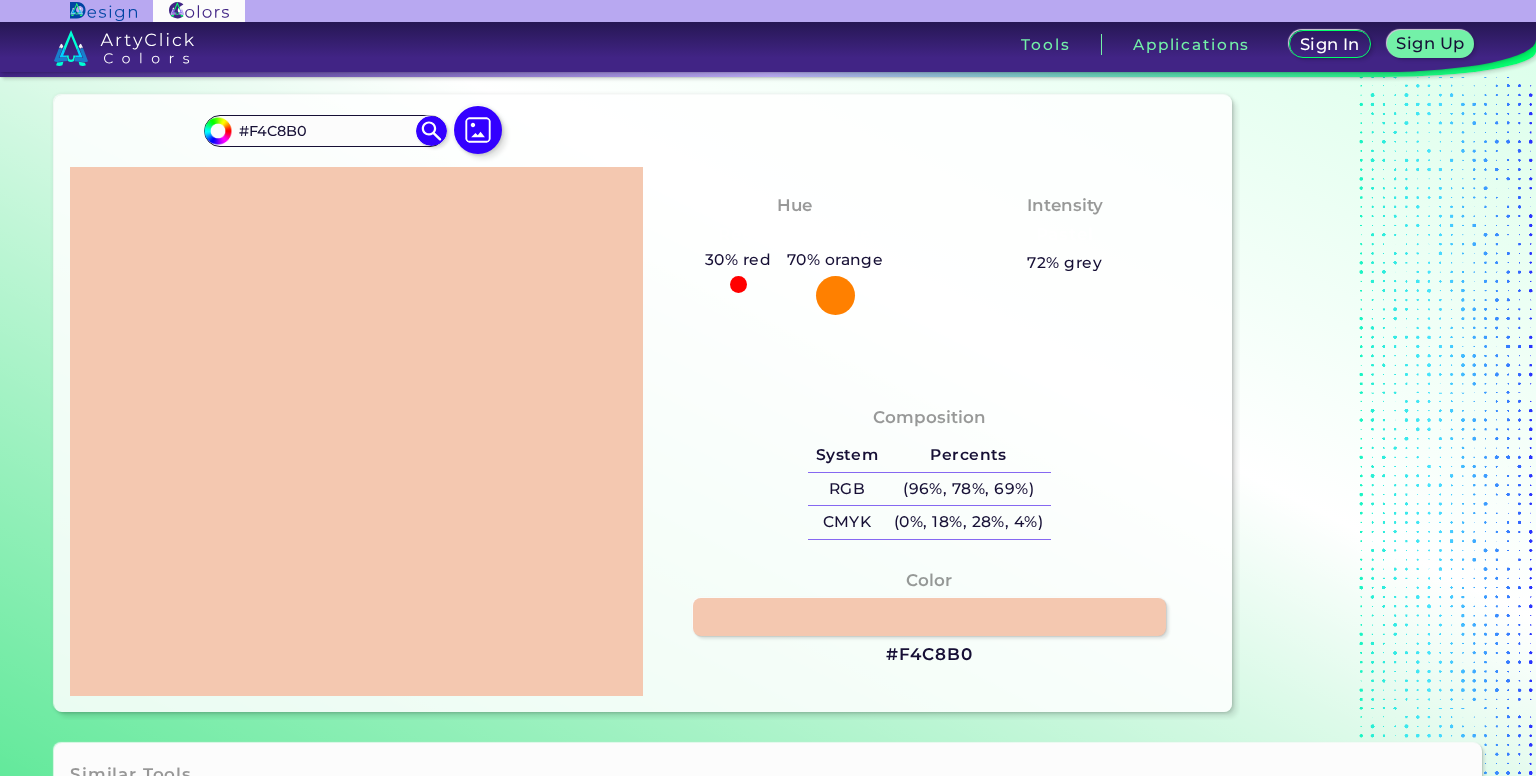 drag, startPoint x: 332, startPoint y: 124, endPoint x: 138, endPoint y: 162, distance: 197.68661 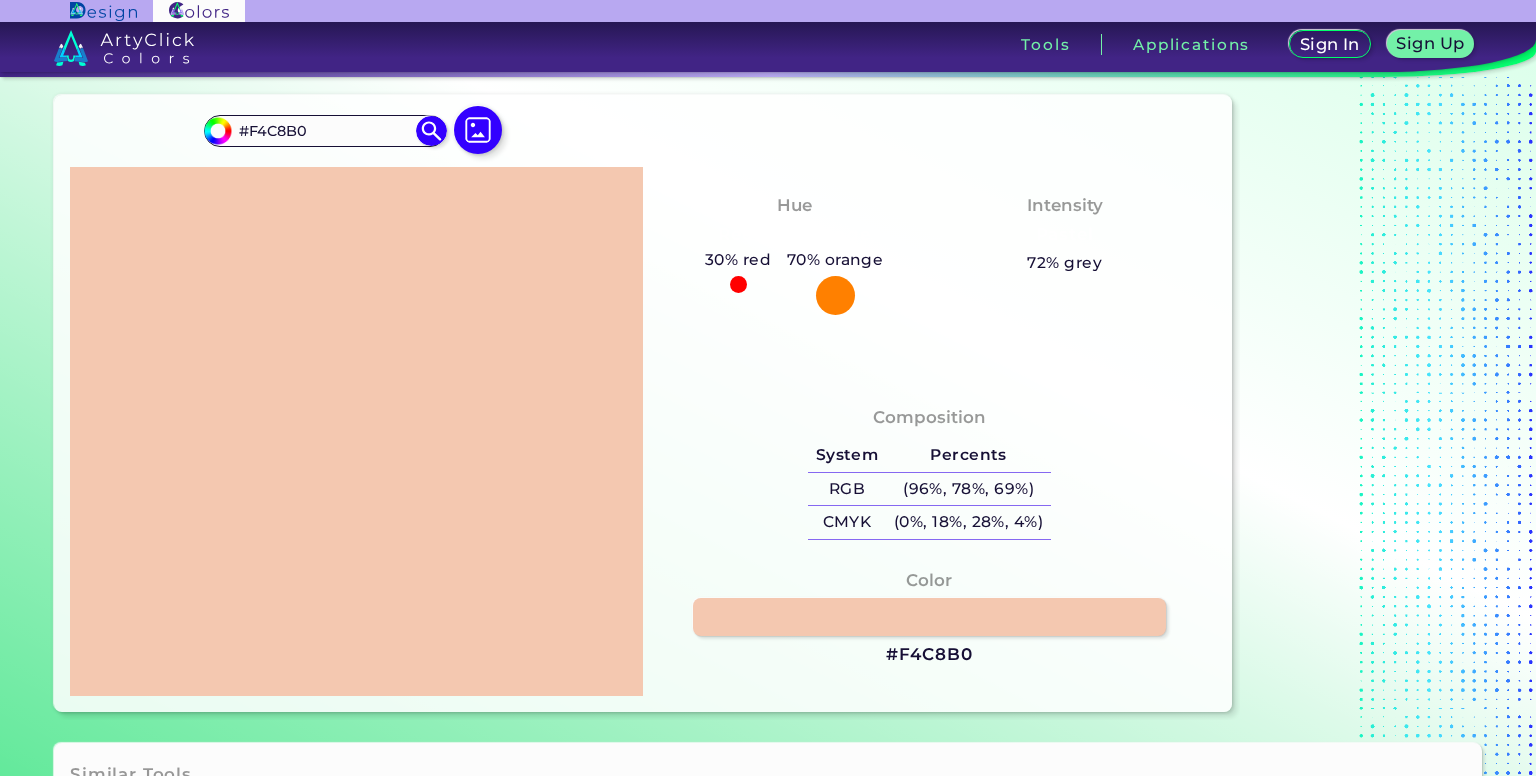 click on "#f4c8b0
#F4C8B0
Acadia   ◉ Acid Green   ◉ Aero Blue   ◉ Alabaster   ◉ Albescent White   ◉ Algae   ◉ Algae Green   ◉ [PERSON_NAME] Blue   ◉ Alien Green   ◉ Almond   ◉ Almond Frost   ◉ Almost Black   ◉ Alpine   ◉ Aluminium   ◉ Amaranth   ◉ Amethyst   ◉ Amethyst Smoke   ◉ Amour   ◉ Android Green   ◉ Antique Brass   ◉ Antique Bronze   ◉ Antique Fuchsia   ◉ Antique White   ◉ Ao   ◉ Apache   ◉ Apple   ◉ Apple Blossom   ◉ Apple Green   ◉ Apricot   ◉ Aqua   ◉ Aqua Blue   ◉ Aqua Deep   ◉ Aqua Forest   ◉" at bounding box center (643, 403) 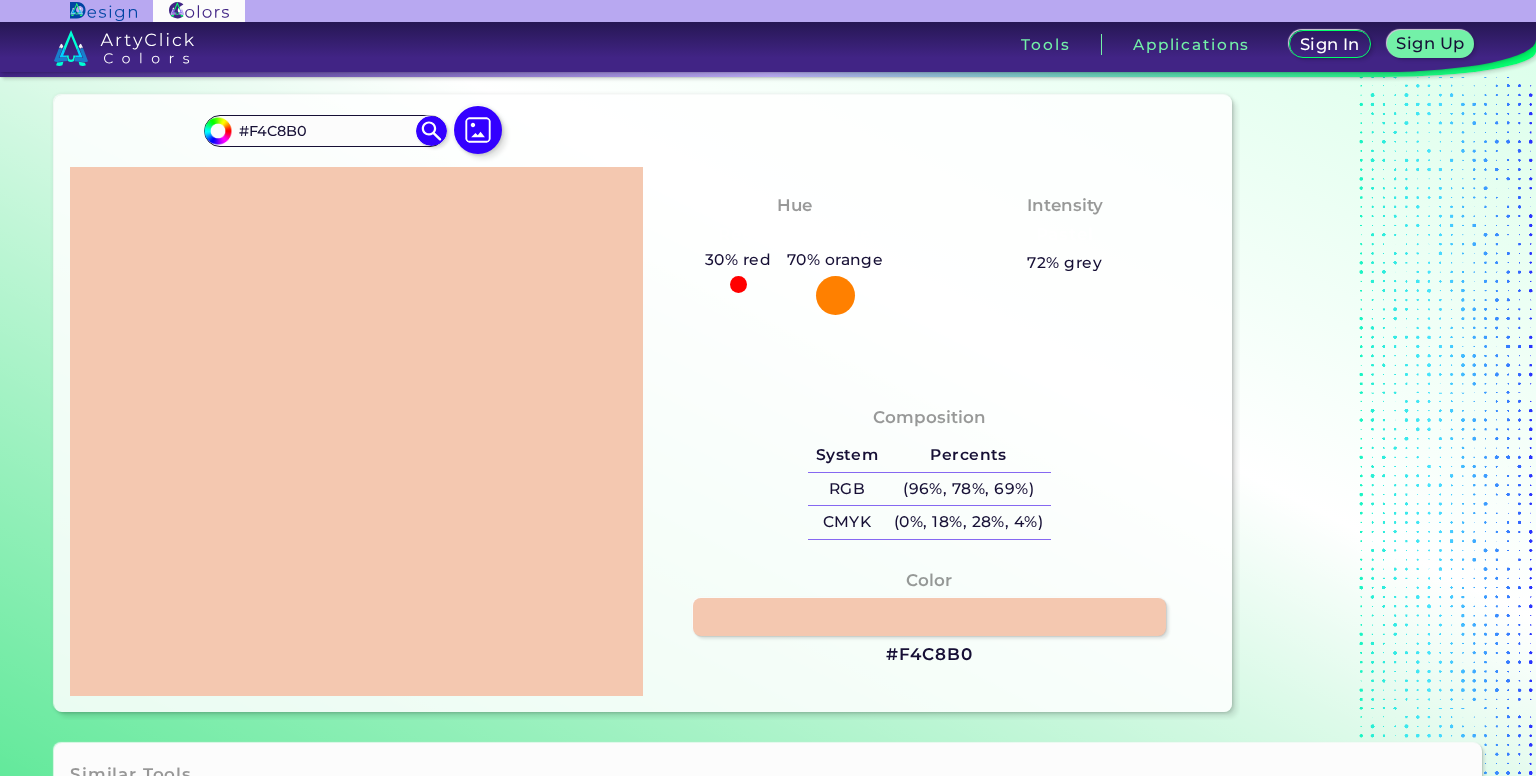 paste on "#d6b7a1" 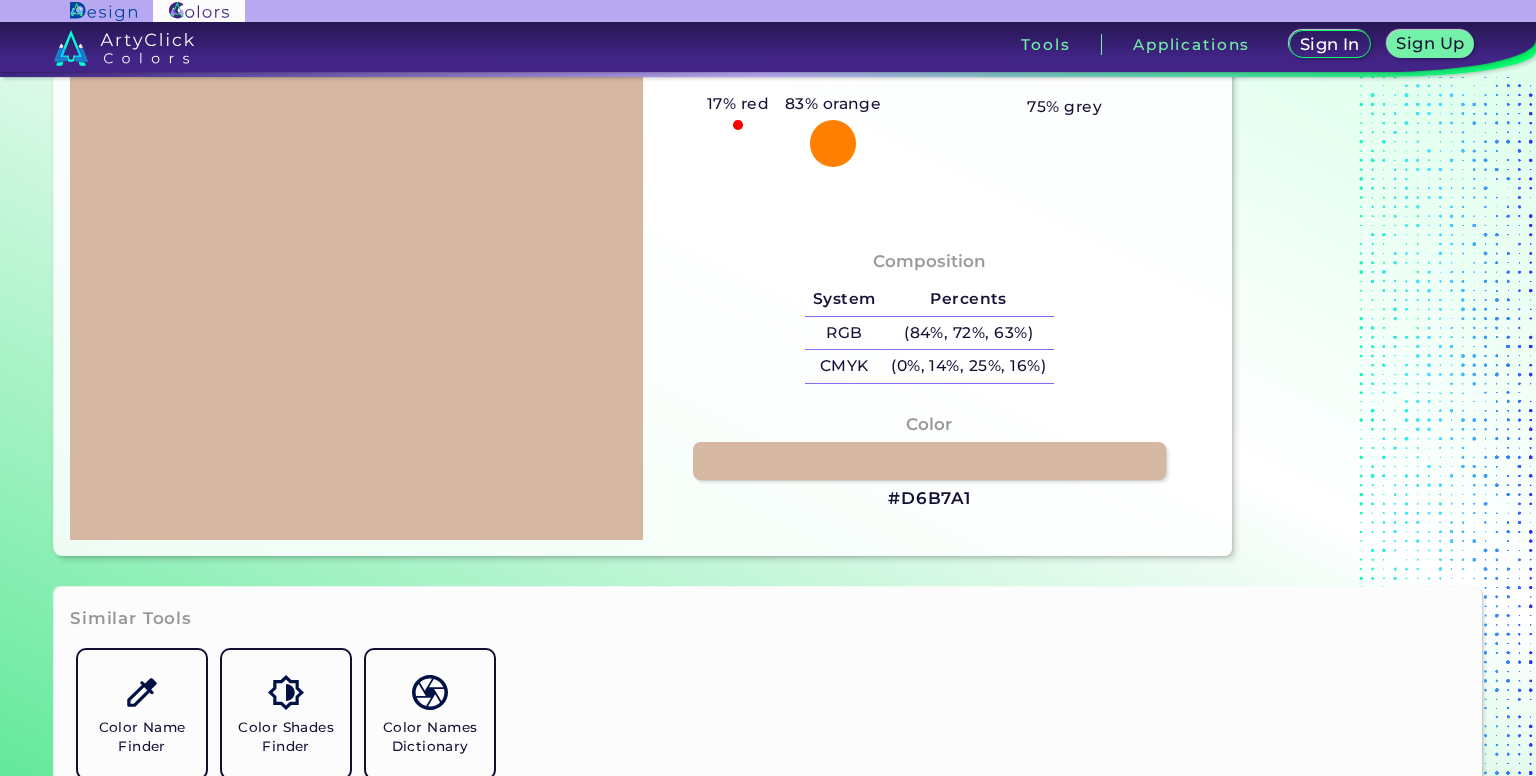 scroll, scrollTop: 0, scrollLeft: 0, axis: both 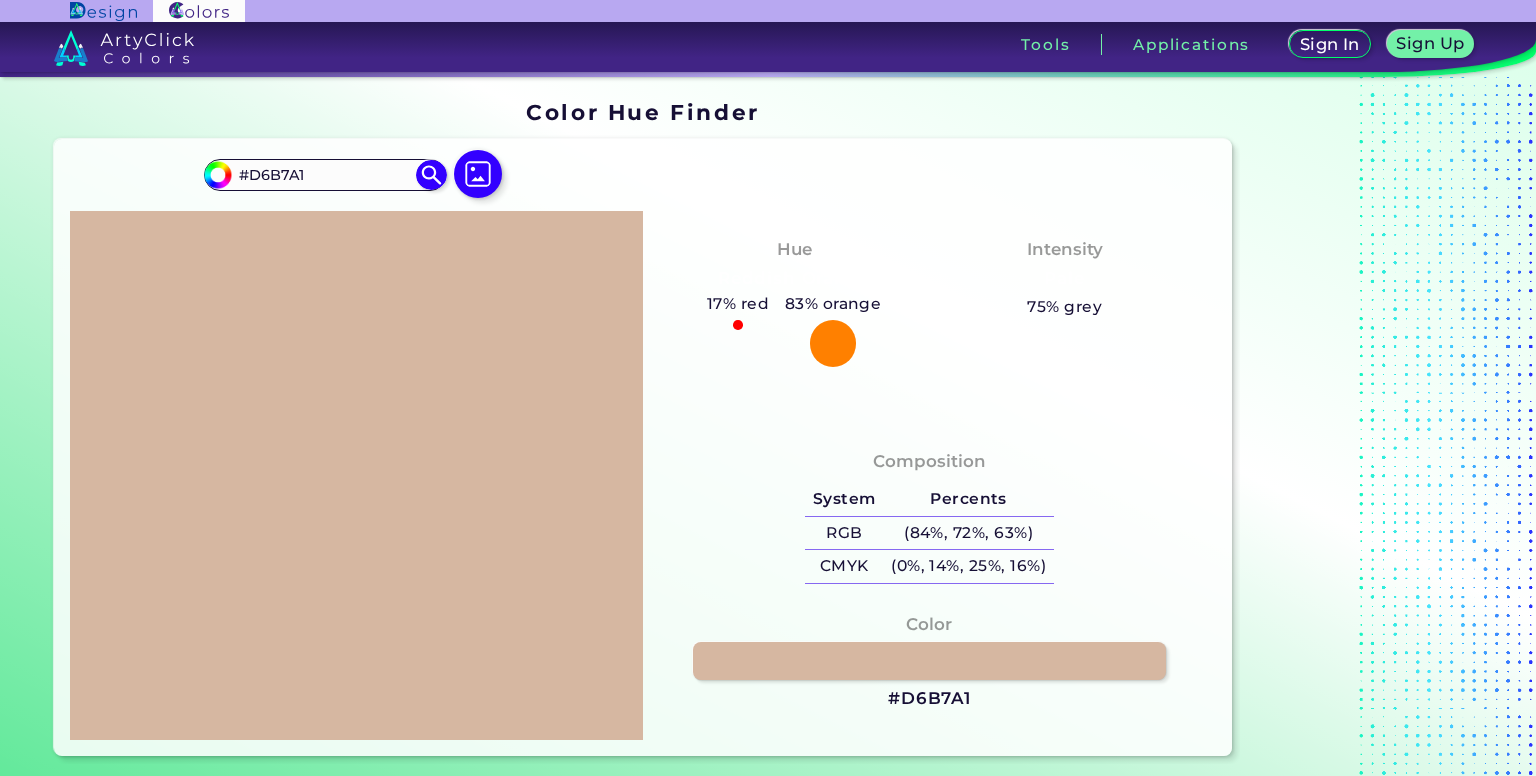 drag, startPoint x: 312, startPoint y: 178, endPoint x: 149, endPoint y: 177, distance: 163.00307 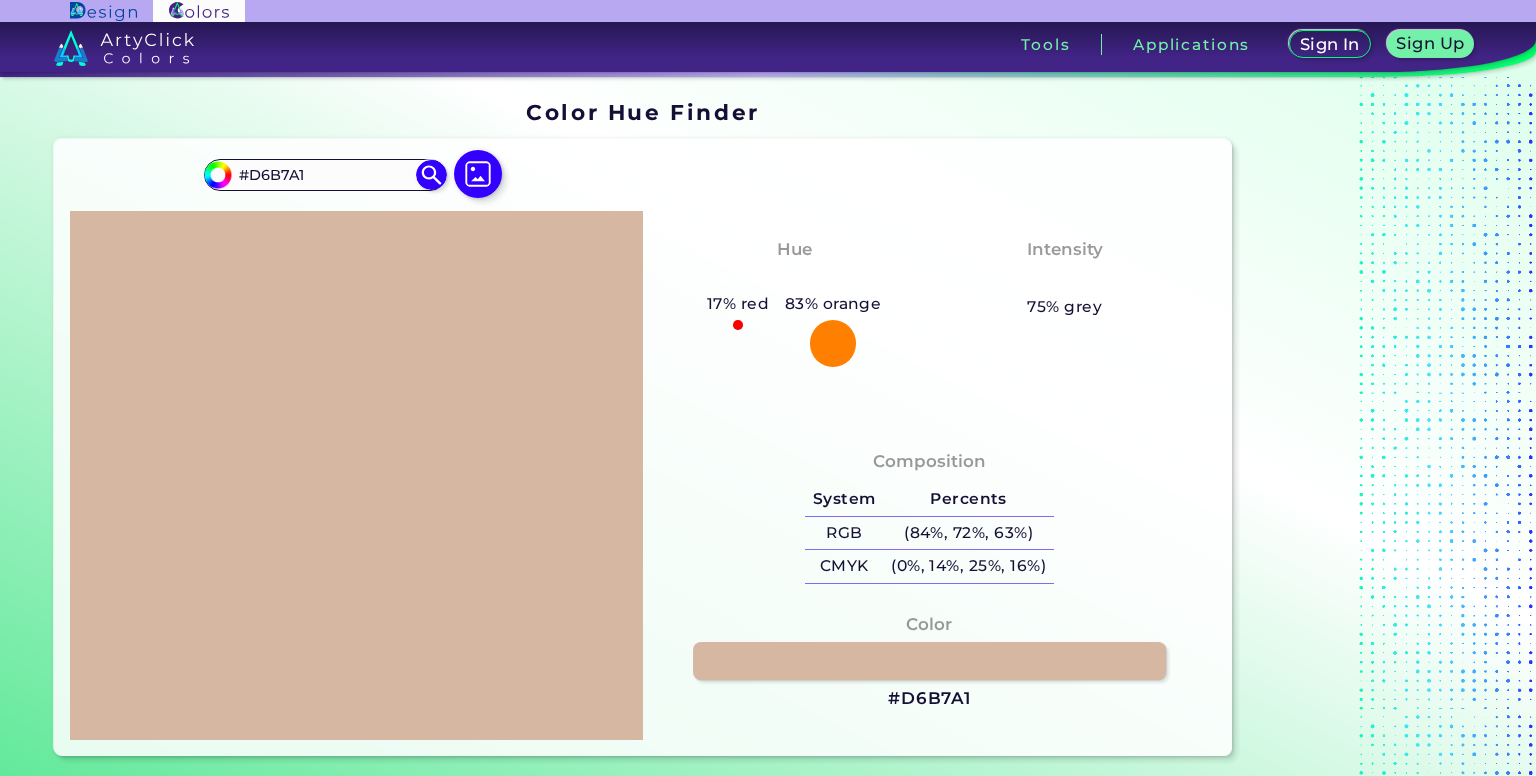 click on "#d6b7a1
#D6B7A1
Acadia   ◉ Acid Green   ◉ Aero Blue   ◉ Alabaster   ◉ Albescent White   ◉ Algae   ◉ Algae Green   ◉ [PERSON_NAME] Blue   ◉ Alien Green   ◉ Almond   ◉ Almond Frost   ◉ Almost Black   ◉ Alpine   ◉ Aluminium   ◉ Amaranth   ◉ Amethyst   ◉ Amethyst Smoke   ◉ Amour   ◉ Android Green   ◉ Antique Brass   ◉ Antique Bronze   ◉ Antique Fuchsia   ◉ Antique White   ◉ Ao   ◉ Apache   ◉ Apple   ◉ Apple Blossom   ◉ Apple Green   ◉ Apricot   ◉ Aqua   ◉ Aqua Blue   ◉ Aqua Deep   ◉ Aqua Forest   ◉" at bounding box center (643, 447) 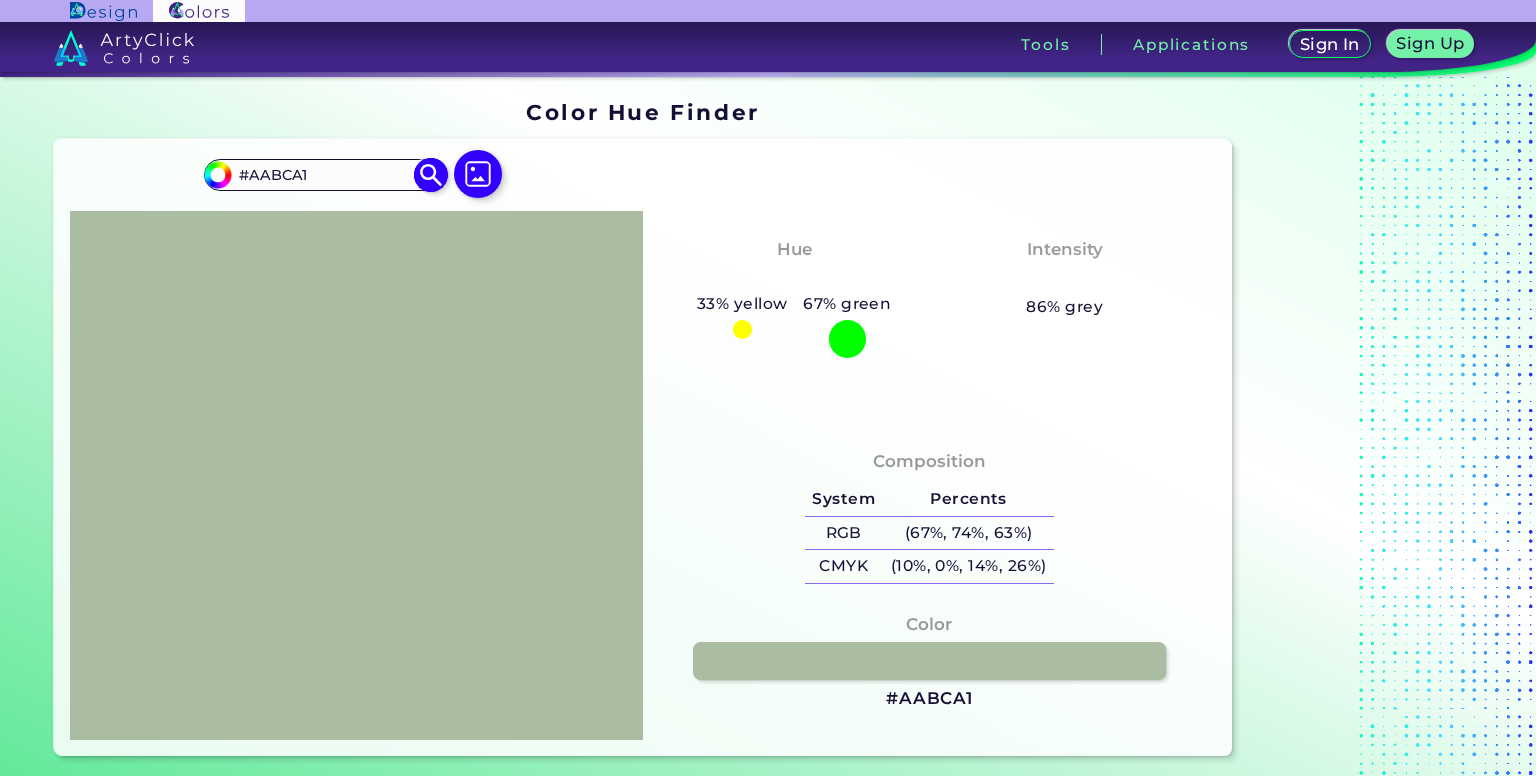 click on "#AABCA1" at bounding box center (325, 174) 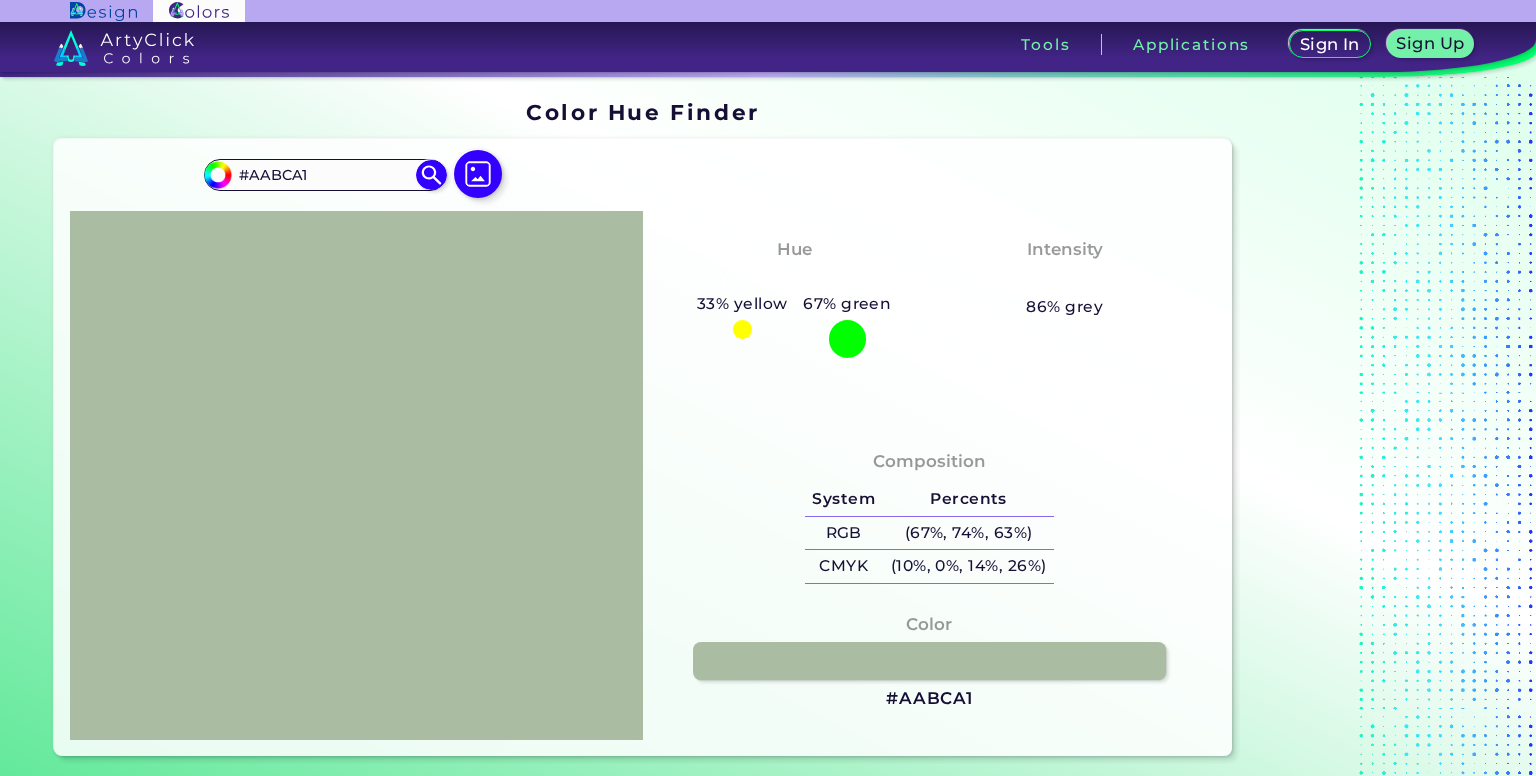 drag, startPoint x: 304, startPoint y: 167, endPoint x: 190, endPoint y: 170, distance: 114.03947 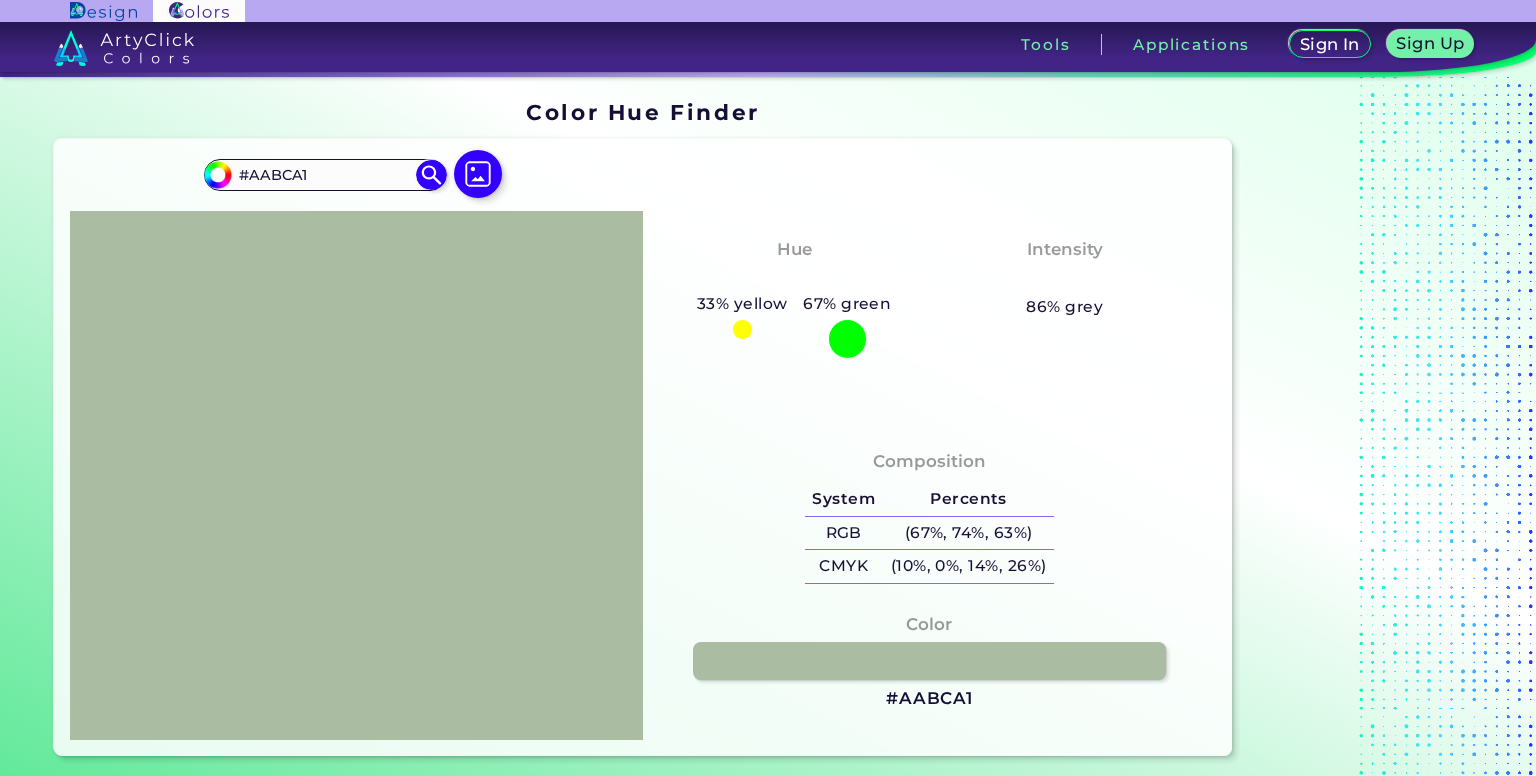click on "#aabca1
#AABCA1
Acadia   ◉ Acid Green   ◉ Aero Blue   ◉ Alabaster   ◉ Albescent White   ◉ Algae   ◉ Algae Green   ◉ [PERSON_NAME] Blue   ◉ Alien Green   ◉ Almond   ◉ Almond Frost   ◉ Almost Black   ◉ Alpine   ◉ Aluminium   ◉ Amaranth   ◉ Amethyst   ◉ Amethyst Smoke   ◉ Amour   ◉ Android Green   ◉ Antique Brass   ◉ Antique Bronze   ◉ Antique Fuchsia   ◉ Antique White   ◉ Ao   ◉ Apache   ◉ Apple   ◉ Apple Blossom   ◉ Apple Green   ◉ Apricot   ◉ Aqua   ◉ Aqua Blue   ◉ Aqua Deep   ◉ Aqua Forest   ◉" at bounding box center [643, 447] 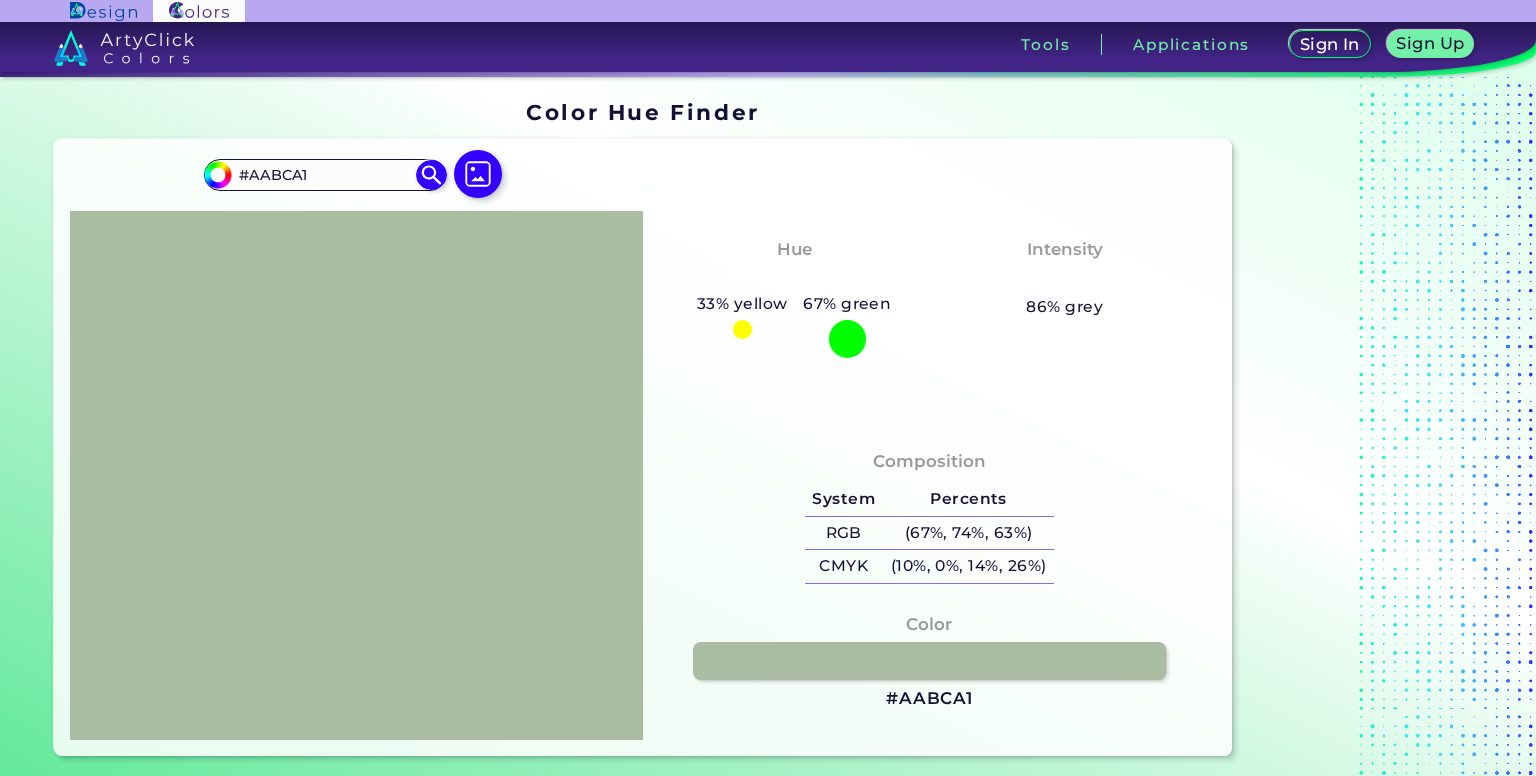 paste on "9f6a6a" 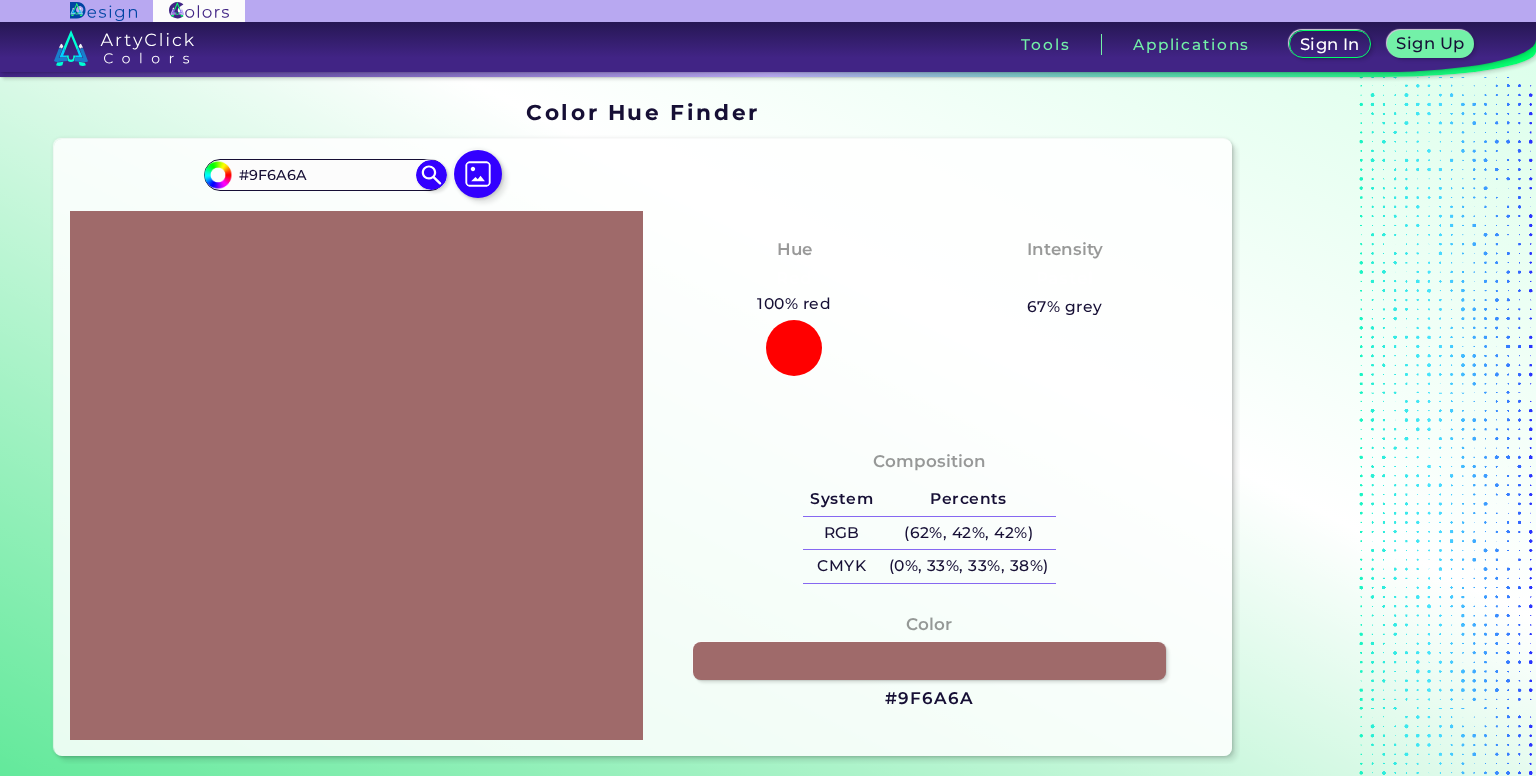drag, startPoint x: 344, startPoint y: 176, endPoint x: 7, endPoint y: 201, distance: 337.92603 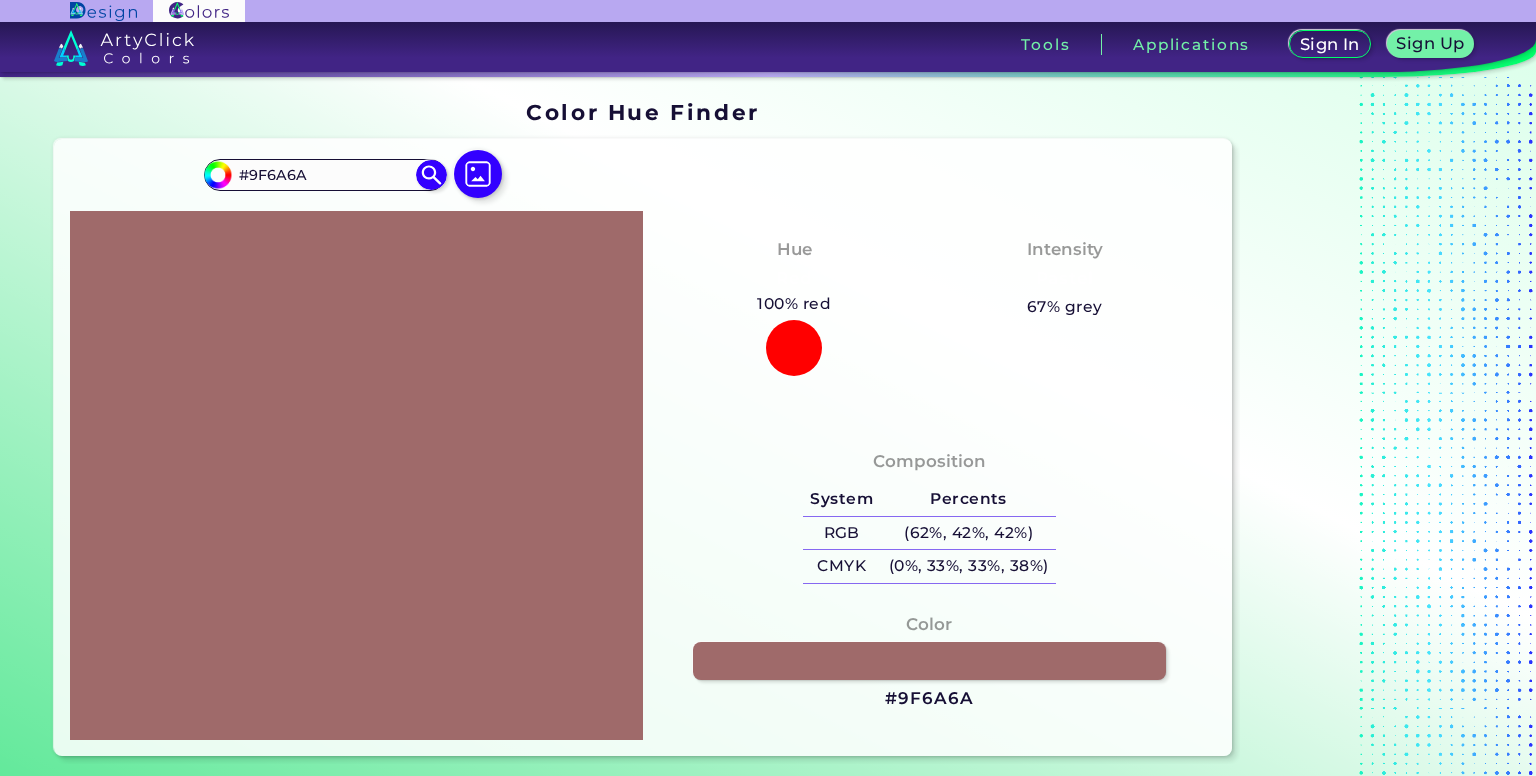 click on "Color Hue Finder
Color Hue Finder
#9f6a6a
#9F6A6A
Acadia   ◉ Acid Green   ◉ Aero Blue   ◉ Alabaster   ◉ Albescent White   ◉ Algae   ◉ Algae Green   ◉ [PERSON_NAME] Blue   ◉ Alien Green   ◉ Almond   ◉ Almond Frost   ◉ Almost Black   ◉ Alpine   ◉ Aluminium   ◉ Amaranth   ◉ Amethyst   ◉ Amethyst Smoke   ◉ Amour   ◉ Android Green   ◉ Antique Brass   ◉ Antique Bronze   ◉ Antique Fuchsia" at bounding box center (768, 428) 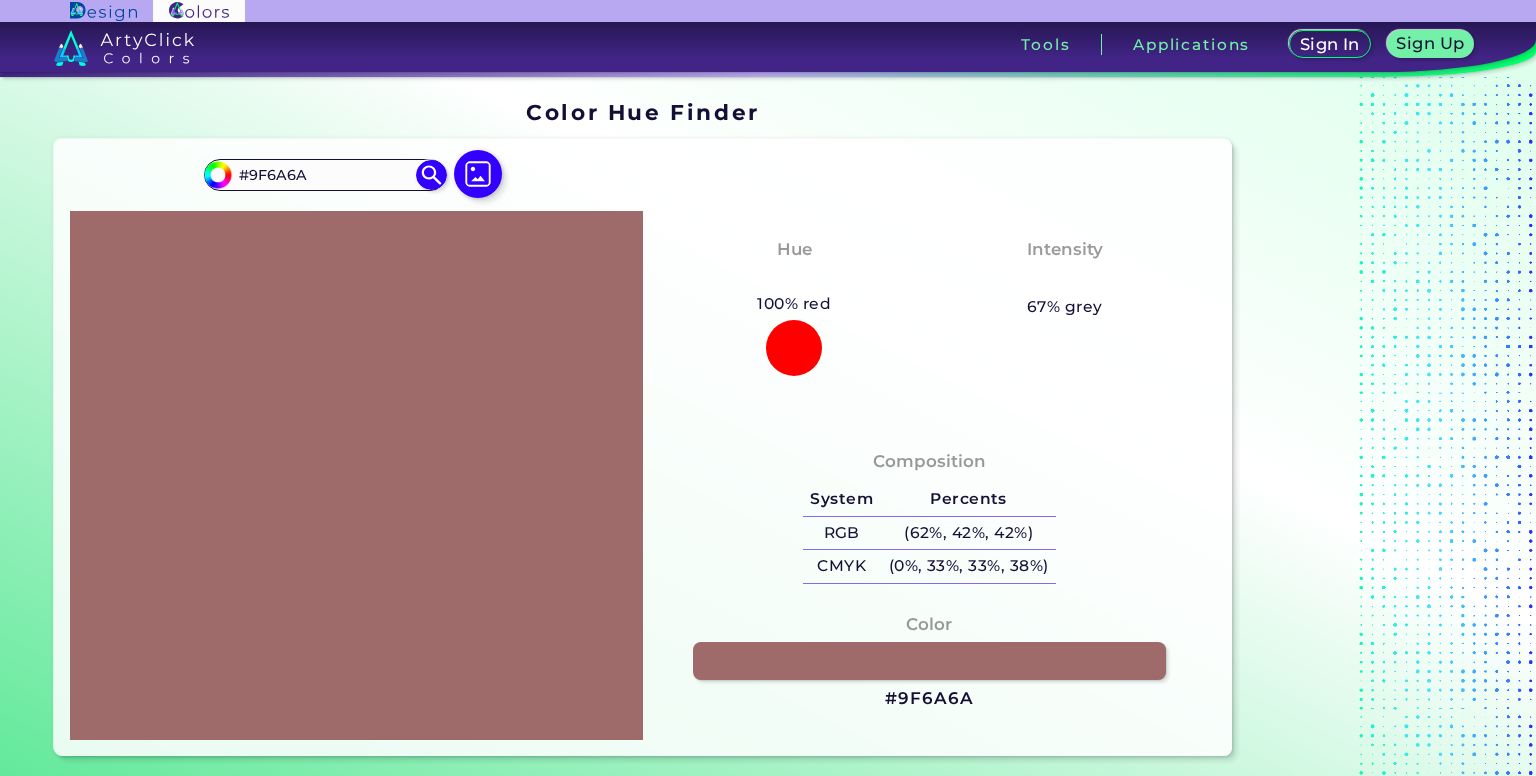 paste on "fceeee" 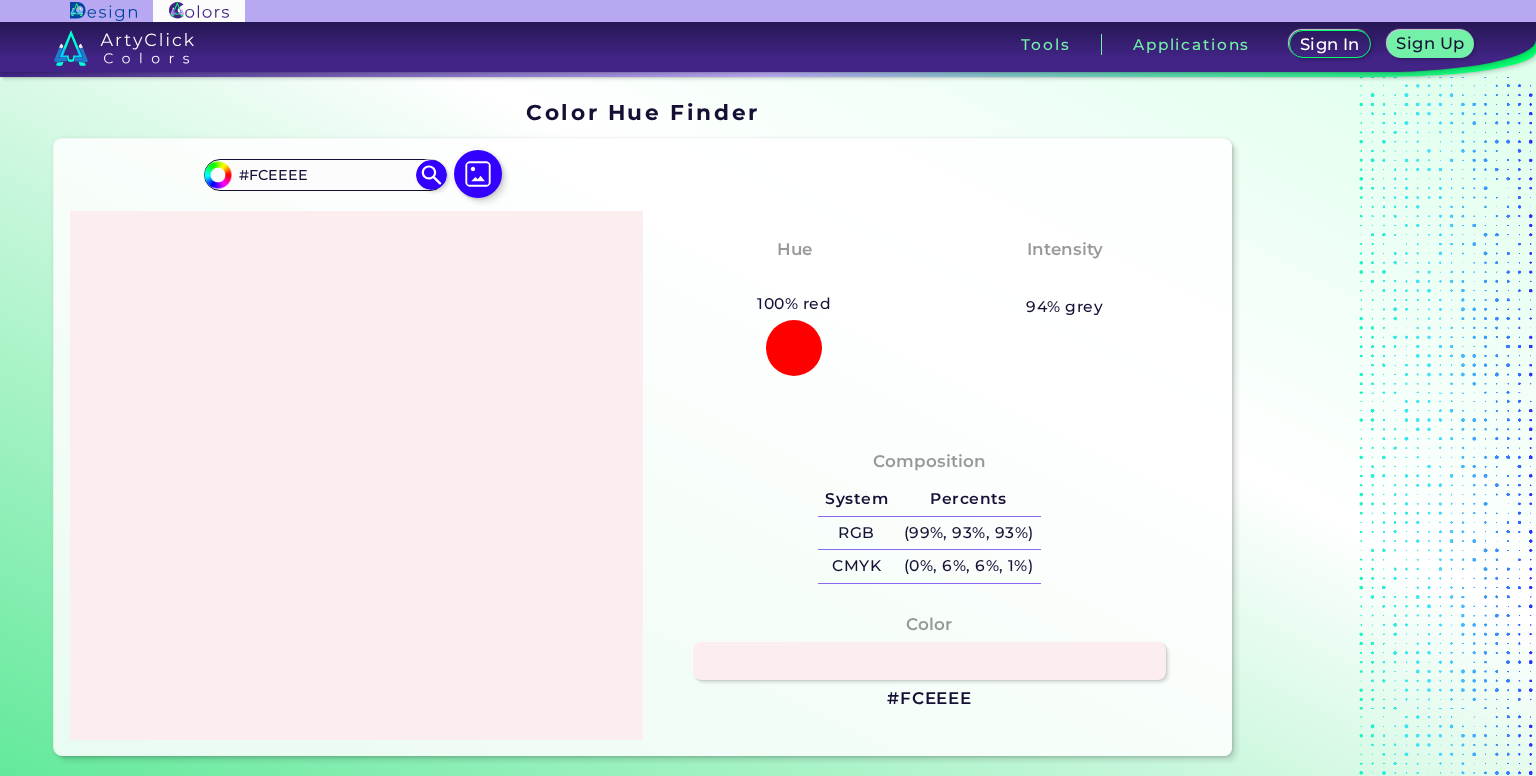 drag, startPoint x: 319, startPoint y: 178, endPoint x: 198, endPoint y: 156, distance: 122.98374 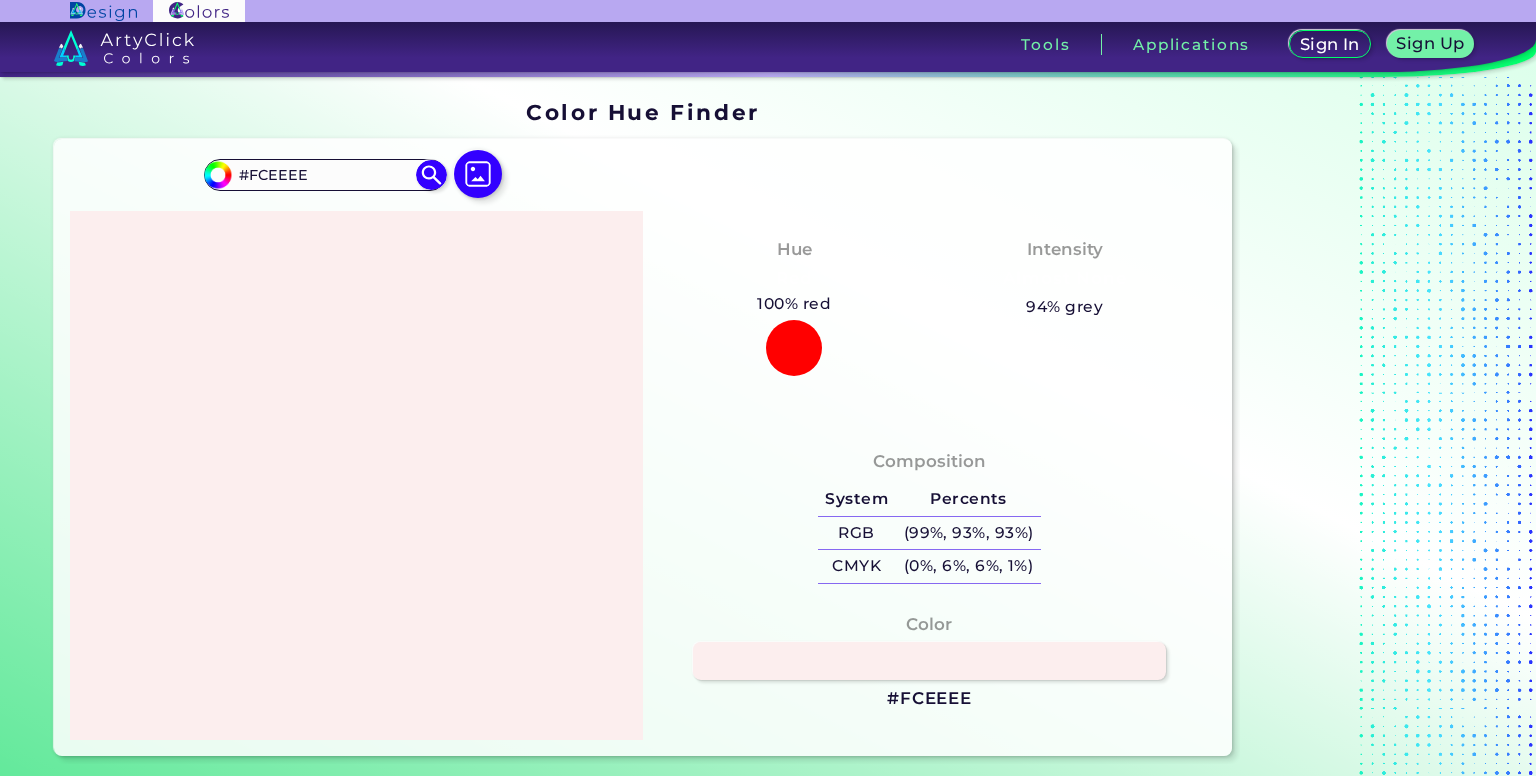 click on "#fceeee
#FCEEEE
Acadia   ◉ Acid Green   ◉ Aero Blue   ◉ Alabaster   ◉ Albescent White   ◉ Algae   ◉ Algae Green   ◉ [PERSON_NAME] Blue   ◉ Alien Green   ◉ Almond   ◉ Almond Frost   ◉ Almost Black   ◉ Alpine   ◉ Aluminium   ◉ Amaranth   ◉ Amethyst   ◉ Amethyst Smoke   ◉ Amour   ◉ Android Green   ◉ Antique Brass   ◉ Antique Bronze   ◉ Antique Fuchsia   ◉ Antique White   ◉ Ao   ◉ Apache   ◉ Apple   ◉ Apple Blossom   ◉ Apple Green   ◉ Apricot   ◉ Aqua   ◉ Aqua Blue   ◉ Aqua Deep   ◉ Aqua Forest   ◉" at bounding box center (643, 447) 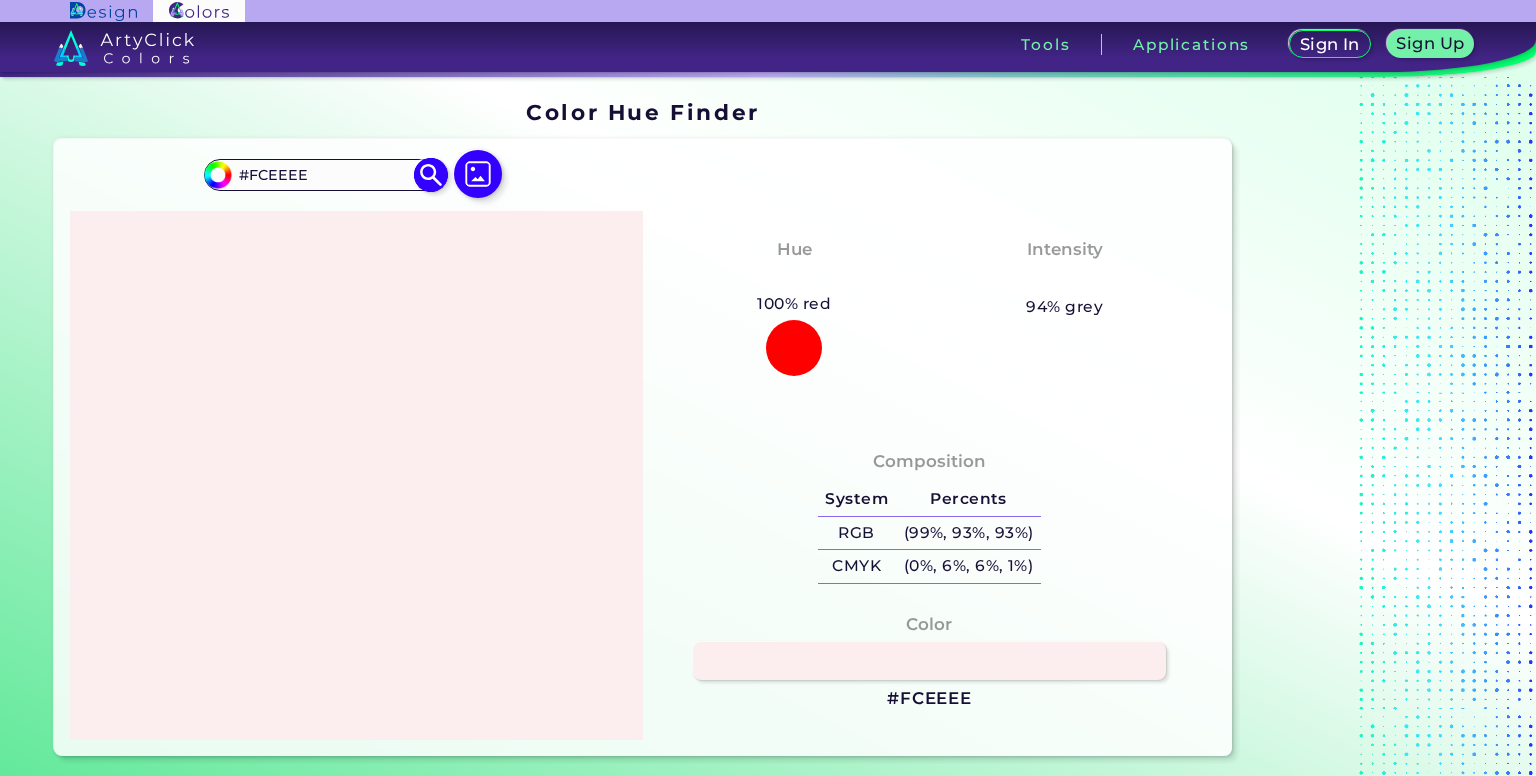 click on "#FCEEEE" at bounding box center [325, 174] 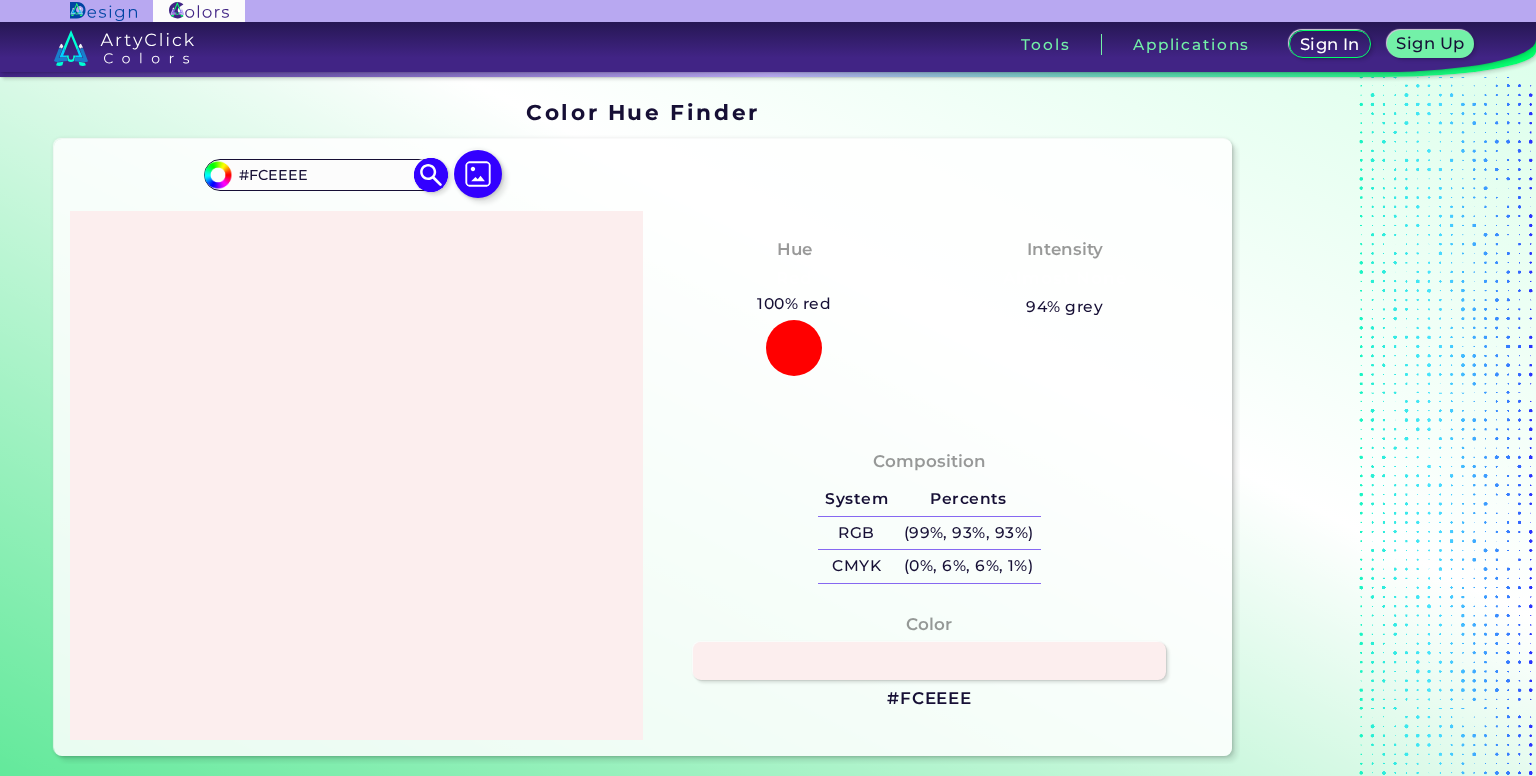 paste on "f4f4f4" 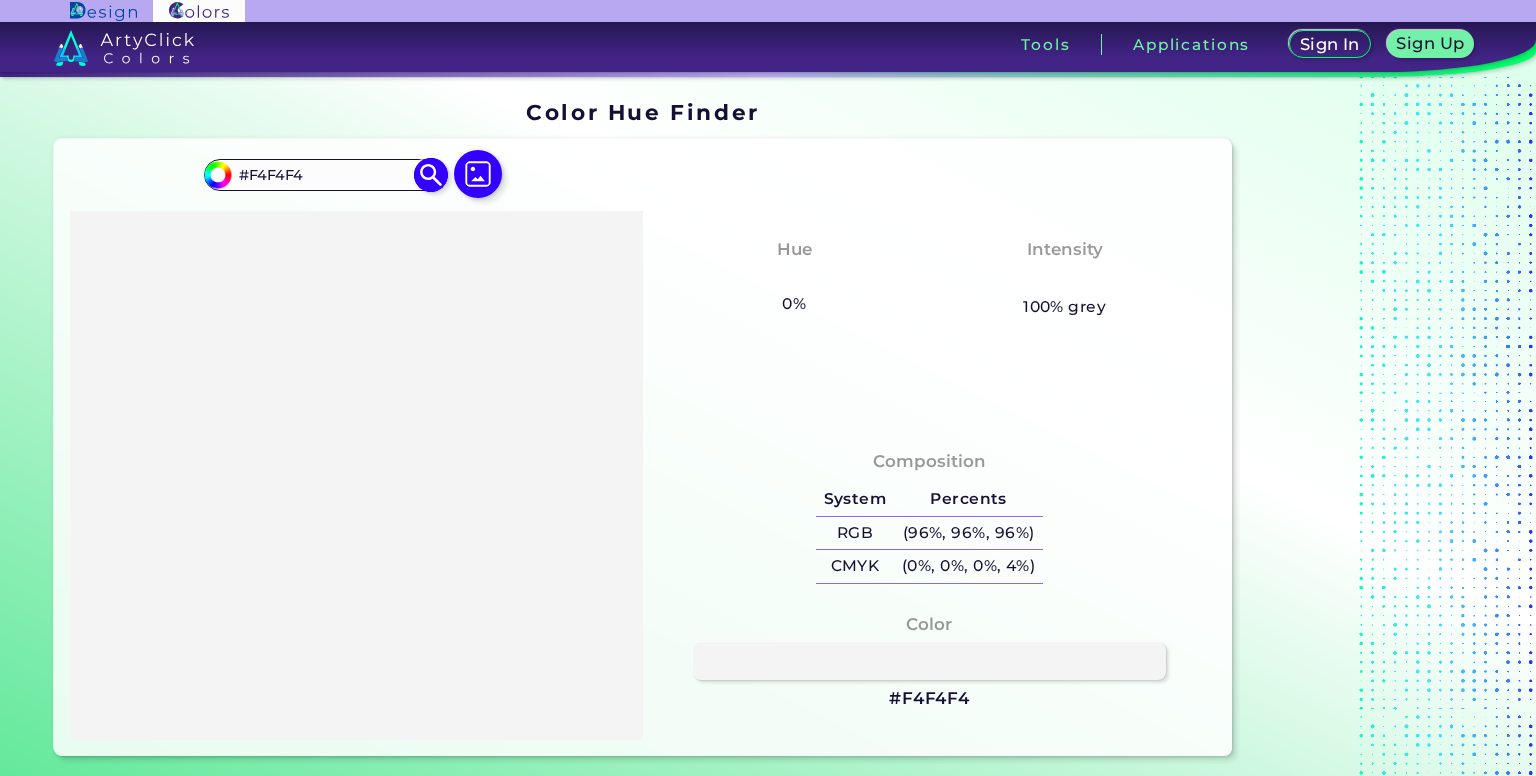 click on "#F4F4F4" at bounding box center [325, 174] 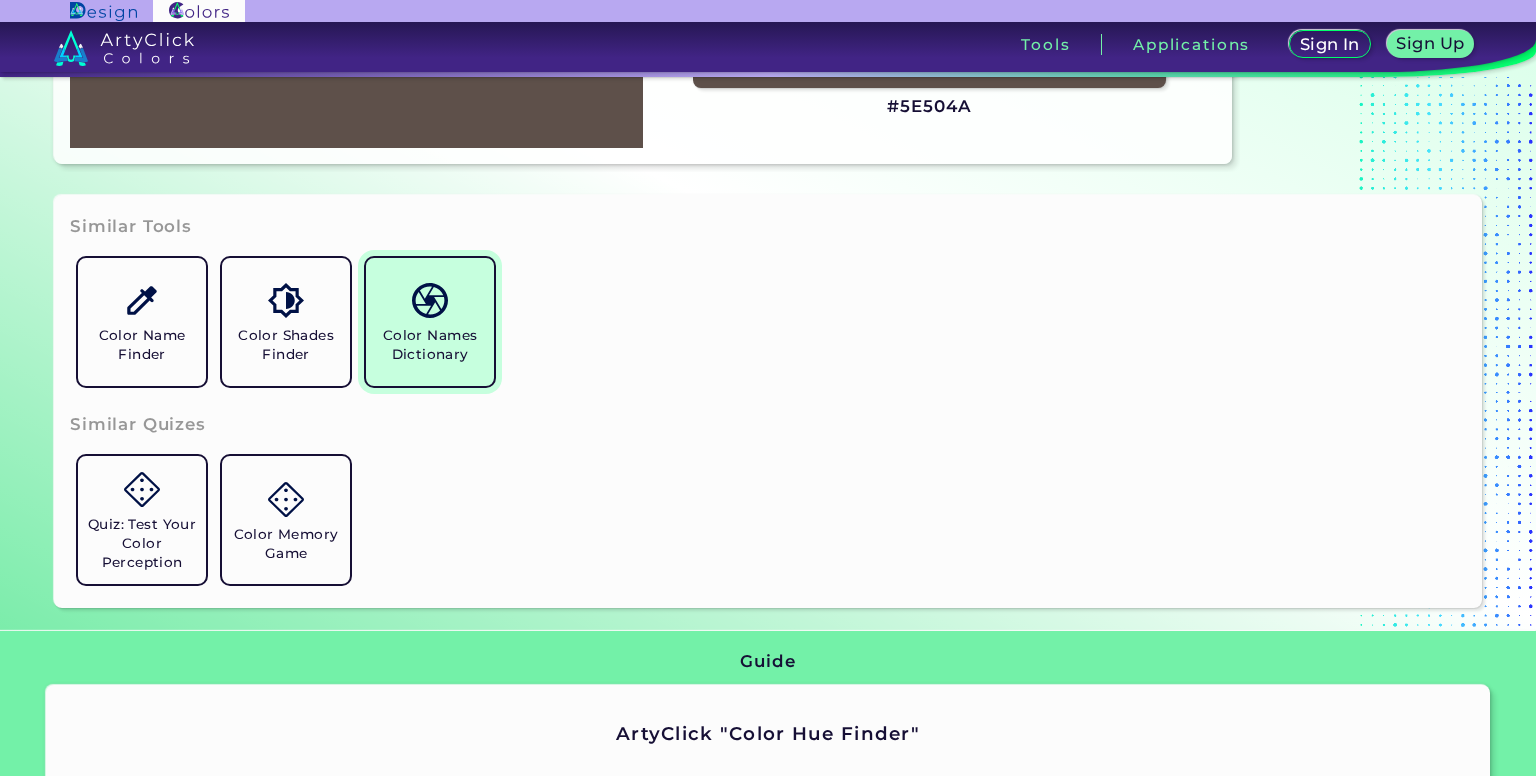scroll, scrollTop: 596, scrollLeft: 0, axis: vertical 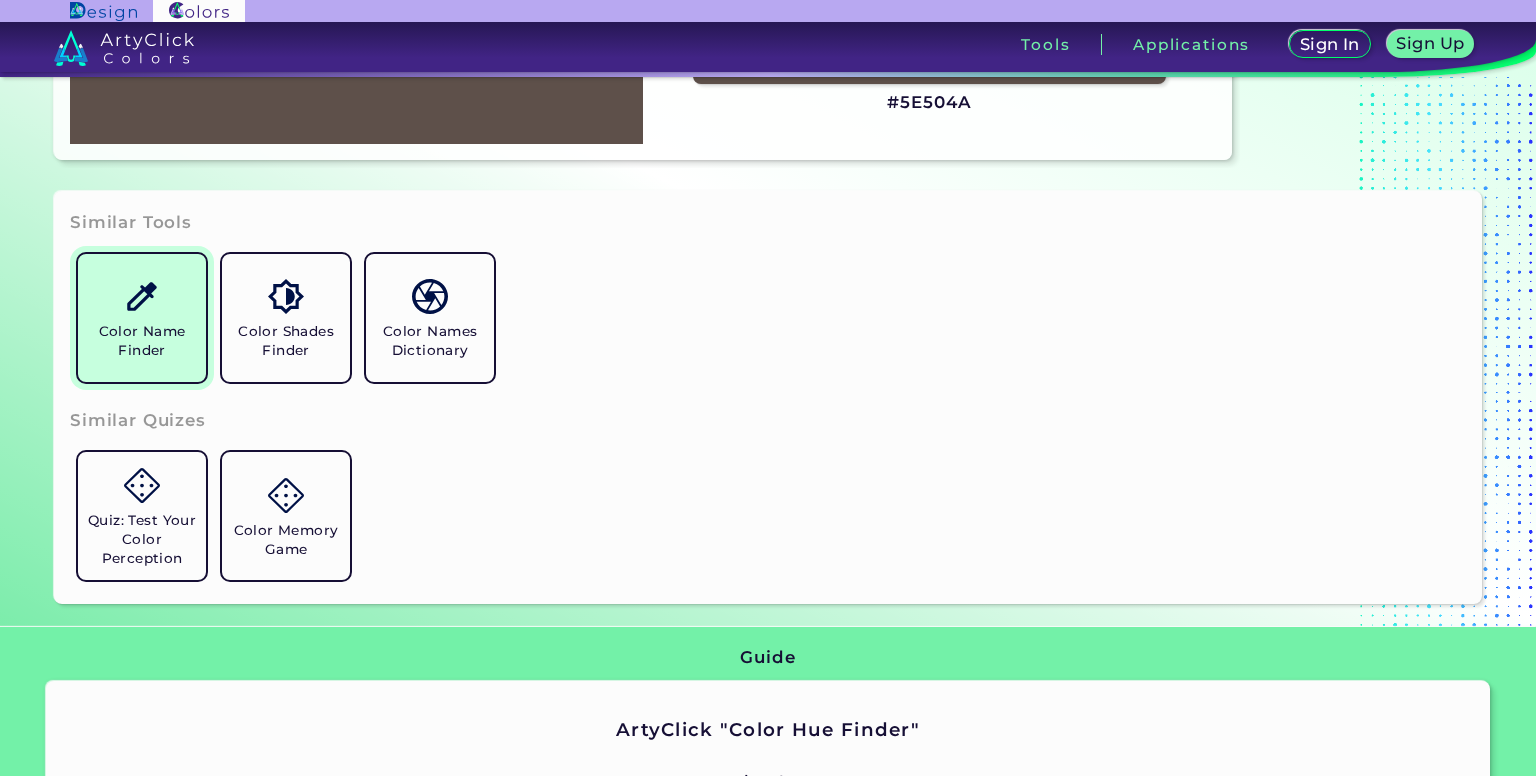 click on "Color Name Finder" at bounding box center (142, 341) 